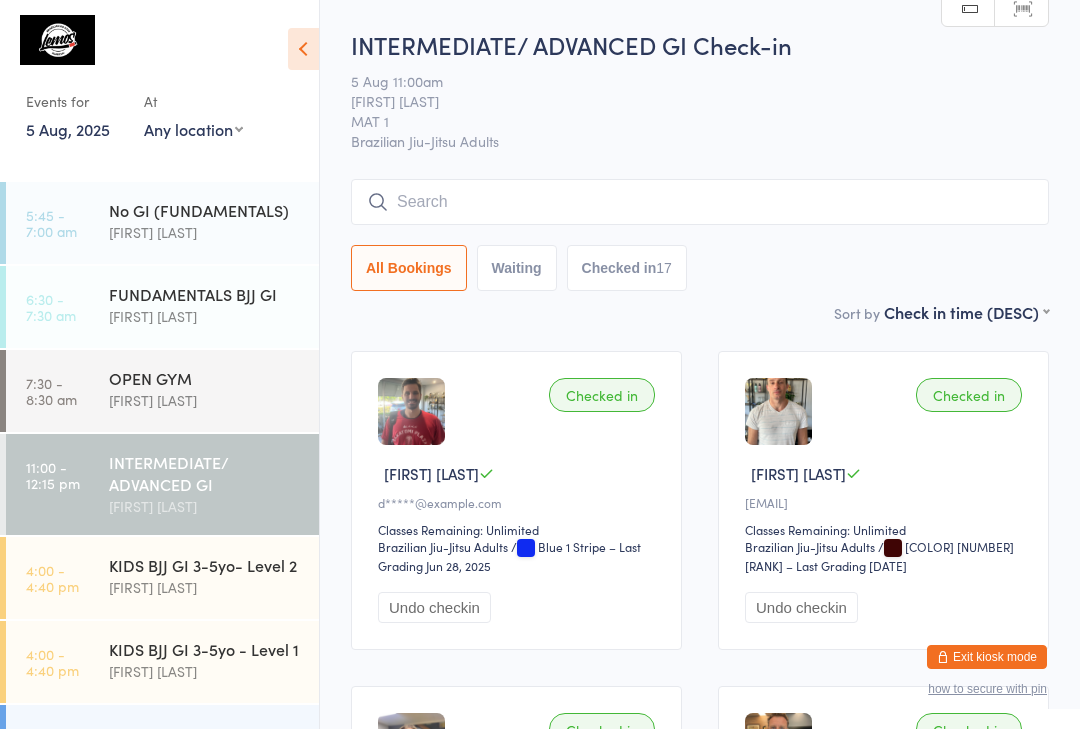 scroll, scrollTop: 181, scrollLeft: 0, axis: vertical 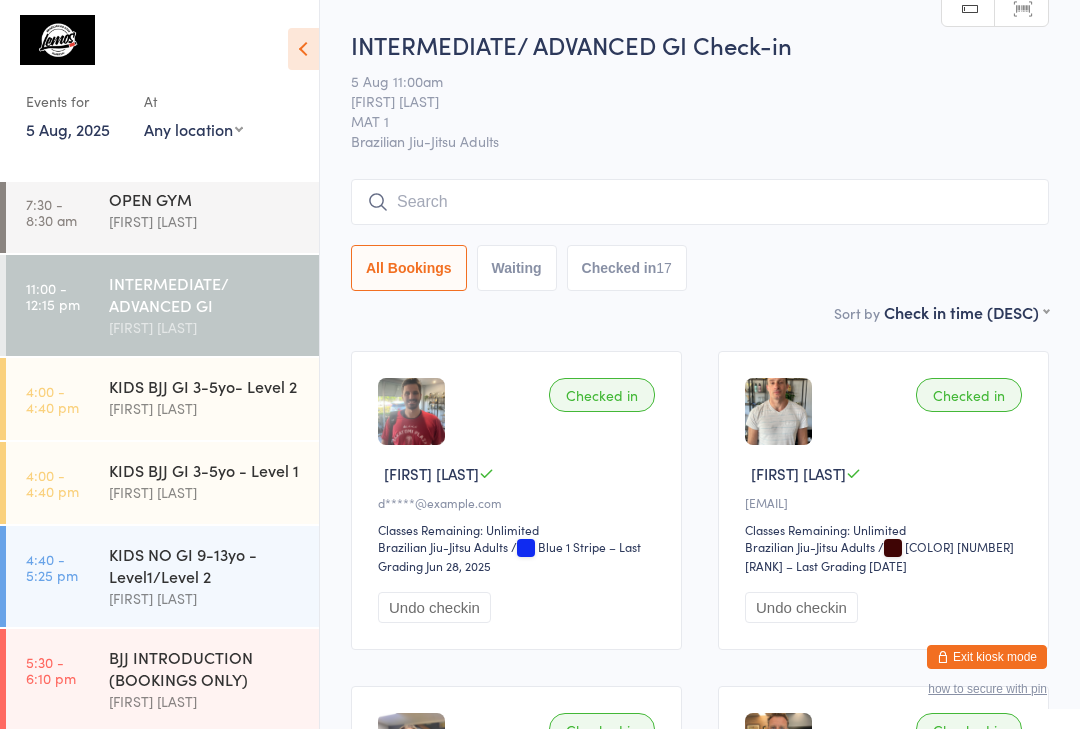 click on "MAT 1" at bounding box center [684, 121] 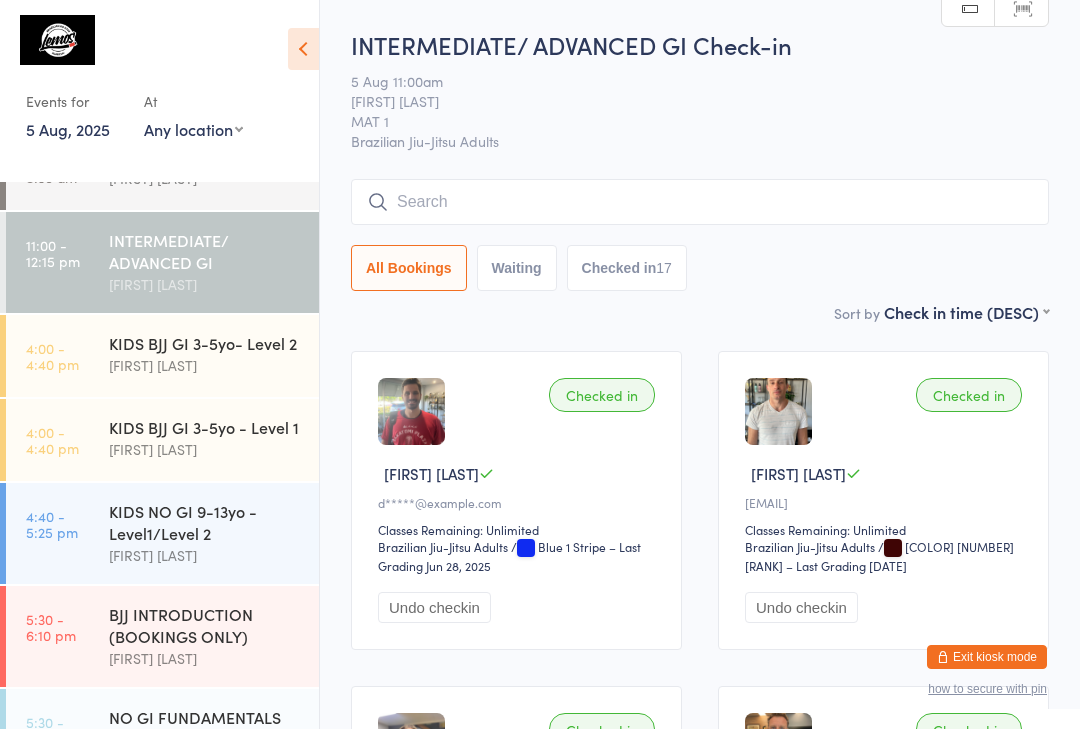 scroll, scrollTop: 212, scrollLeft: 0, axis: vertical 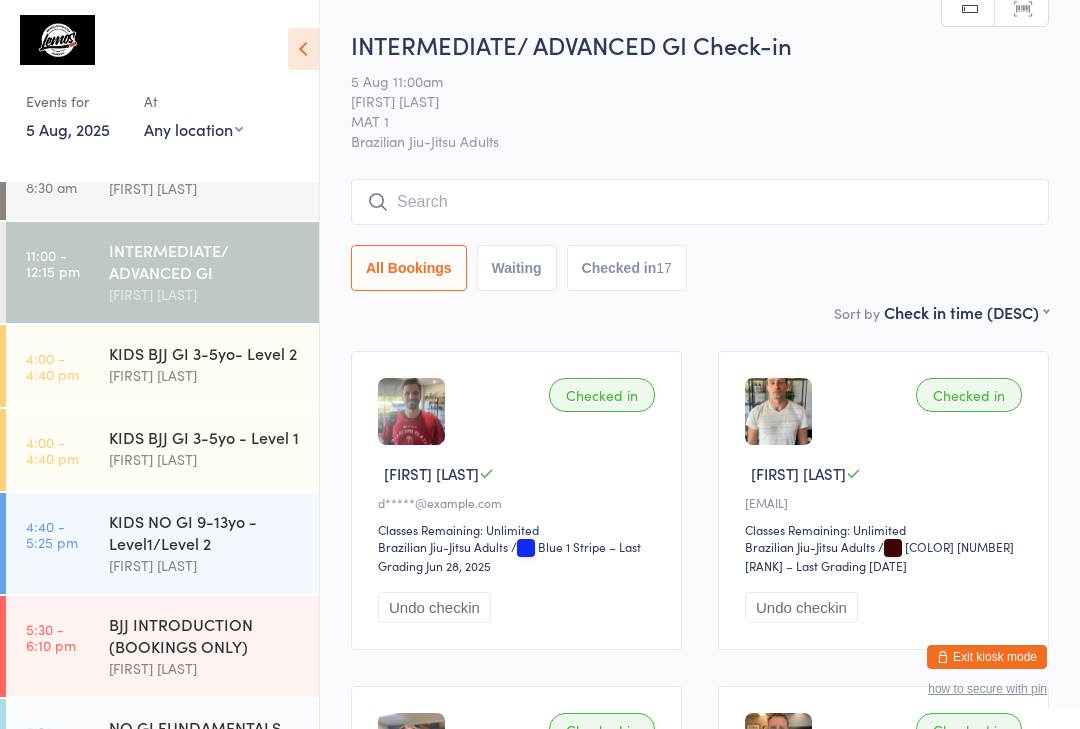 click on "KIDS BJJ GI 3-5yo - Level 1 [FIRST] [LAST]" at bounding box center (214, 448) 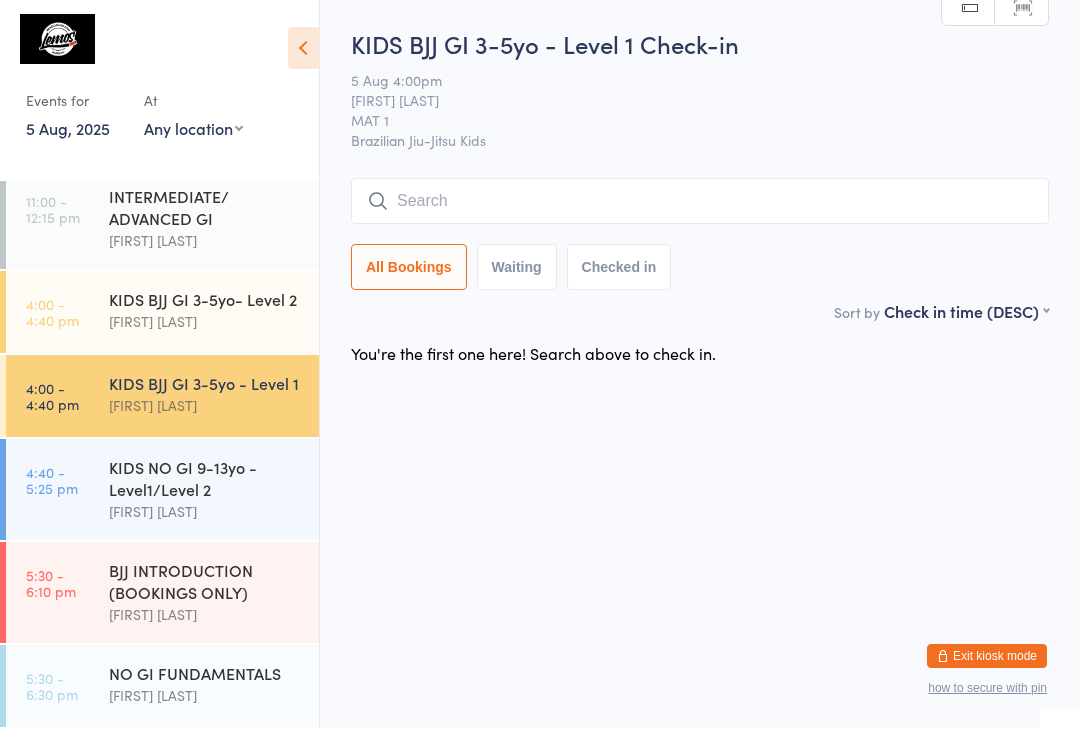 scroll, scrollTop: 251, scrollLeft: 0, axis: vertical 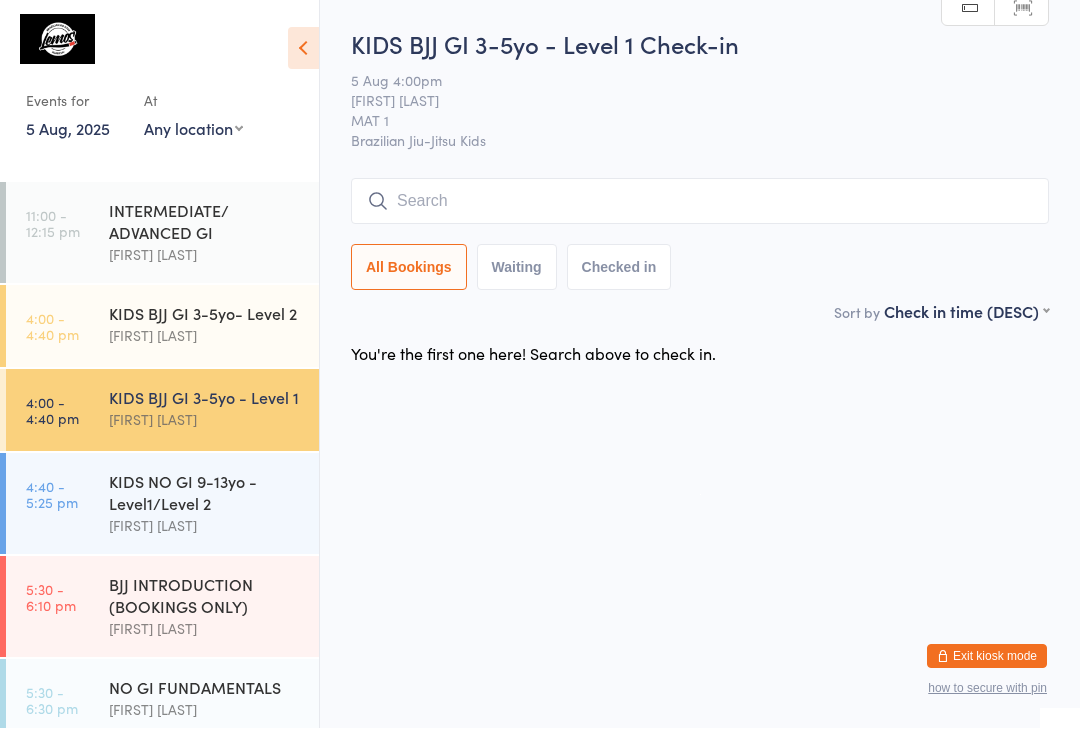 click on "MAT 1" at bounding box center [684, 121] 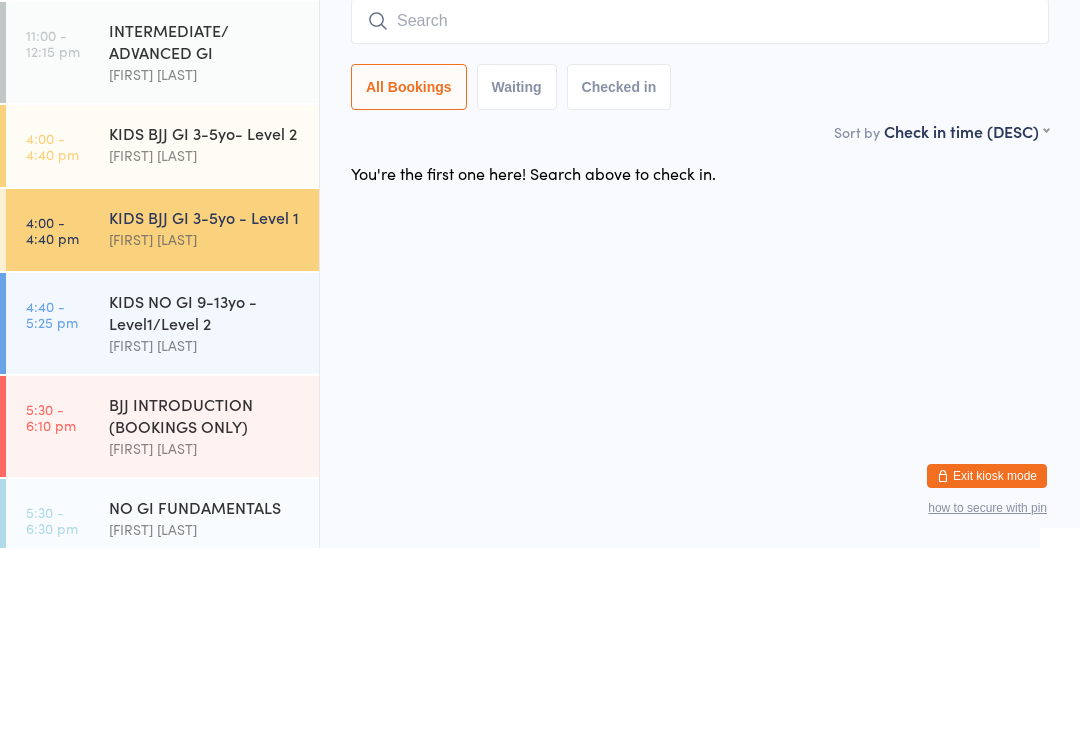type on "B" 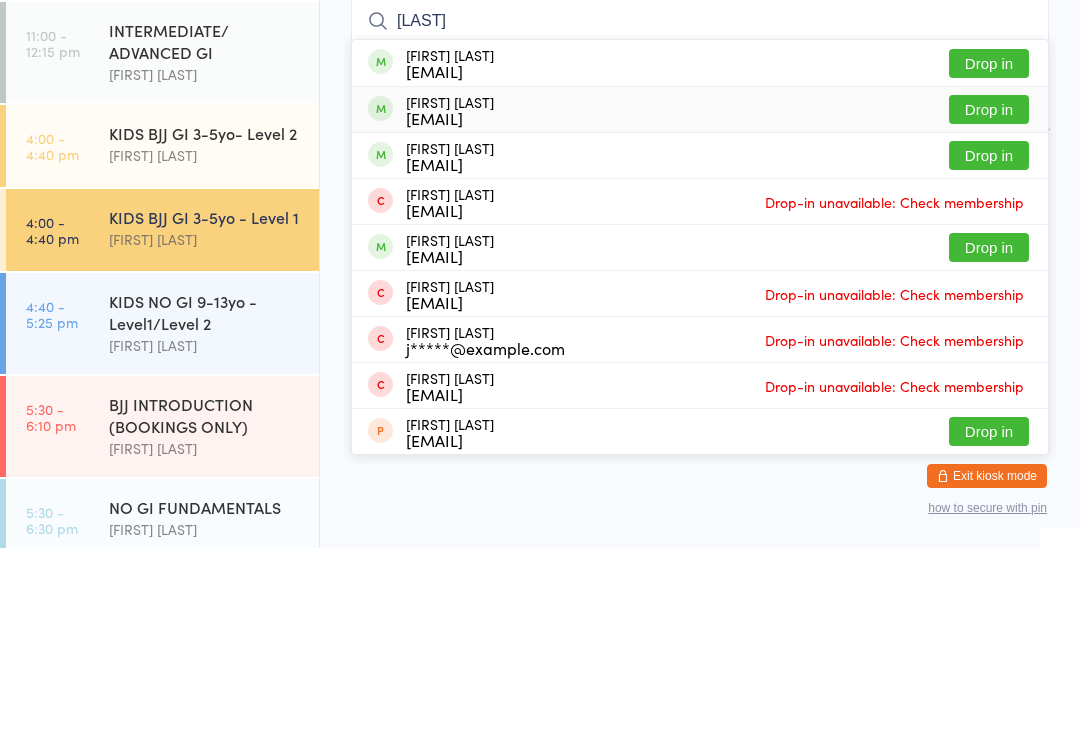 type on "[LAST]" 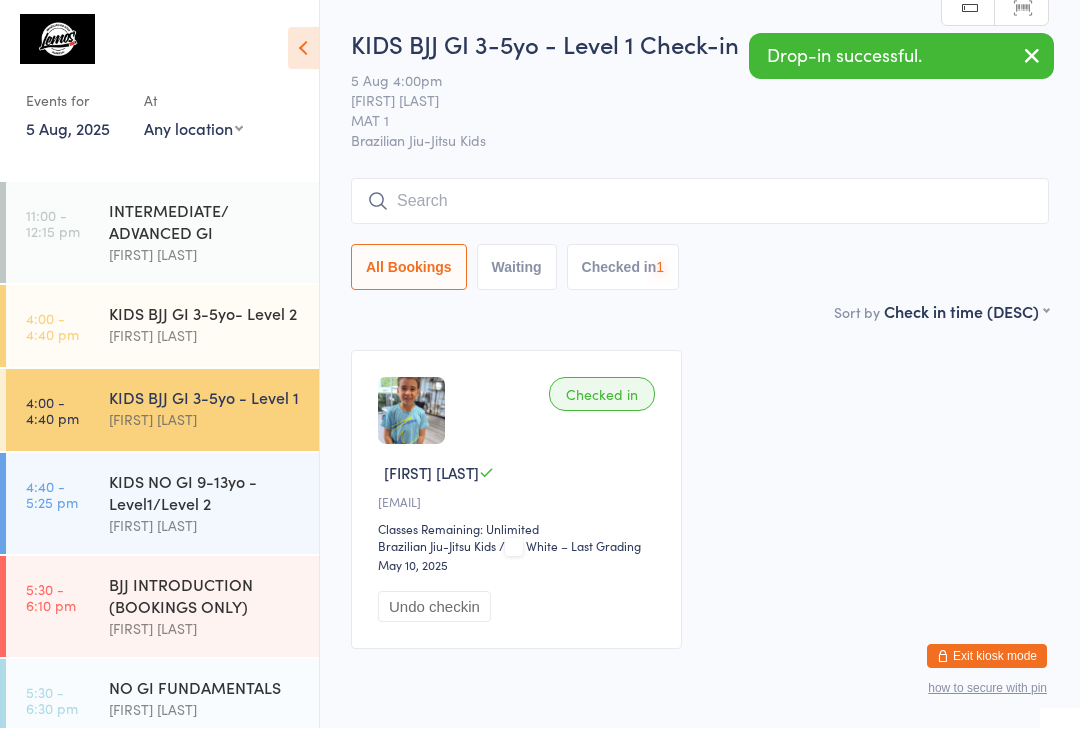 scroll, scrollTop: 1, scrollLeft: 0, axis: vertical 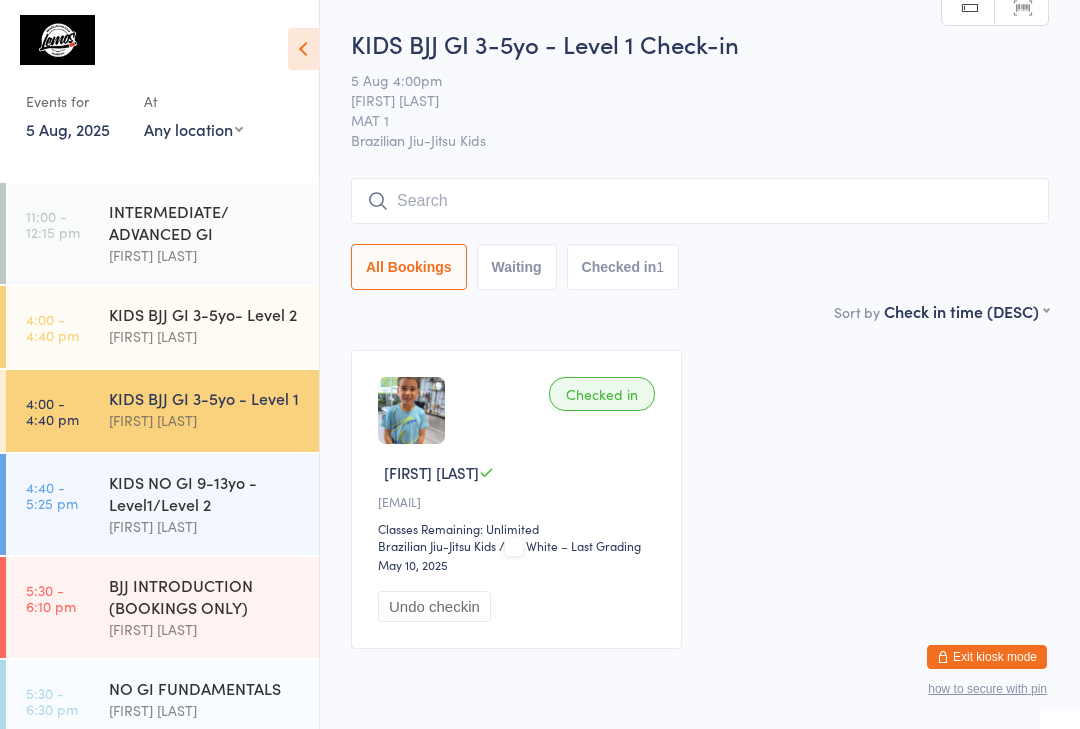 click on "[FIRST] [LAST]" at bounding box center [205, 526] 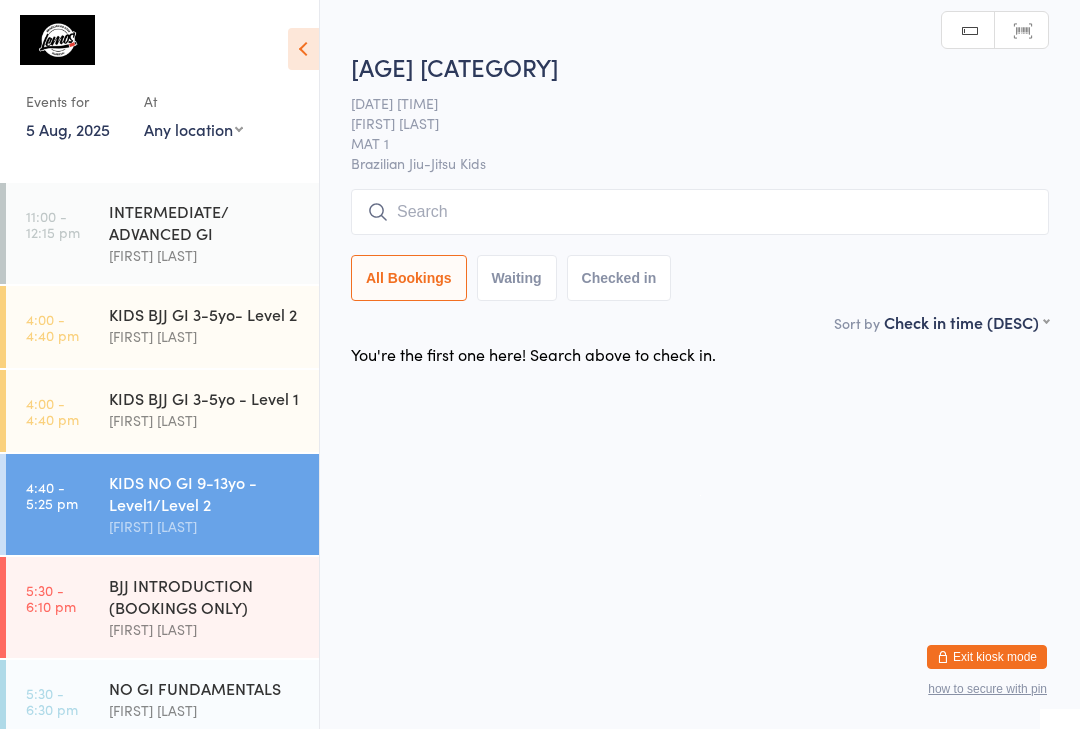 click at bounding box center (700, 212) 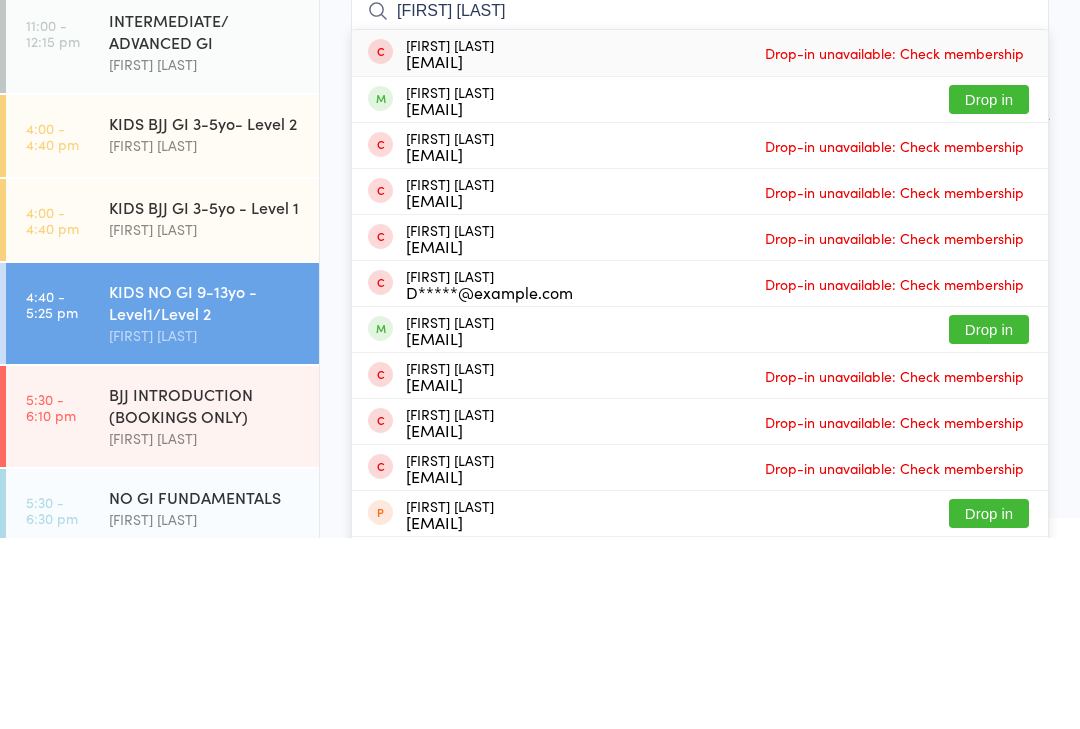type on "[FIRST] [LAST]" 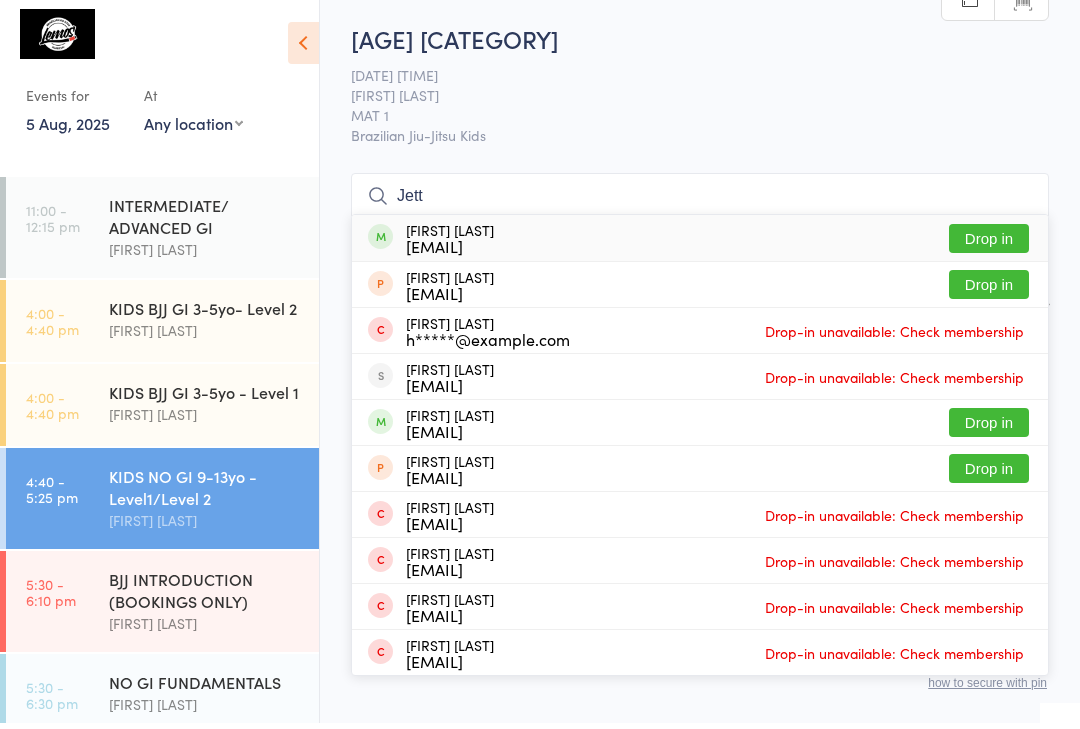 type on "Jett" 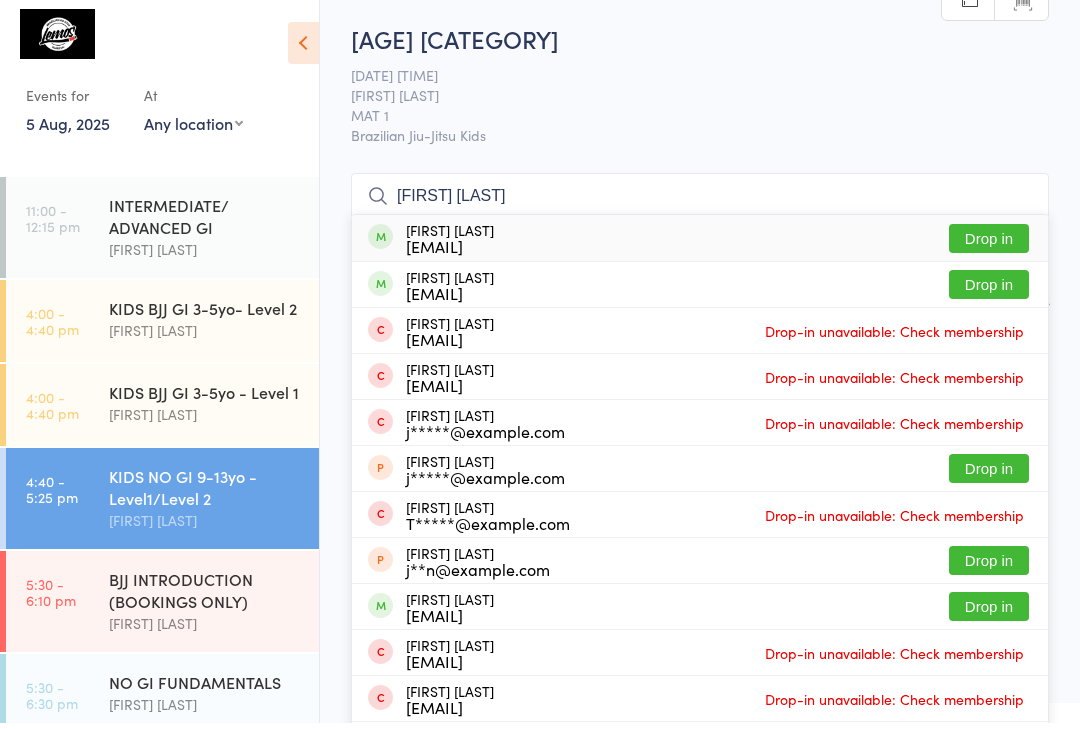 type on "[FIRST] [LAST]" 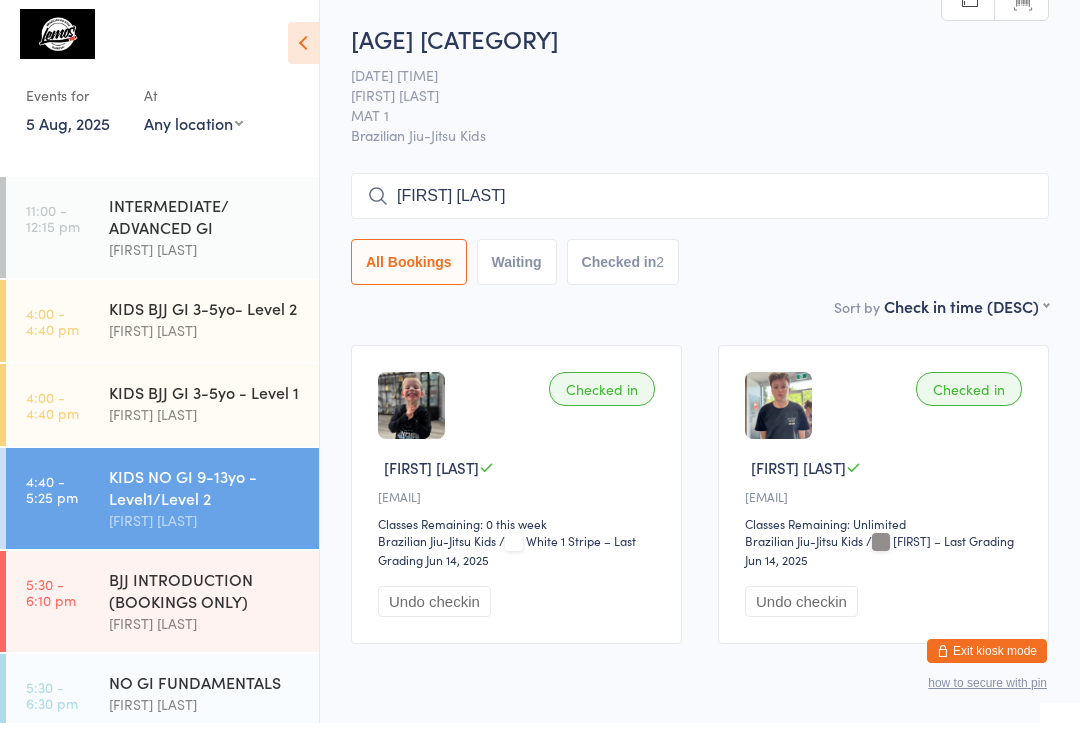 type 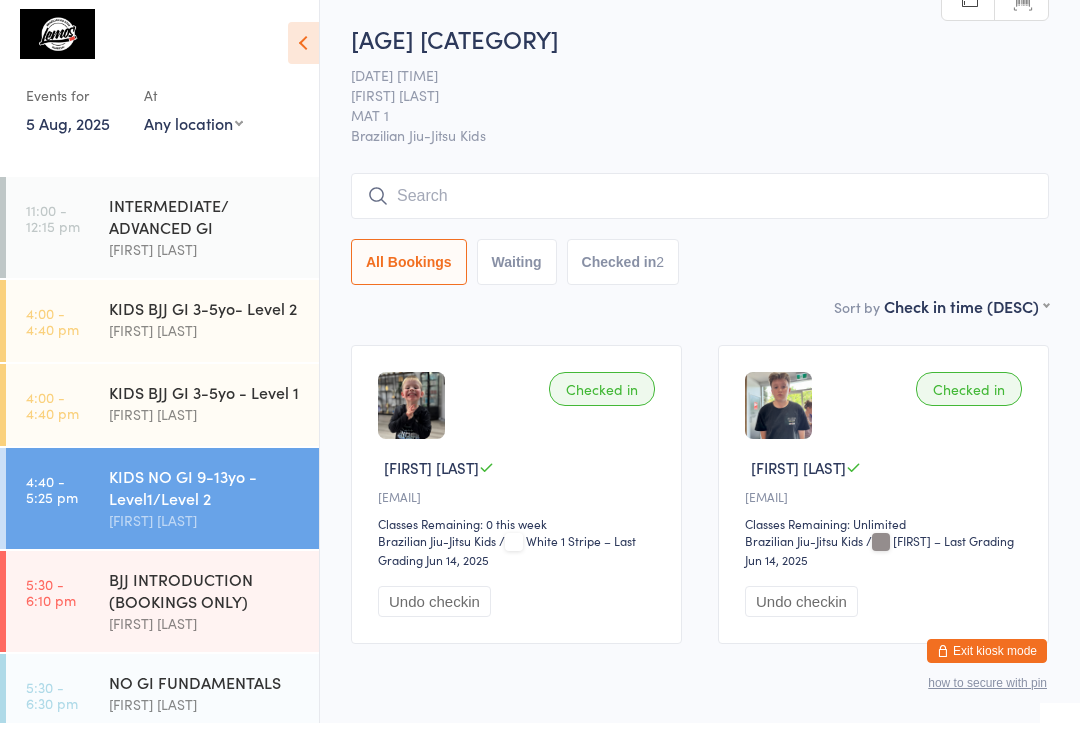 scroll, scrollTop: 6, scrollLeft: 0, axis: vertical 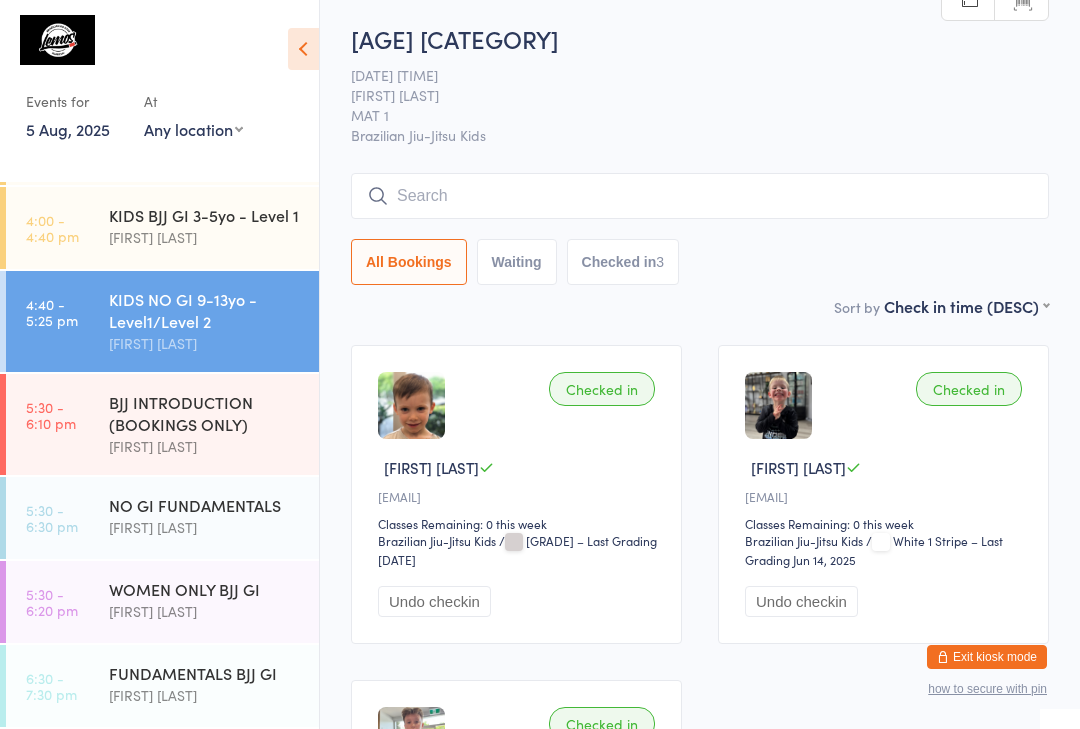 click on "NO GI FUNDAMENTALS" at bounding box center (205, 505) 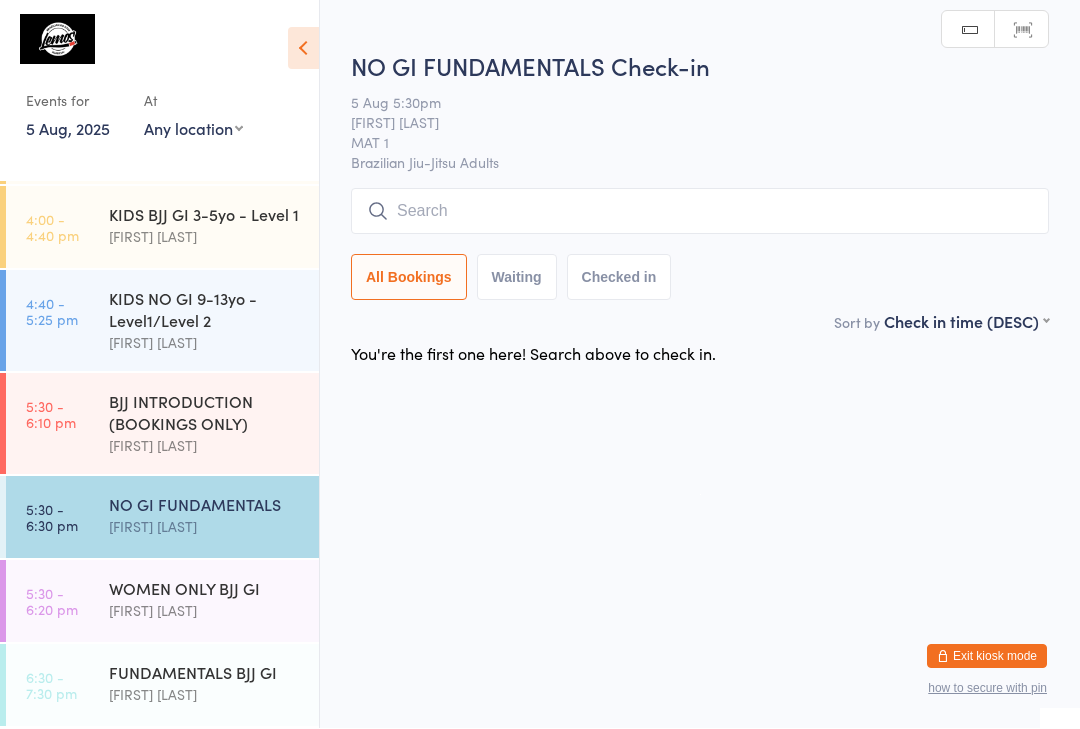click at bounding box center [700, 212] 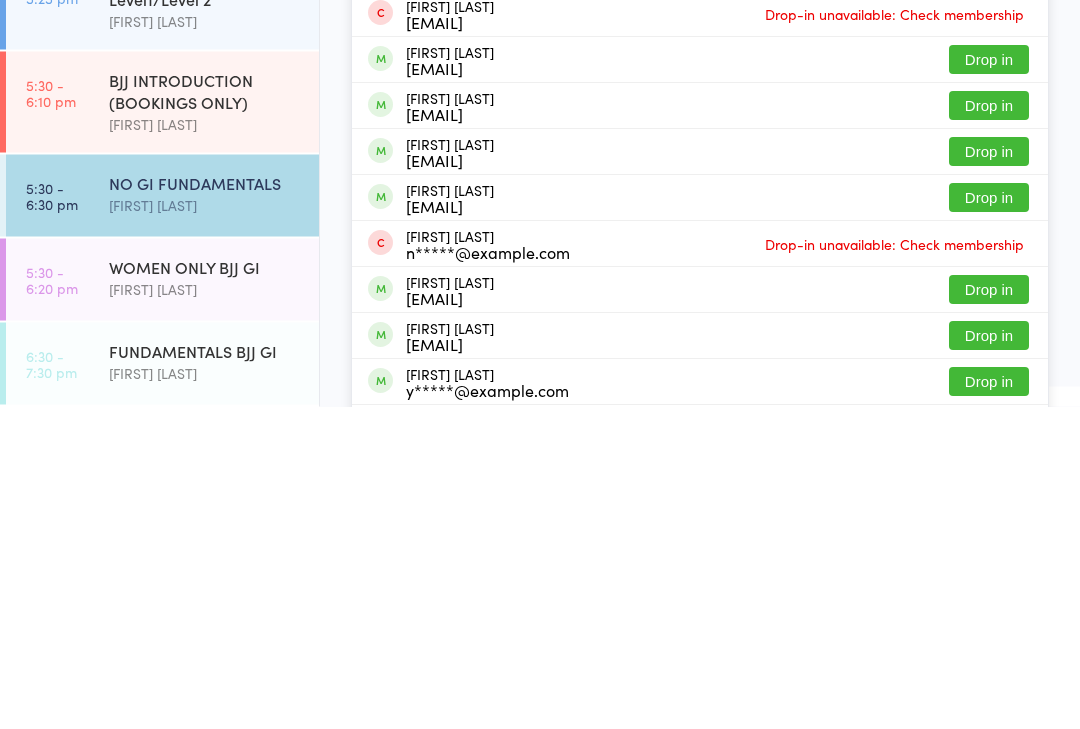 type on "Nich" 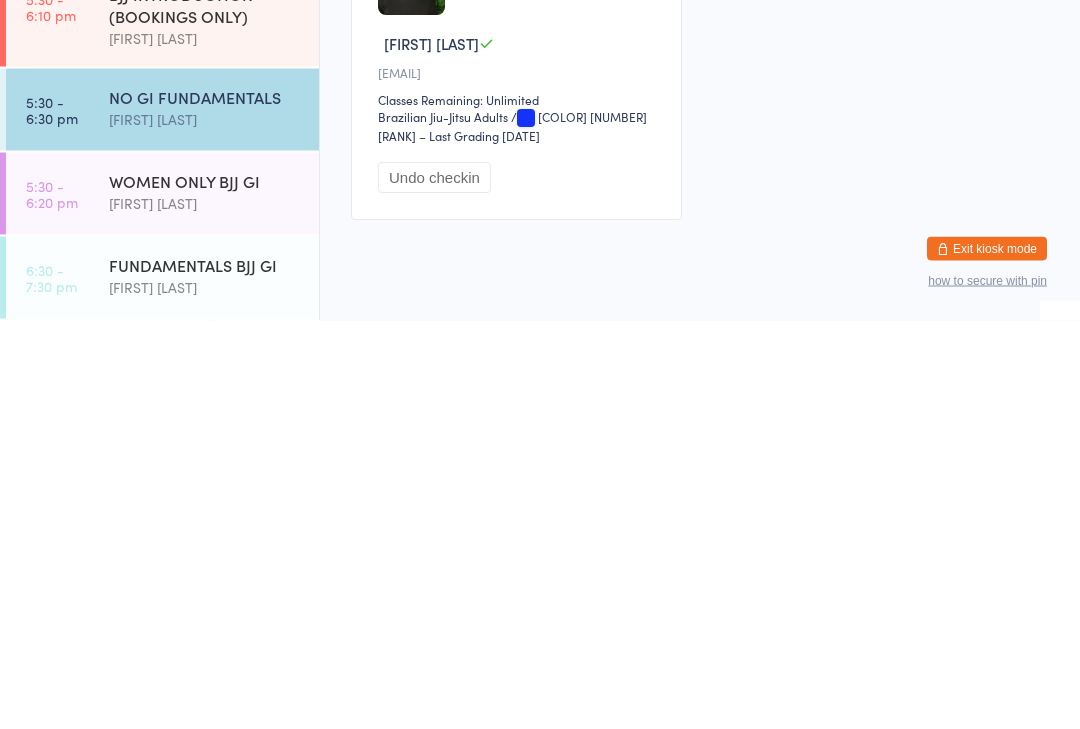 scroll, scrollTop: 22, scrollLeft: 0, axis: vertical 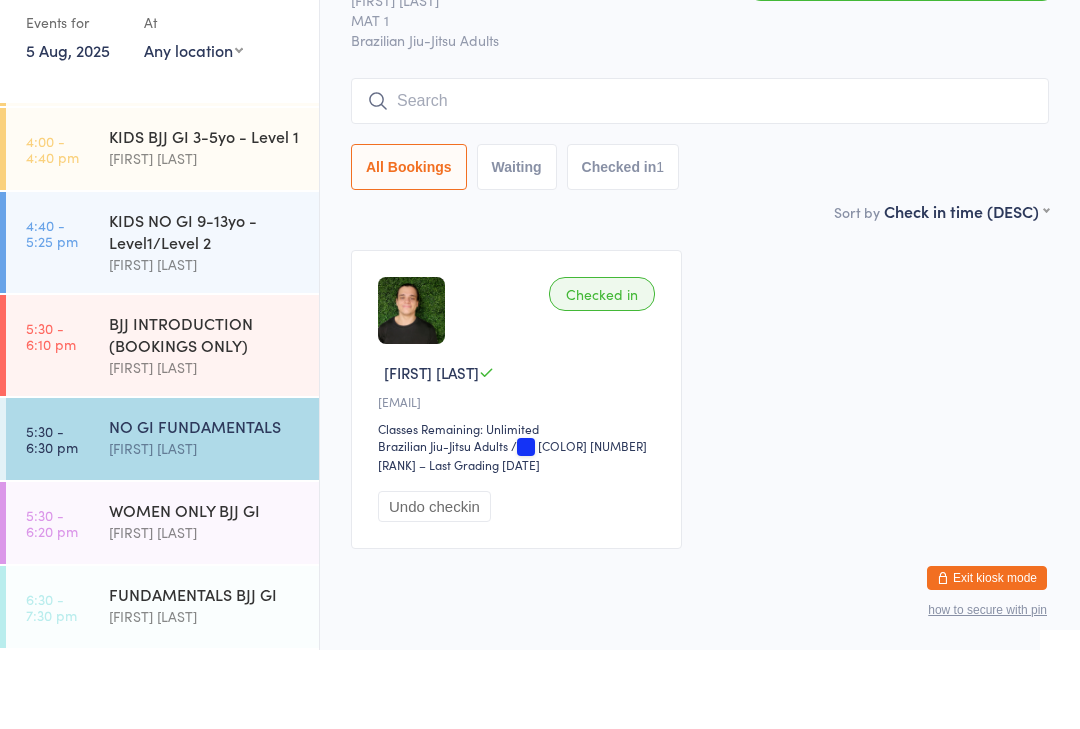 click on "KIDS BJJ GI 3-5yo - Level 1" at bounding box center [205, 215] 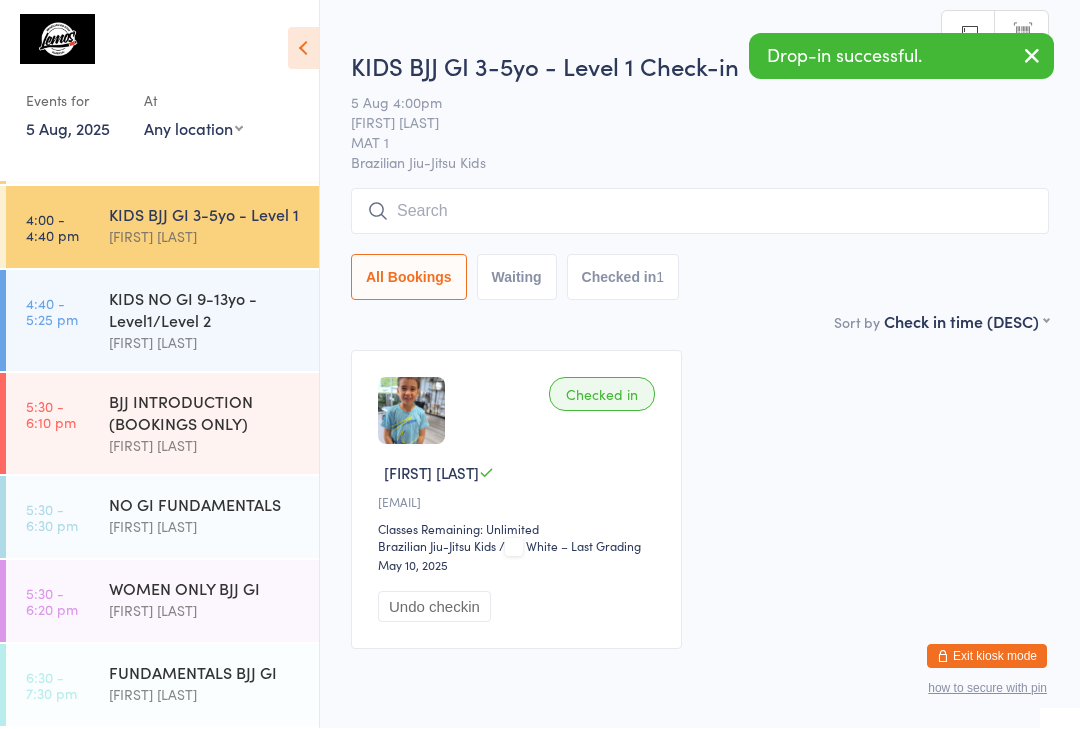 scroll, scrollTop: 1, scrollLeft: 0, axis: vertical 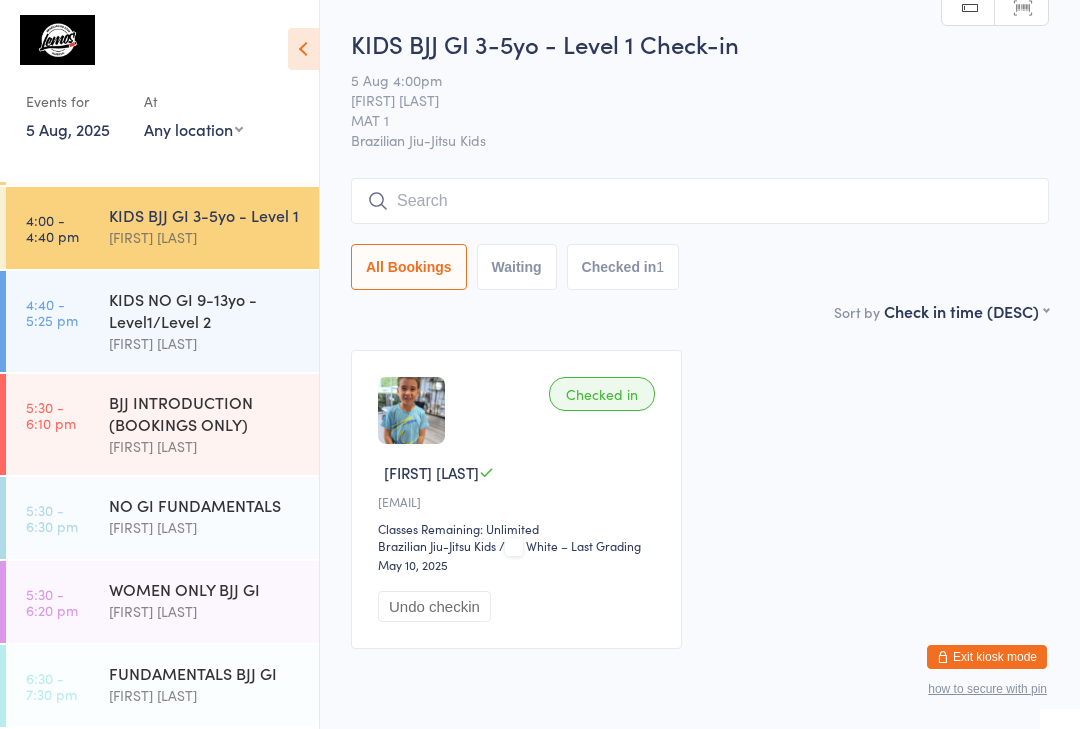 click on "KIDS NO GI 9-13yo - Level1/Level 2" at bounding box center (205, 310) 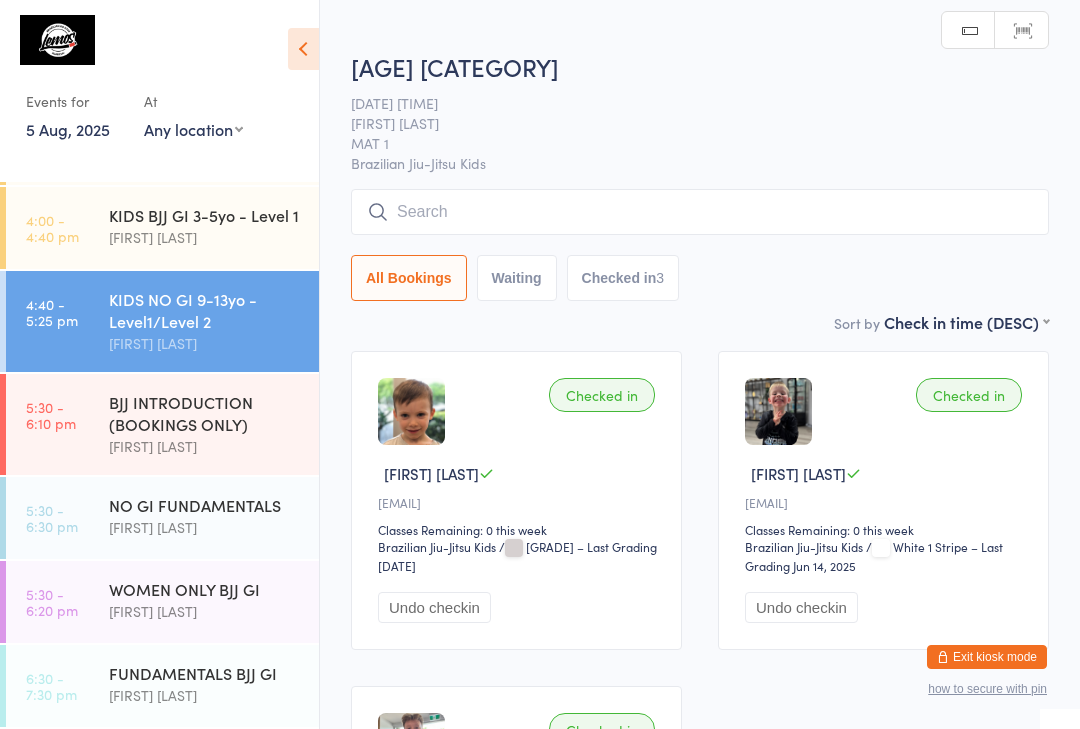 click at bounding box center (700, 212) 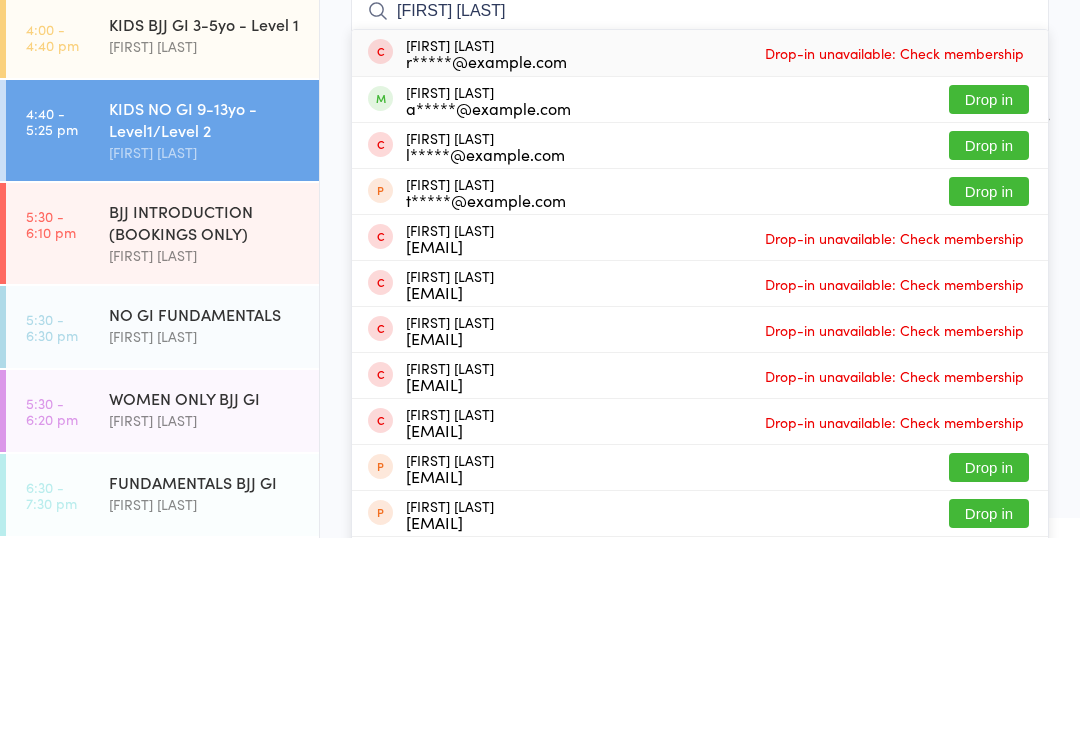 type on "[FIRST] [LAST]" 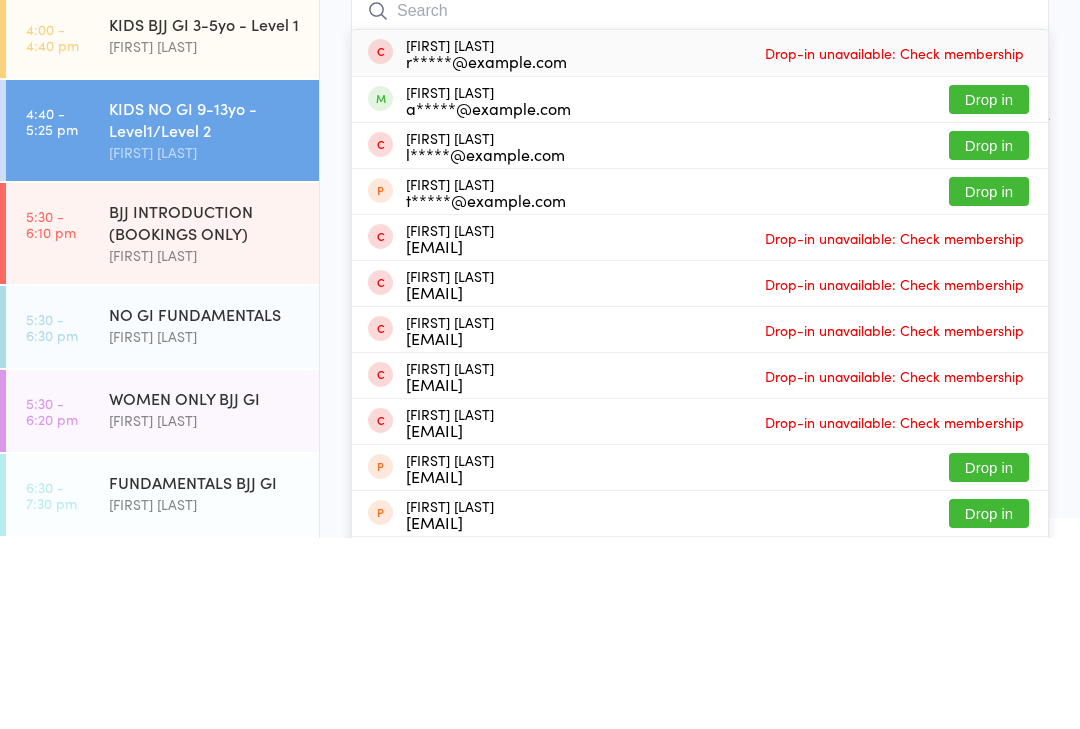 scroll, scrollTop: 191, scrollLeft: 0, axis: vertical 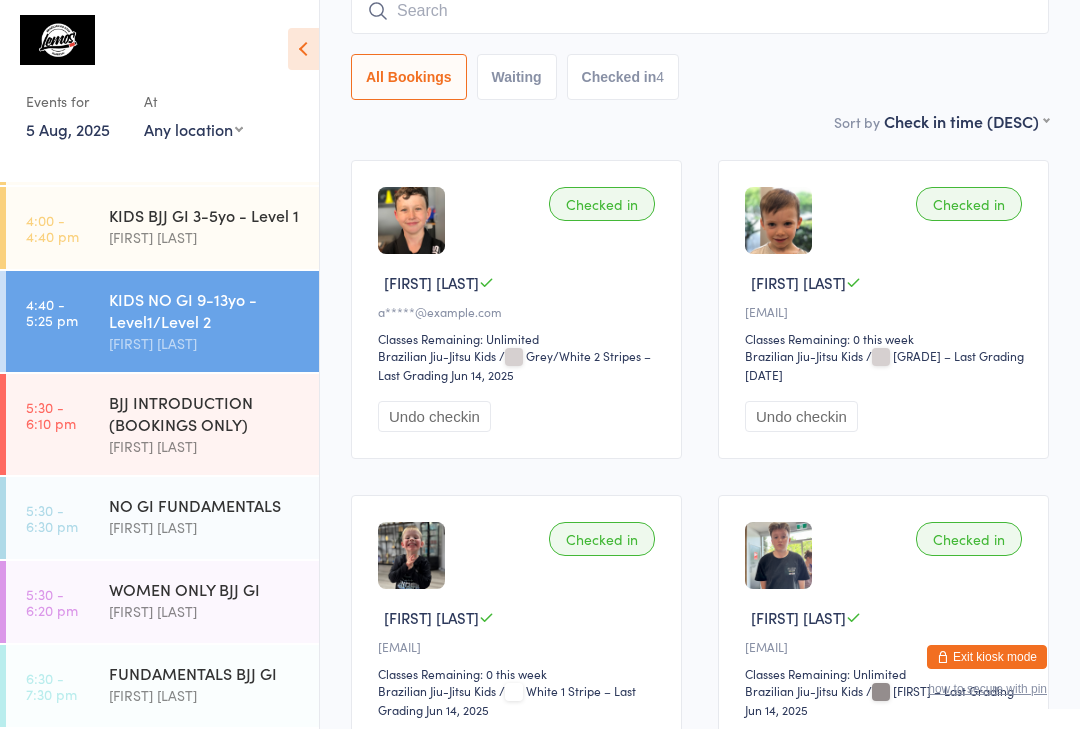 click at bounding box center [700, 11] 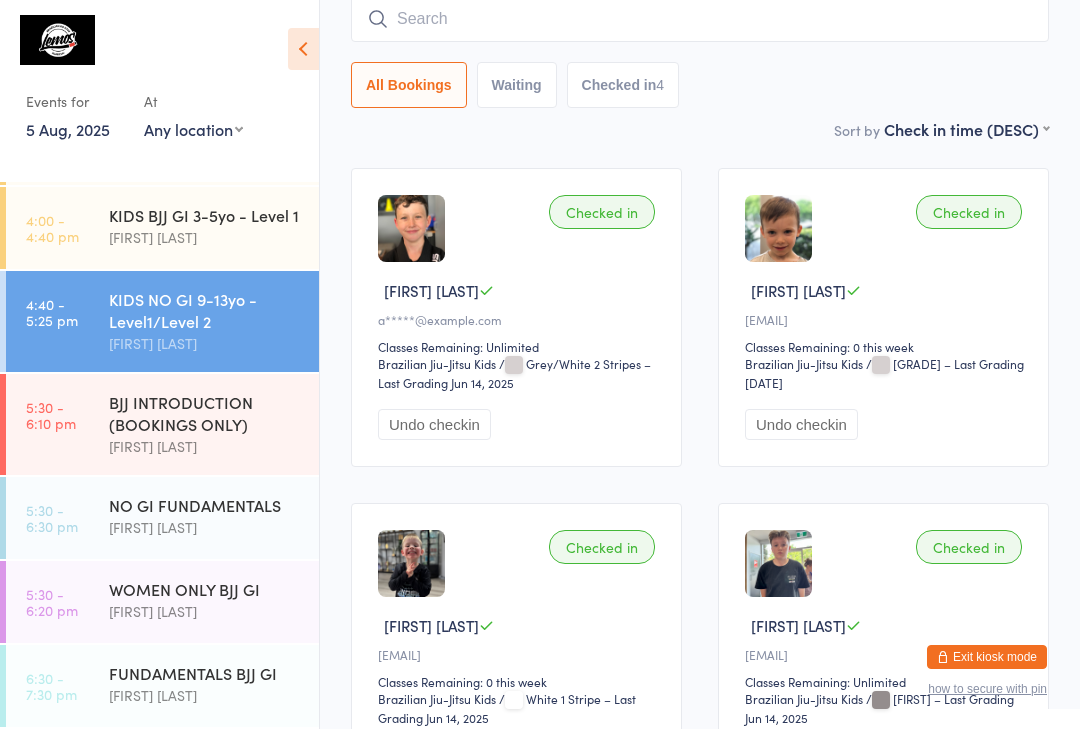 scroll, scrollTop: 181, scrollLeft: 0, axis: vertical 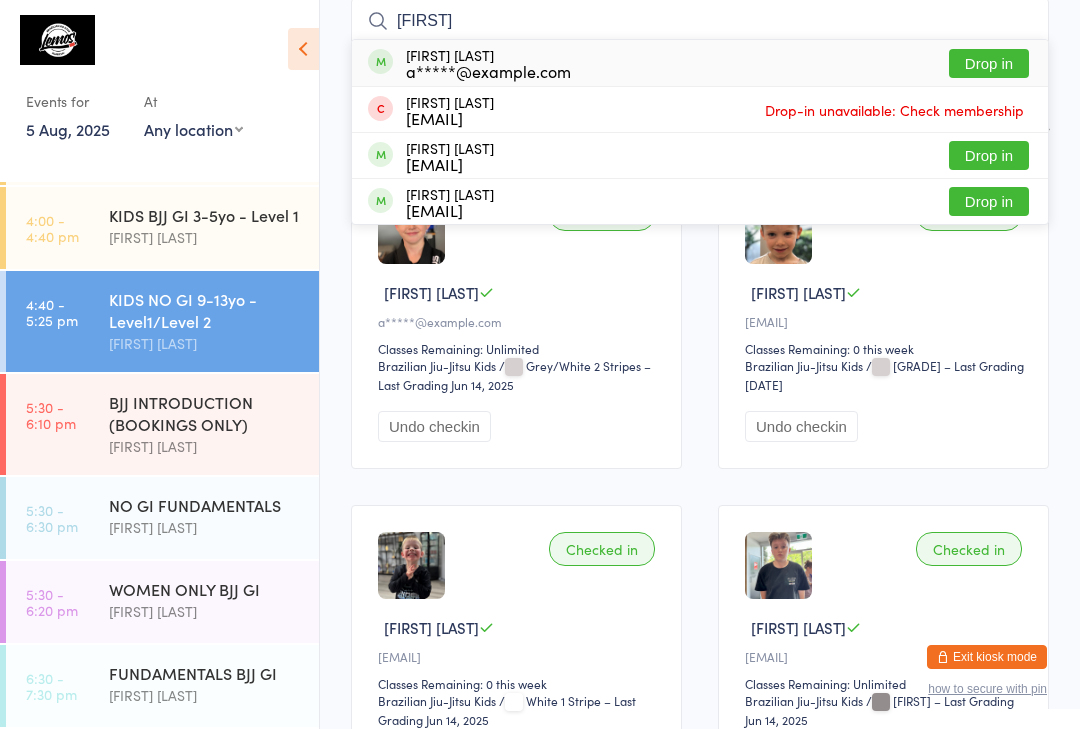 type on "[FIRST]" 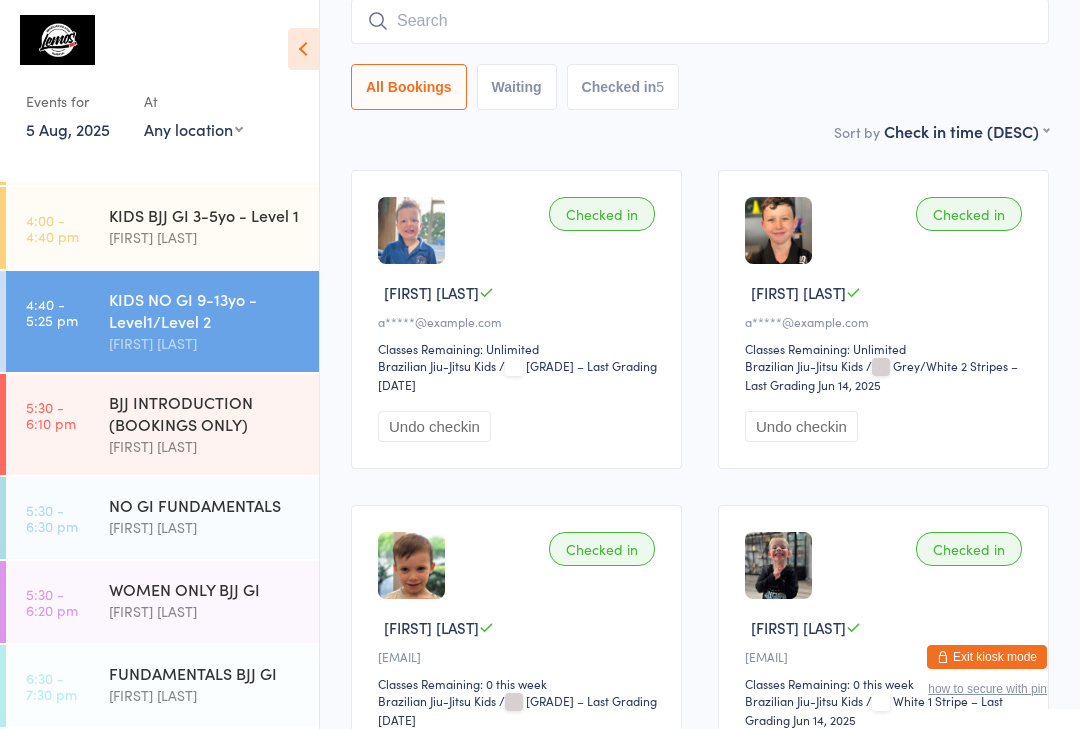 click at bounding box center [700, 21] 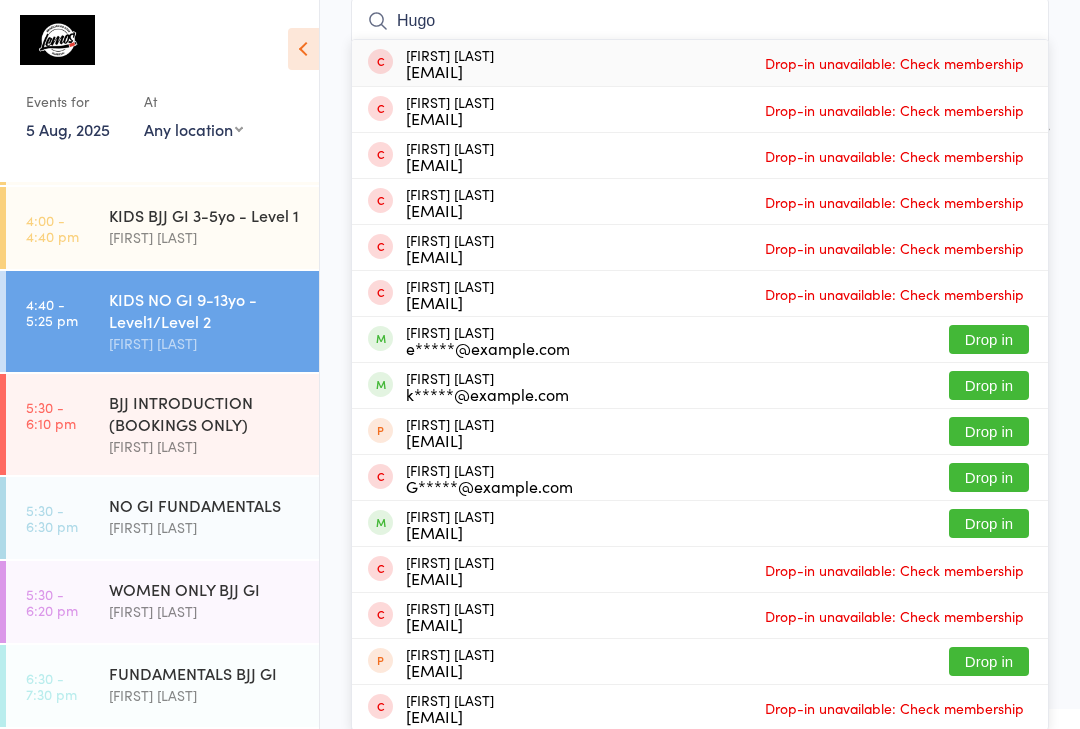 scroll, scrollTop: 410, scrollLeft: 0, axis: vertical 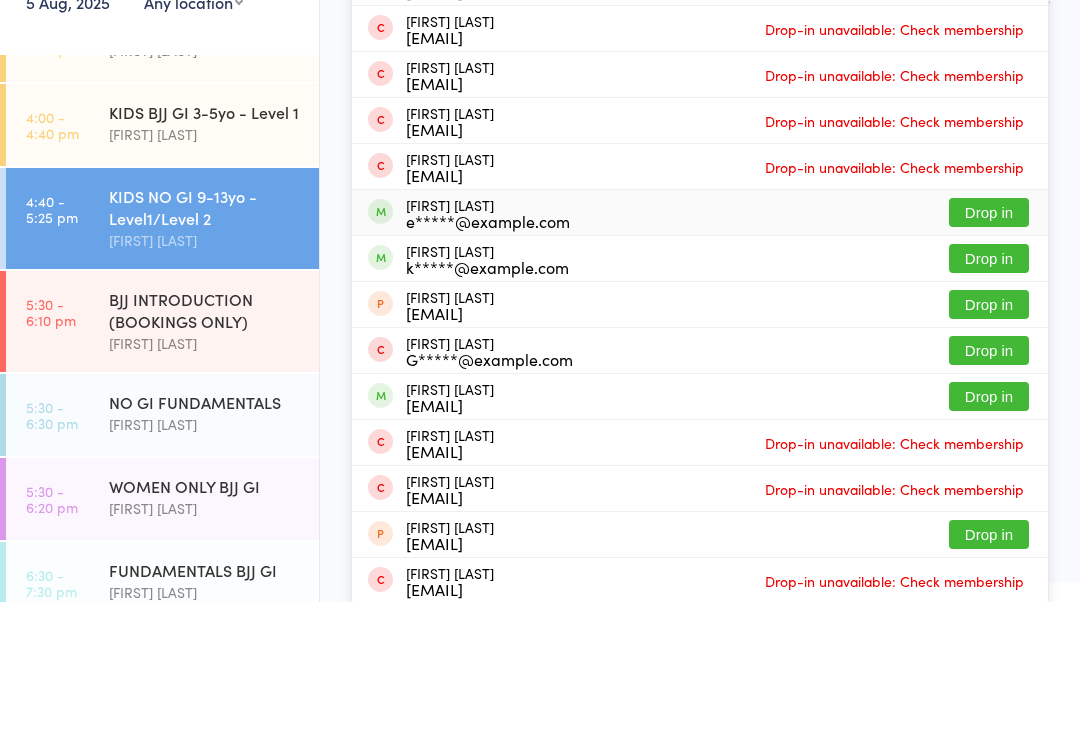 type on "Hugo" 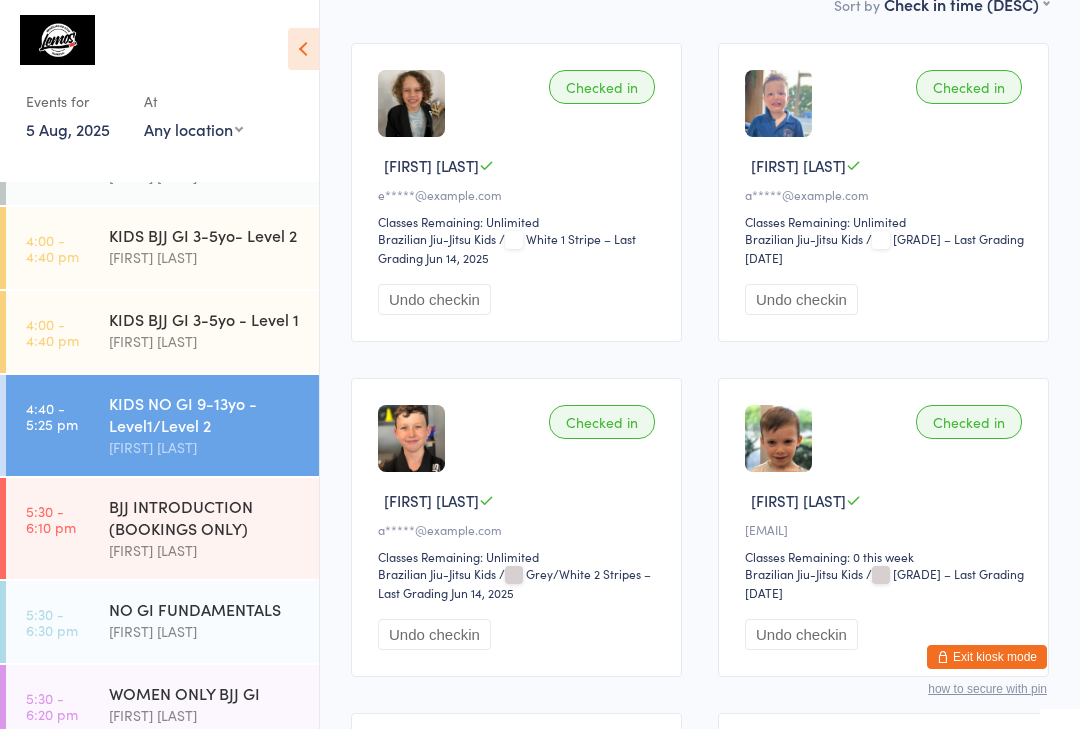 scroll, scrollTop: 331, scrollLeft: 0, axis: vertical 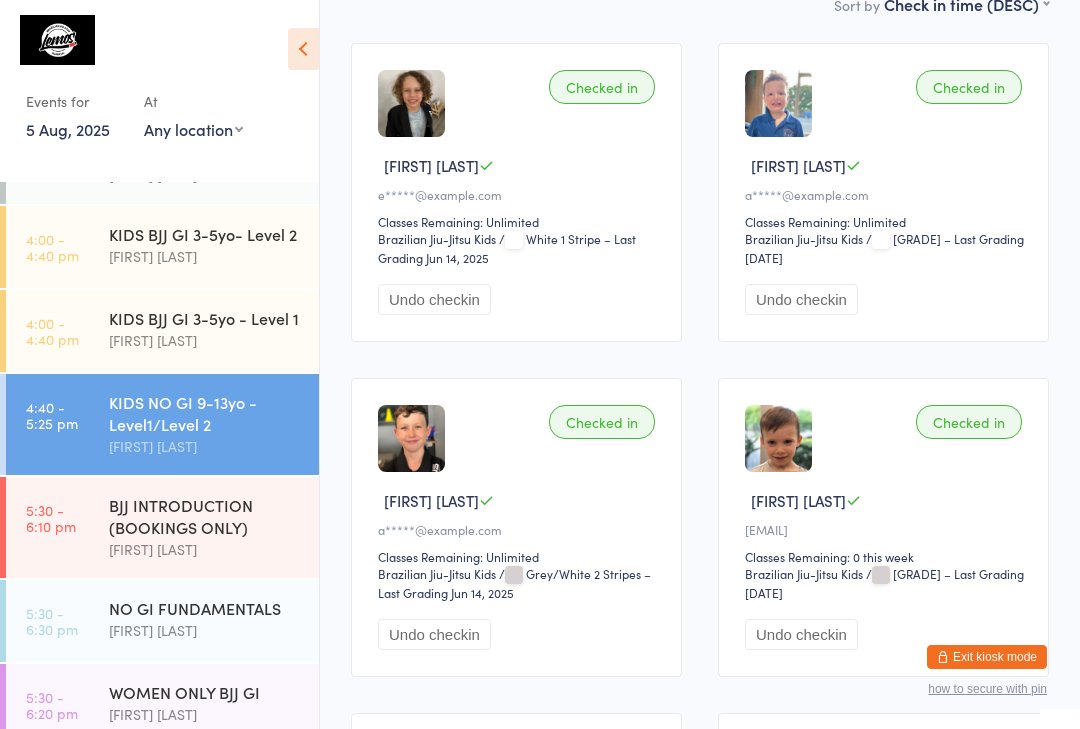 click on "KIDS BJJ GI 3-5yo - Level 1" at bounding box center [205, 318] 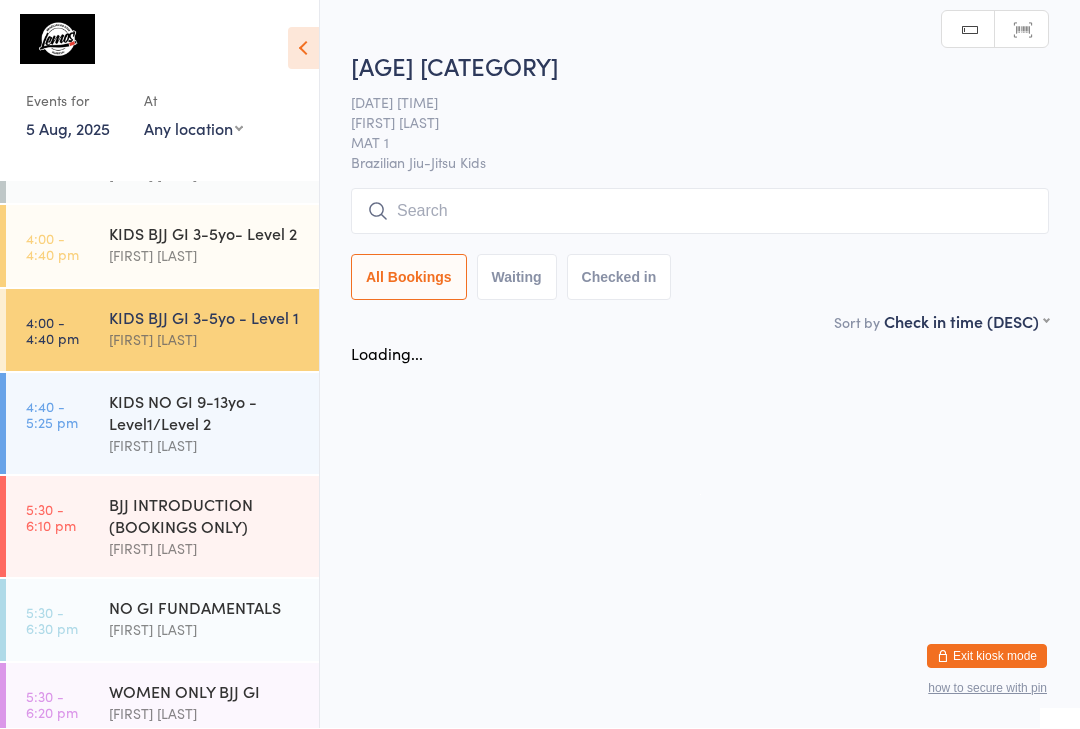 scroll, scrollTop: 1, scrollLeft: 0, axis: vertical 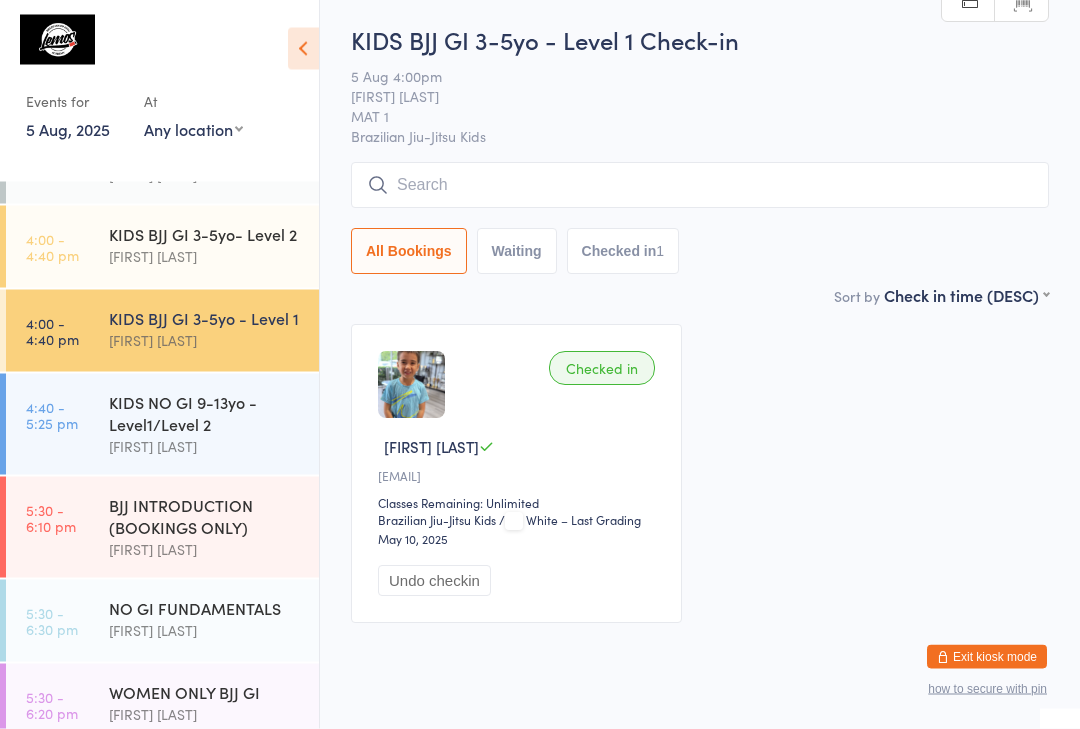 click at bounding box center (700, 186) 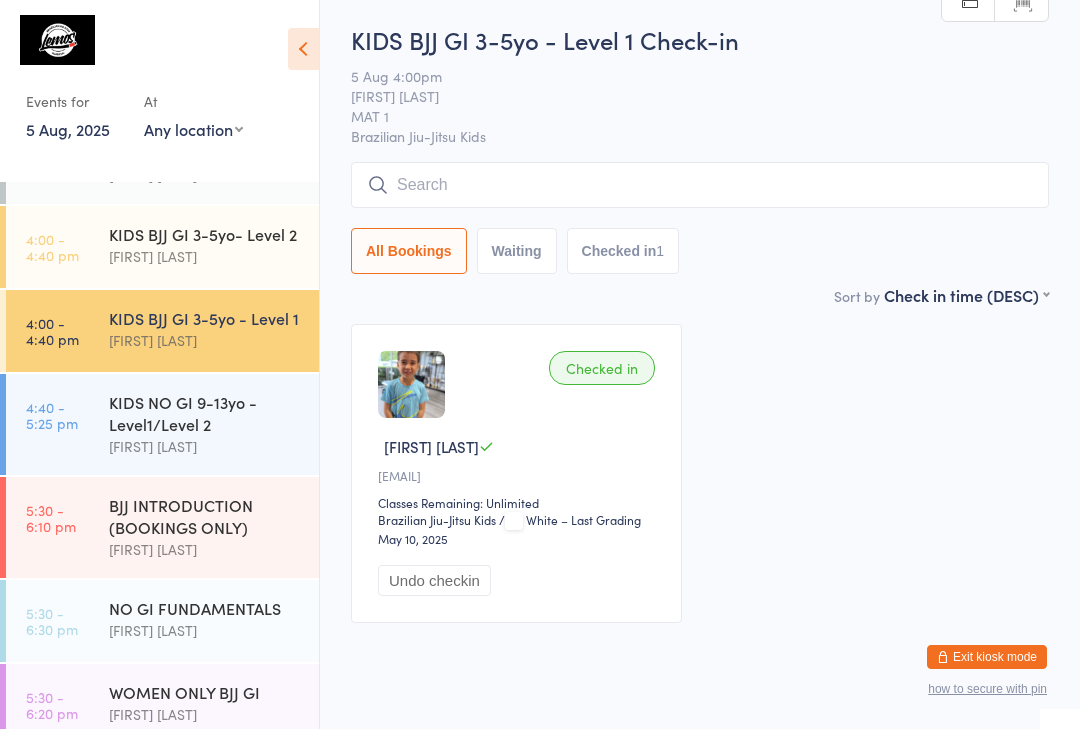 scroll, scrollTop: 26, scrollLeft: 0, axis: vertical 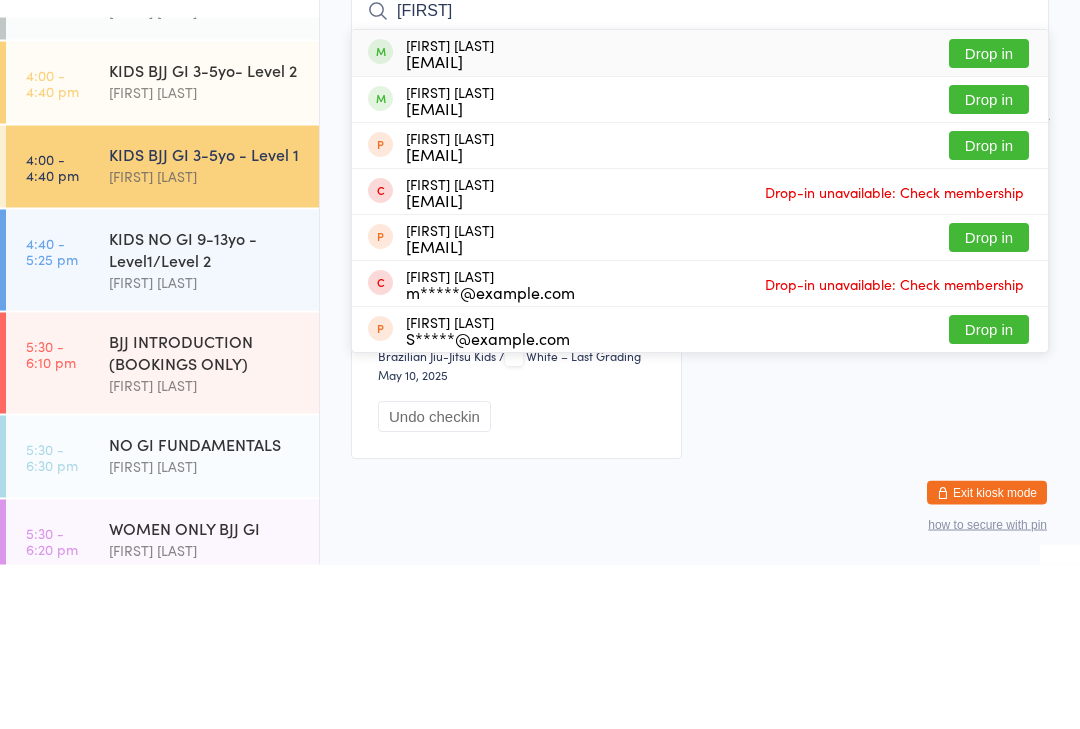 type on "[FIRST]" 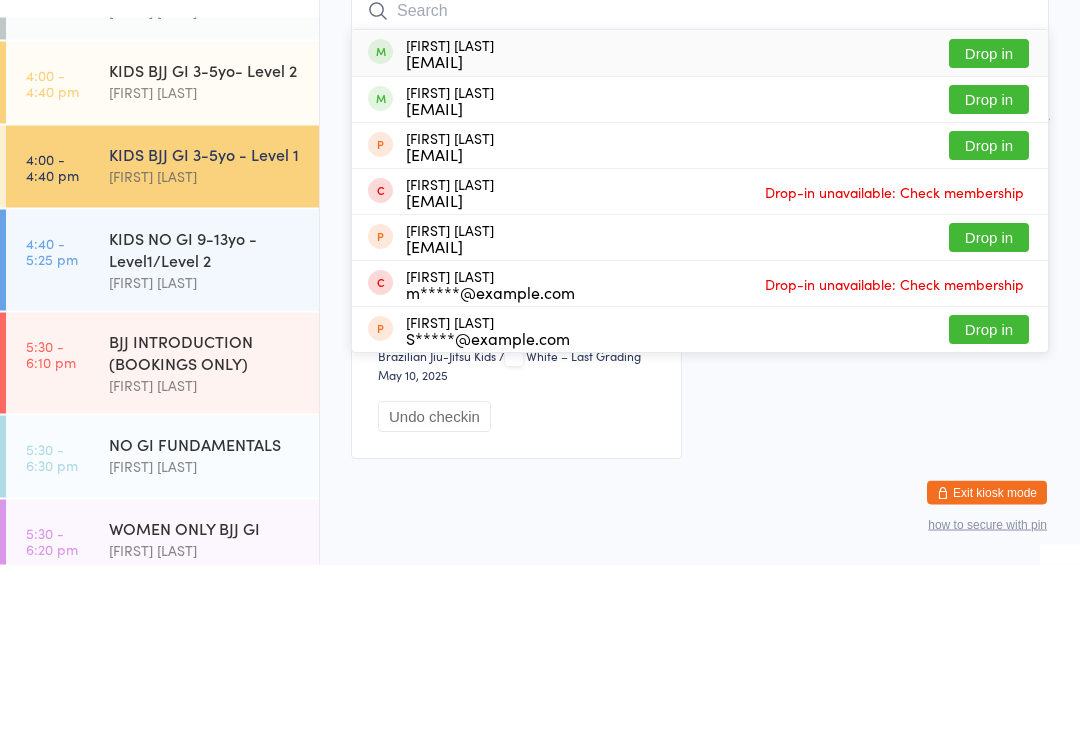 scroll, scrollTop: 50, scrollLeft: 0, axis: vertical 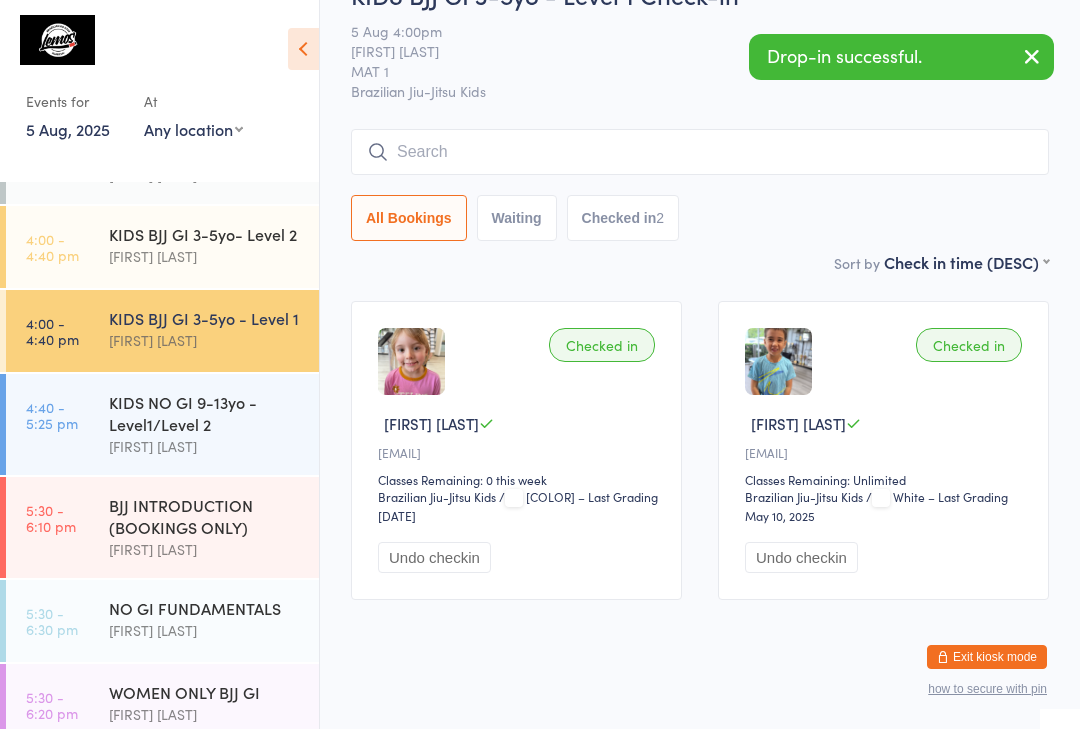 click on "KIDS NO GI 9-13yo - Level1/Level 2" at bounding box center (205, 413) 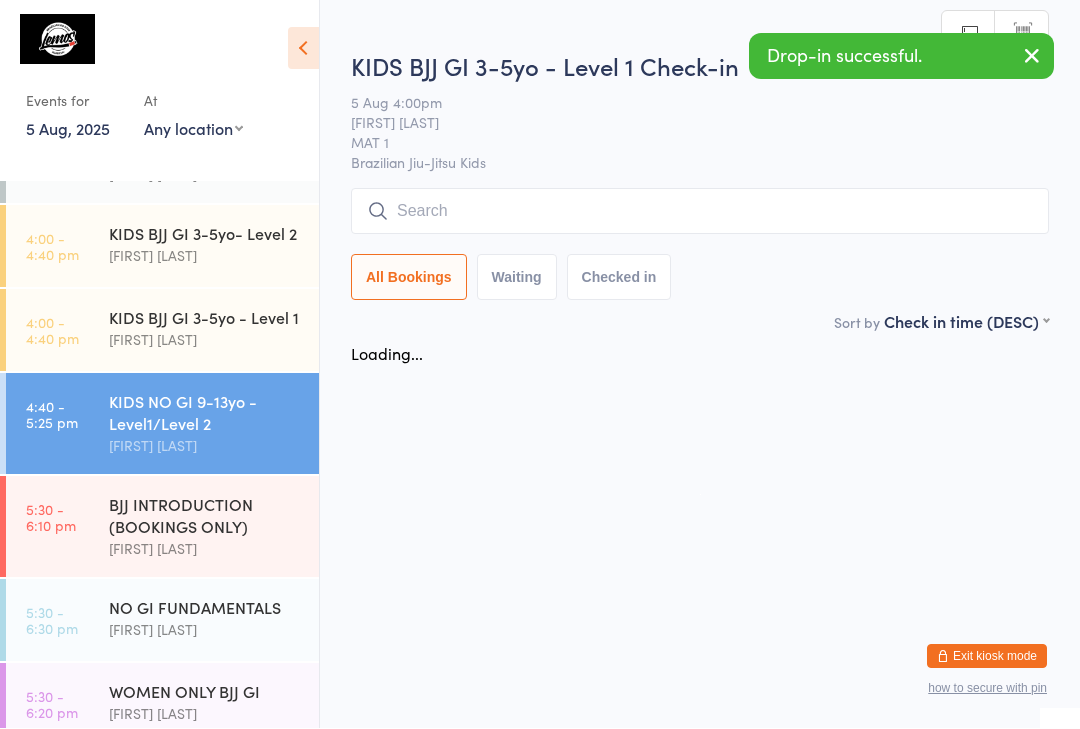 scroll, scrollTop: 1, scrollLeft: 0, axis: vertical 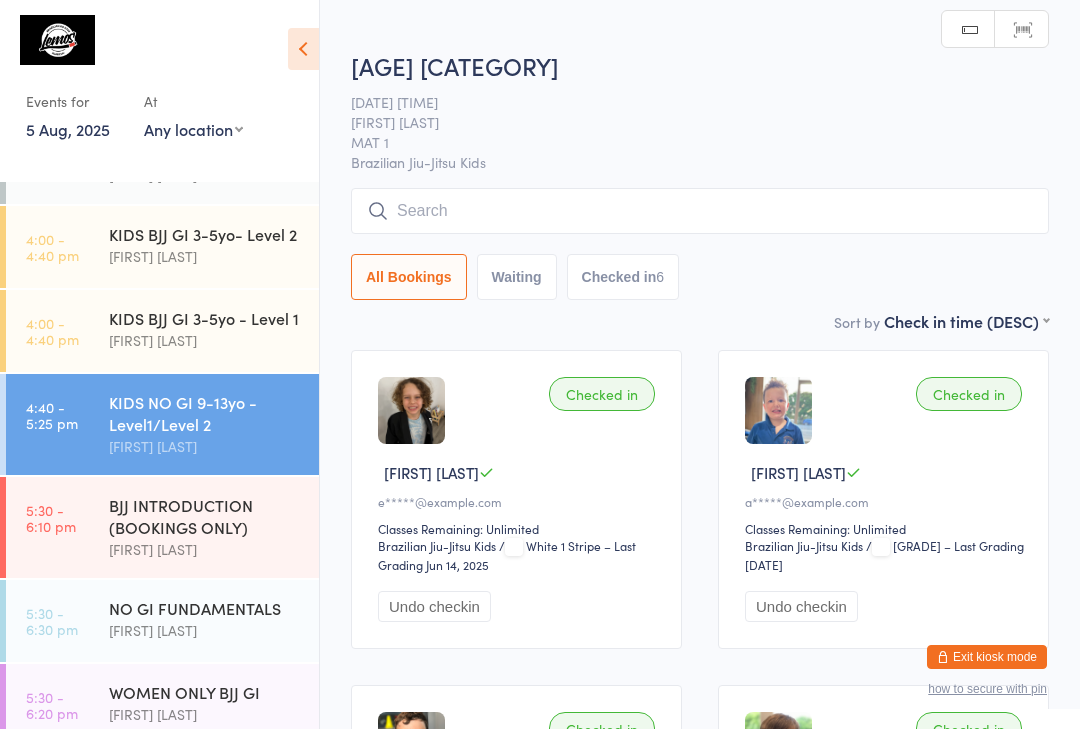 click at bounding box center (700, 211) 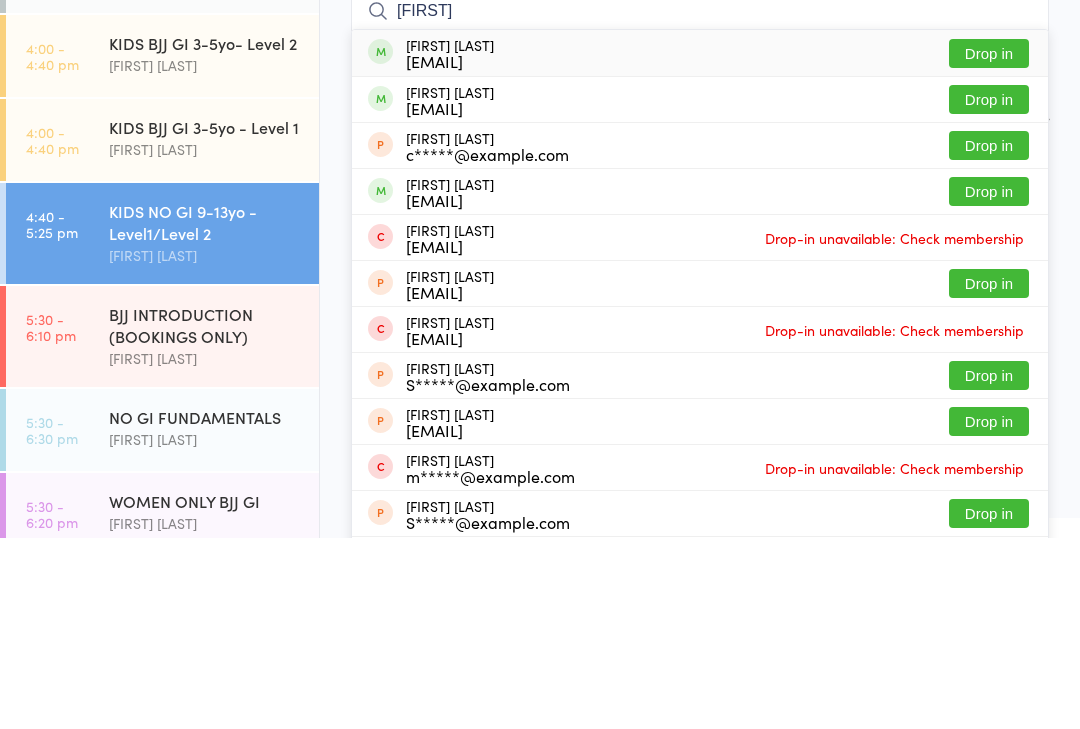 type on "[FIRST]" 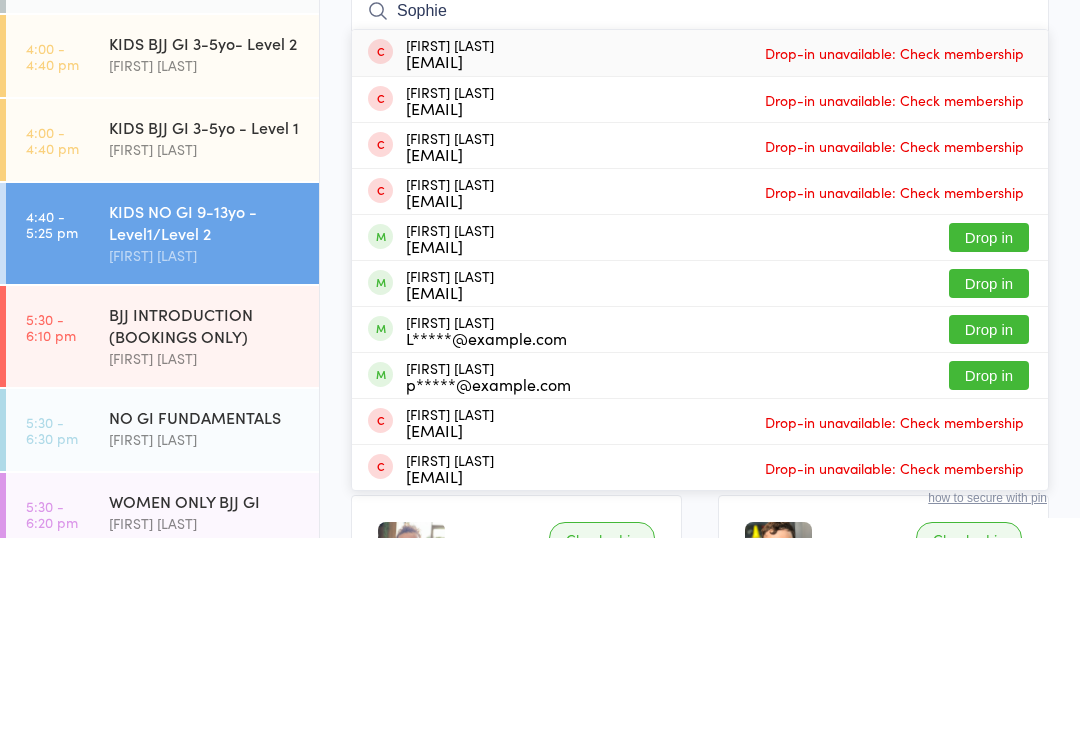 type on "Sophie" 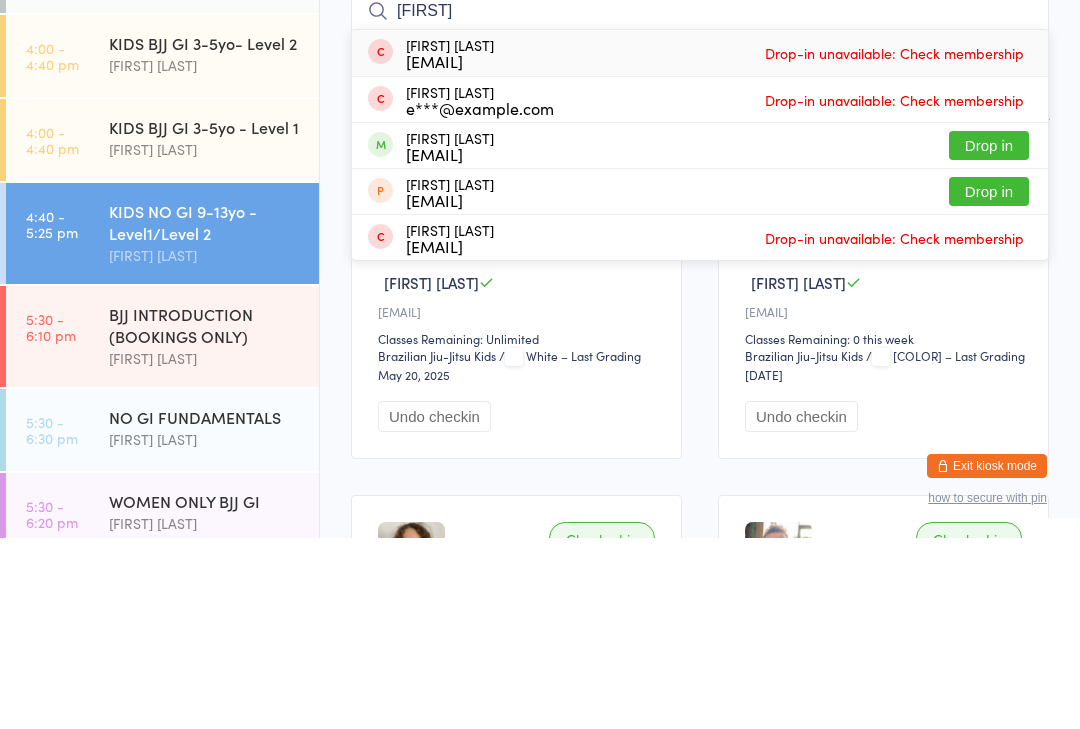 type on "[FIRST]" 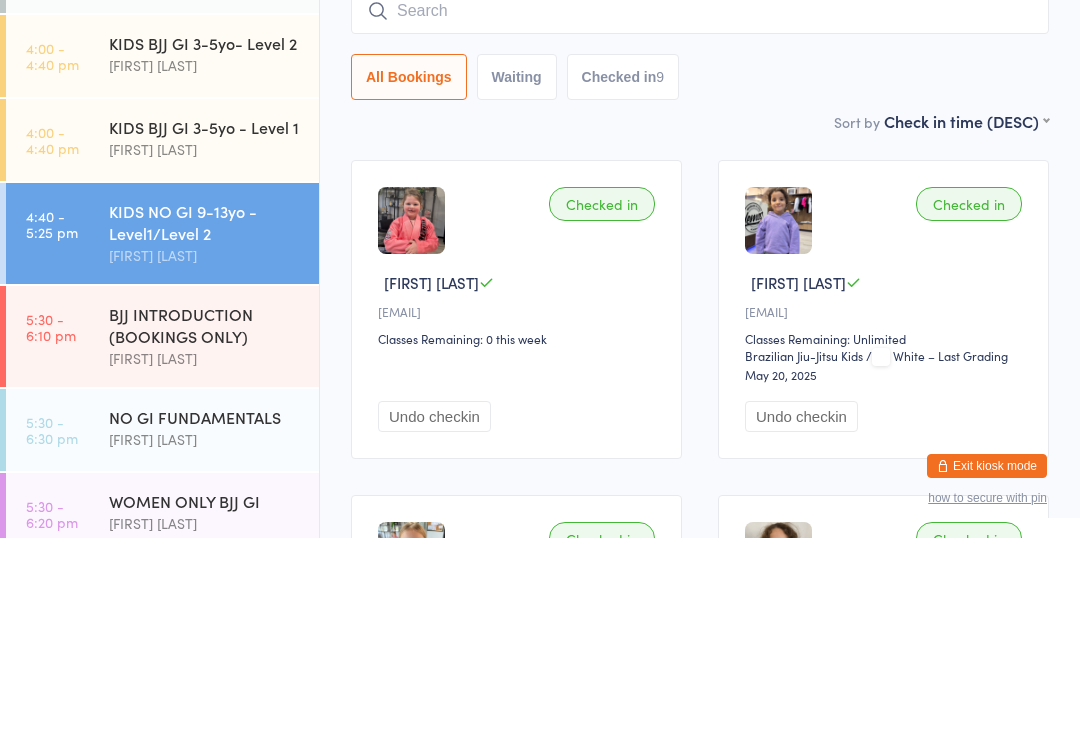 click on "KIDS BJJ GI 3-5yo - Level 1" at bounding box center [205, 318] 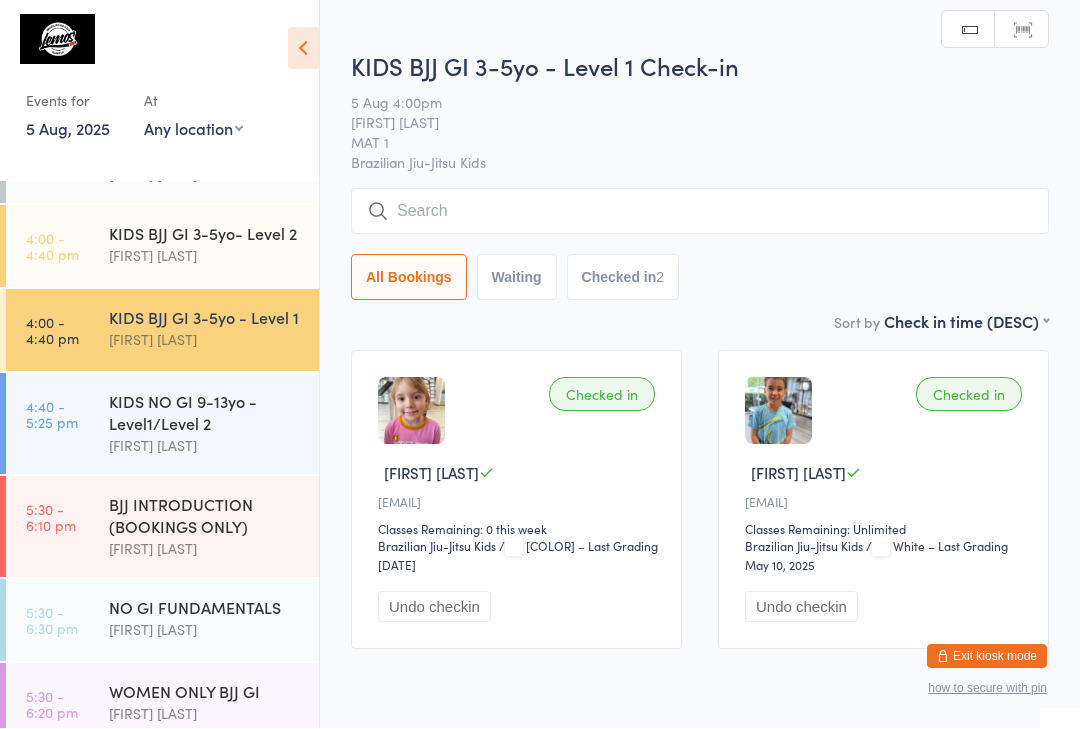 scroll, scrollTop: 1, scrollLeft: 0, axis: vertical 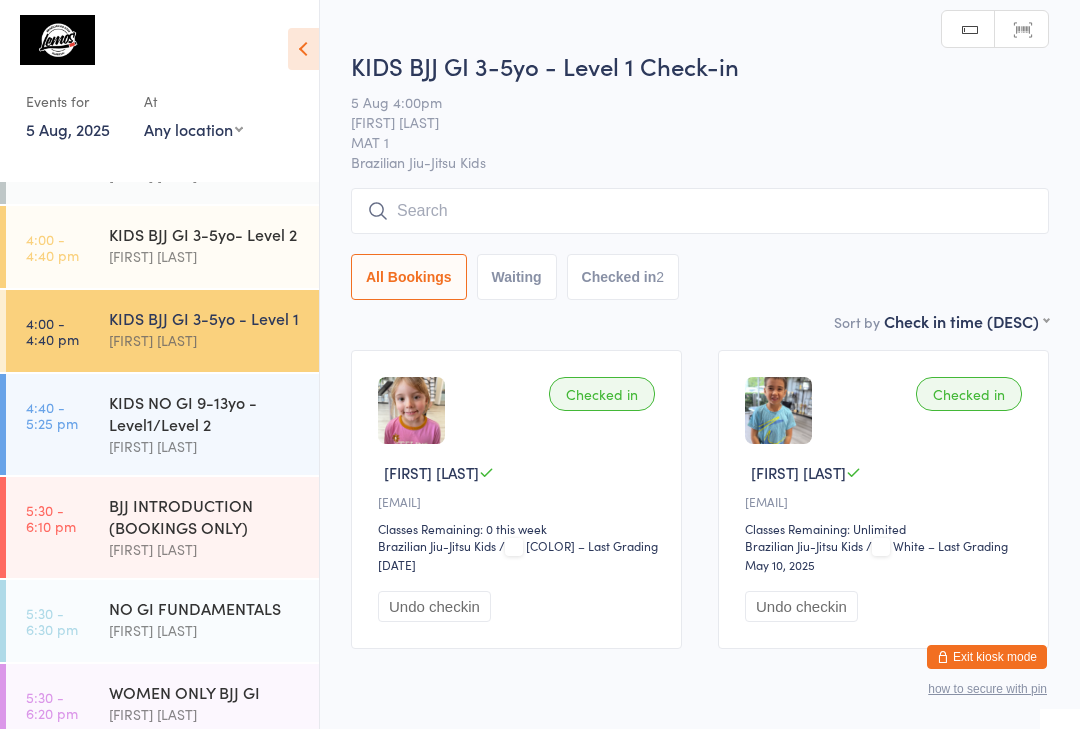 click at bounding box center (700, 211) 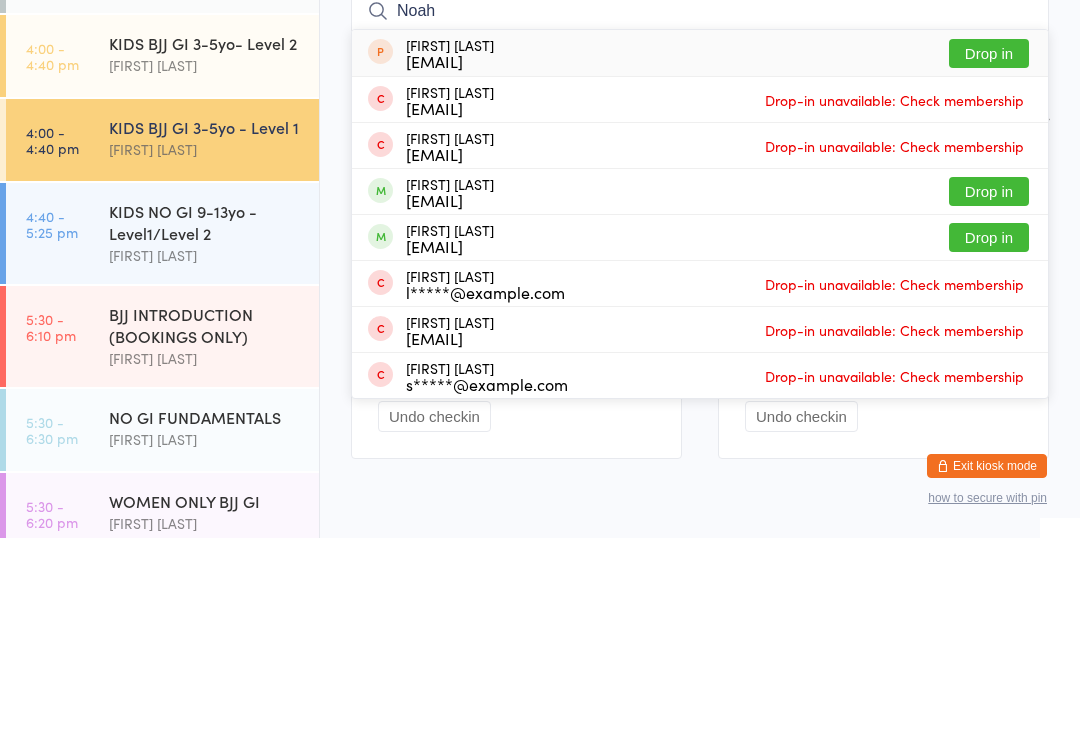 type on "Noah" 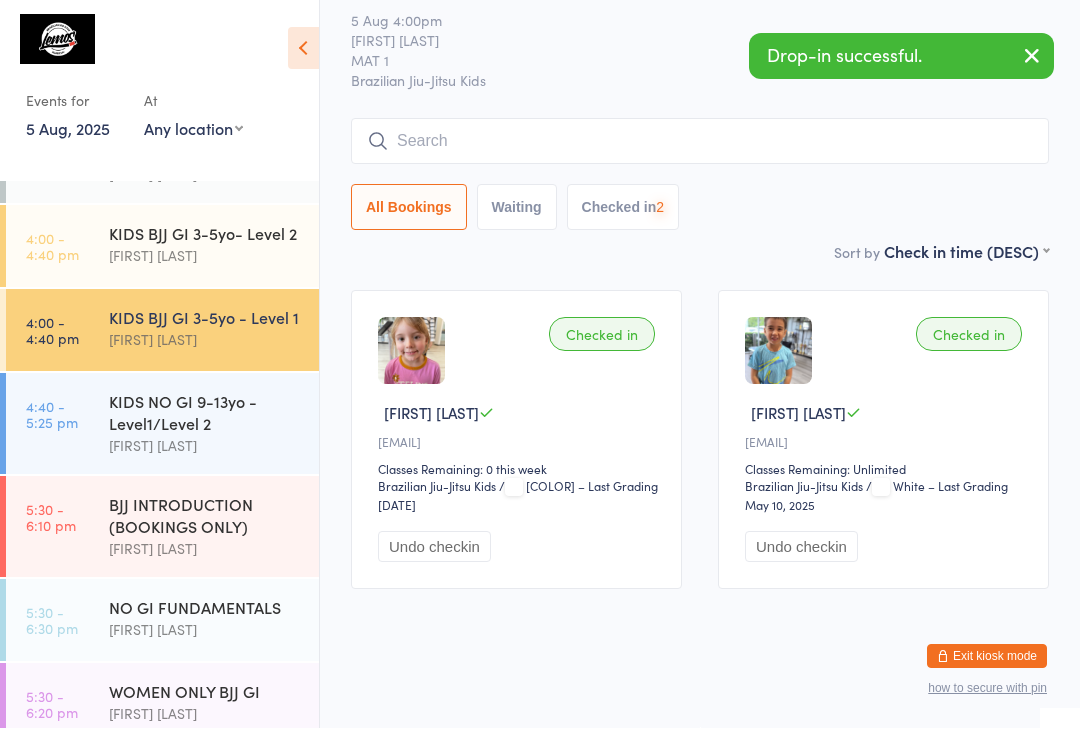 scroll, scrollTop: 87, scrollLeft: 0, axis: vertical 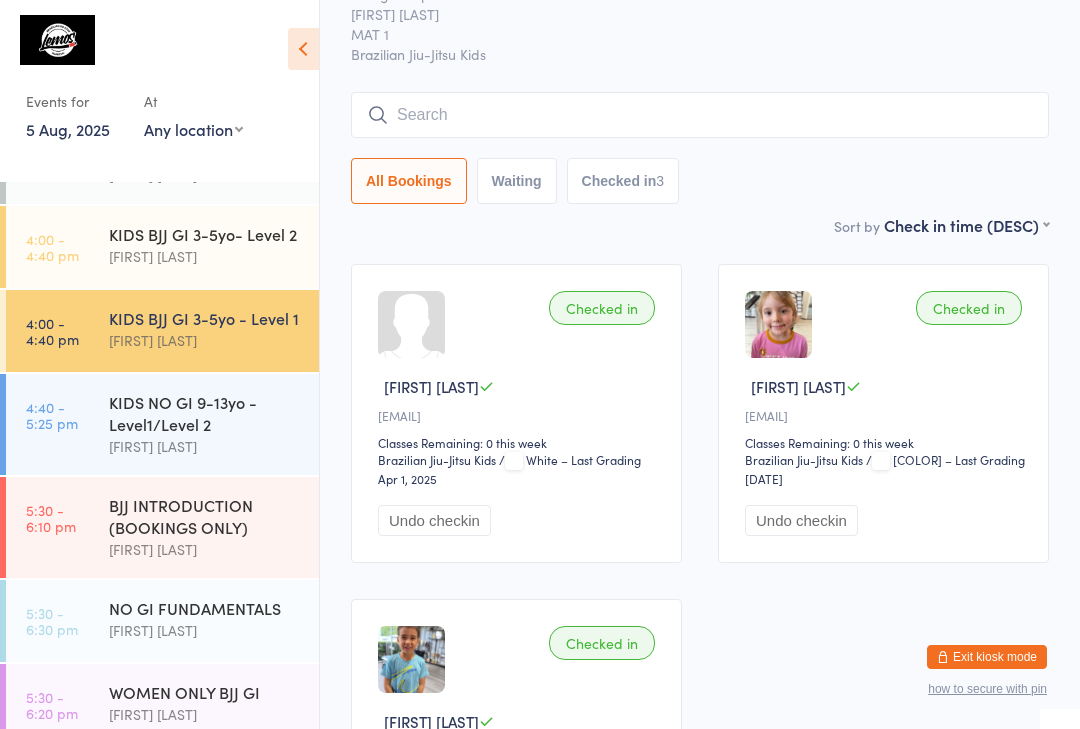 click at bounding box center [700, 115] 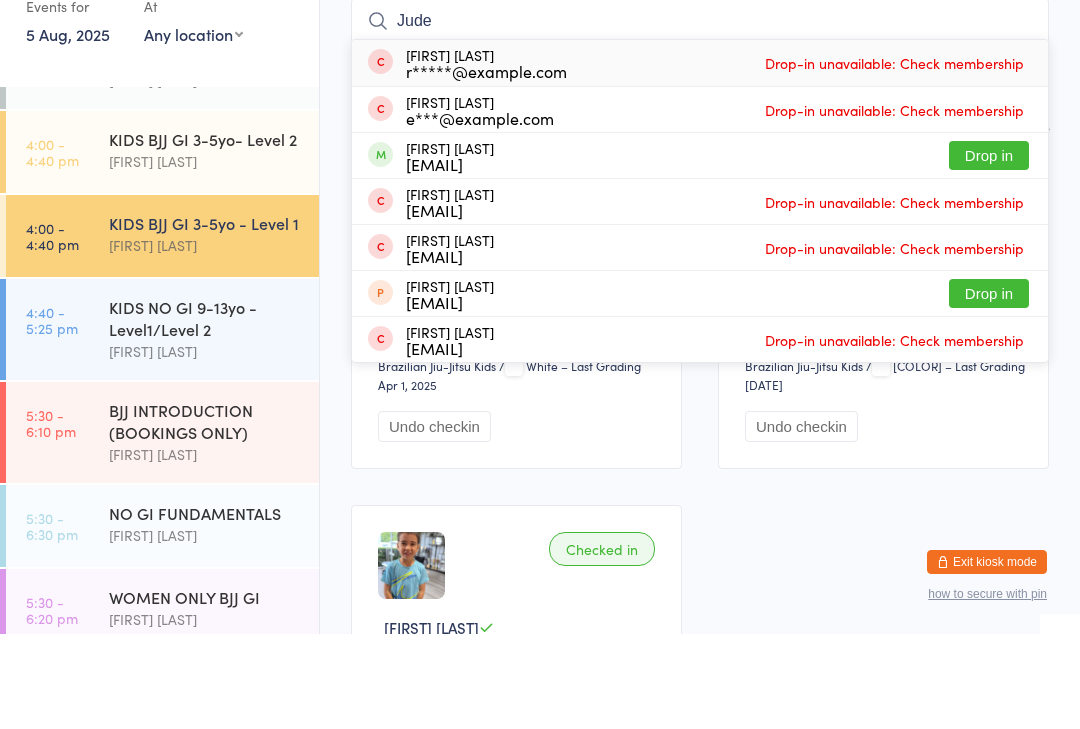 type on "Jude" 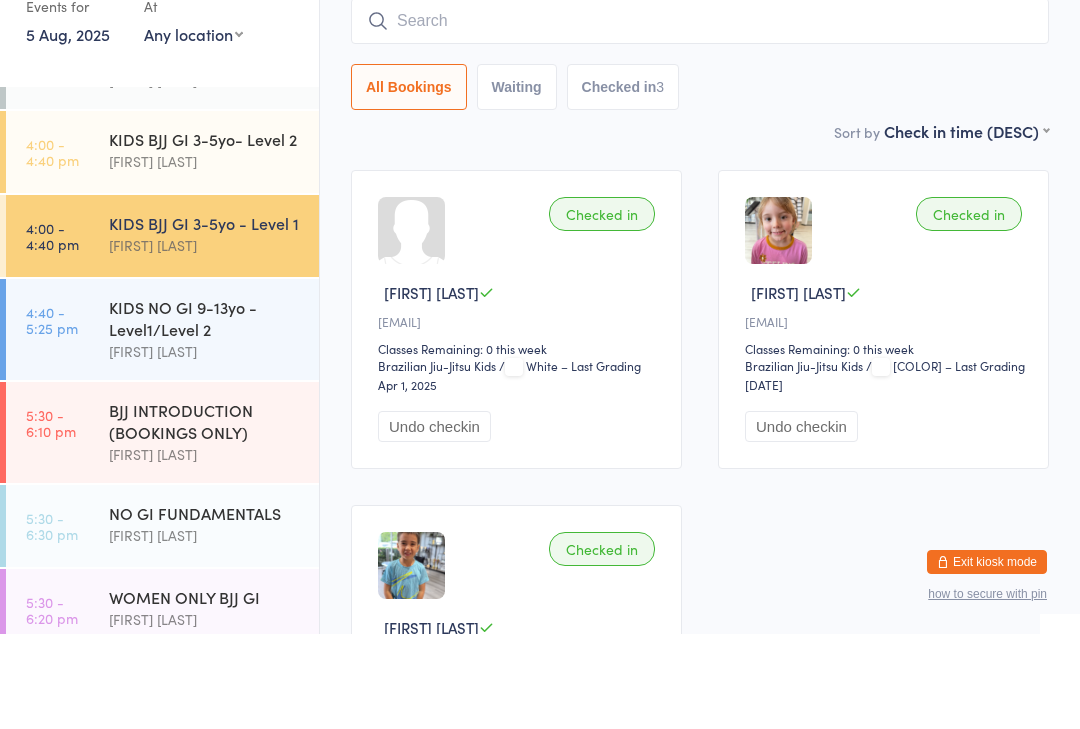 scroll, scrollTop: 181, scrollLeft: 0, axis: vertical 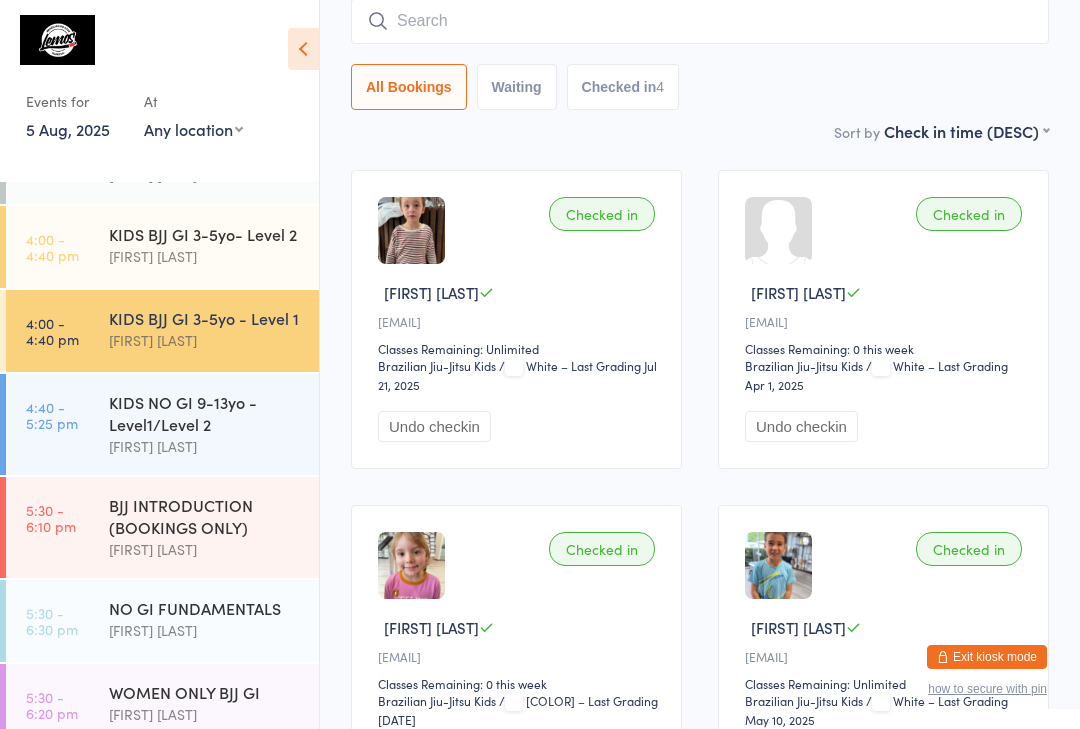 click at bounding box center (700, 21) 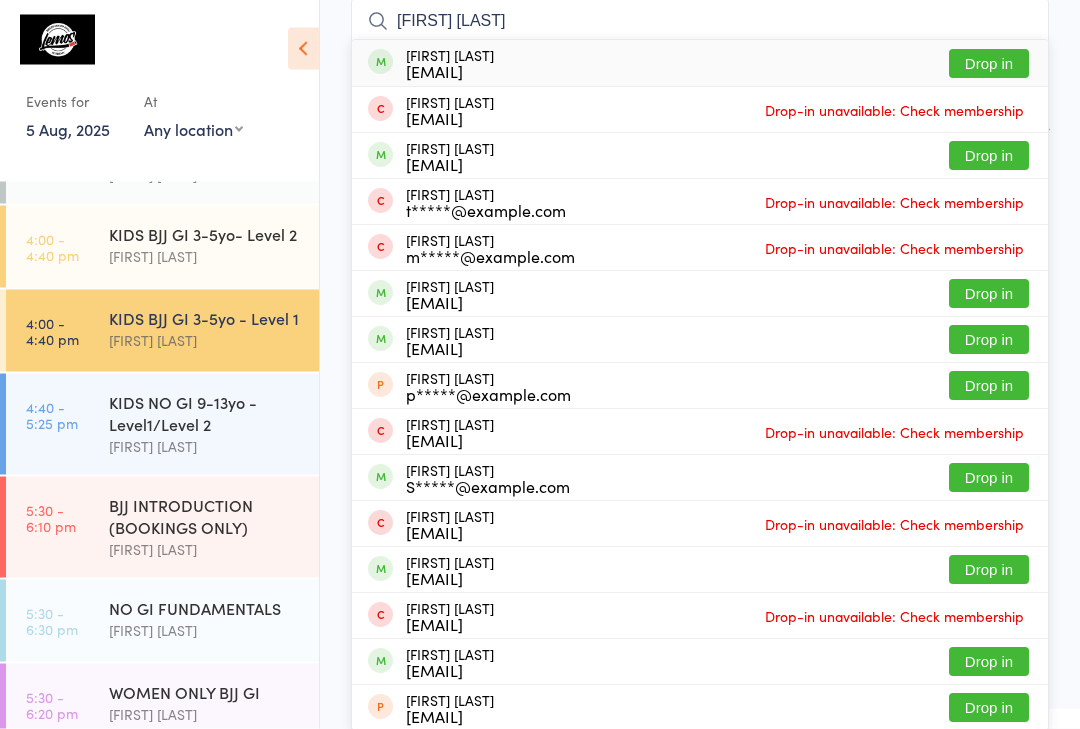 type on "[FIRST] [LAST]" 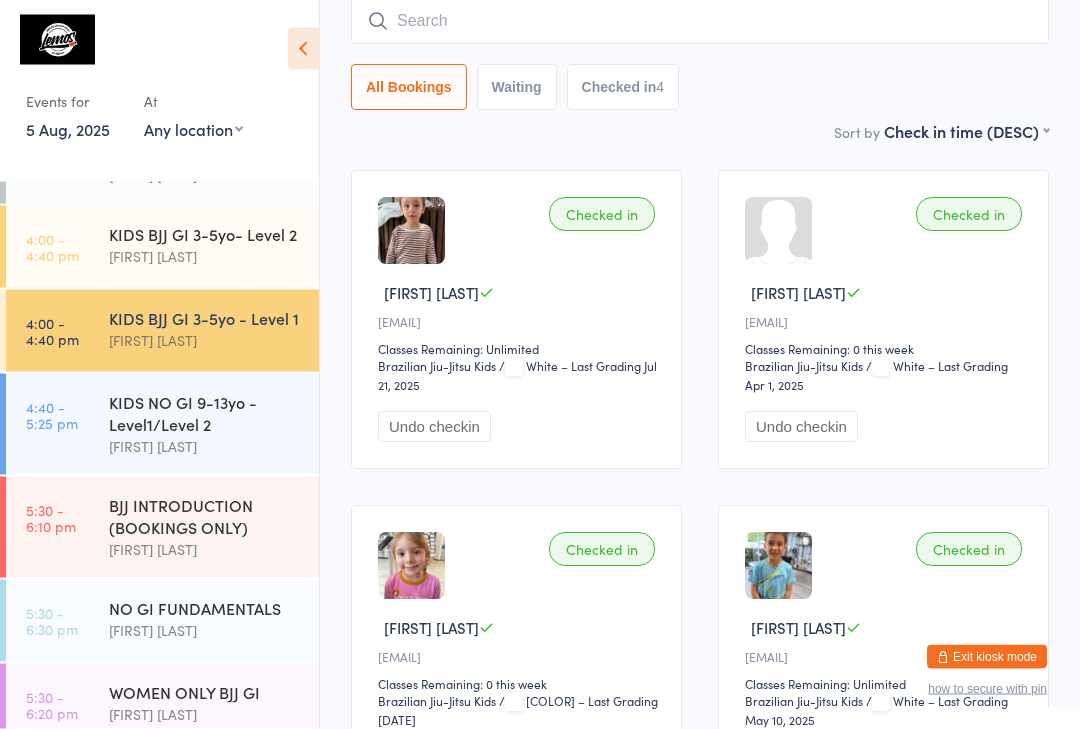 scroll, scrollTop: 181, scrollLeft: 0, axis: vertical 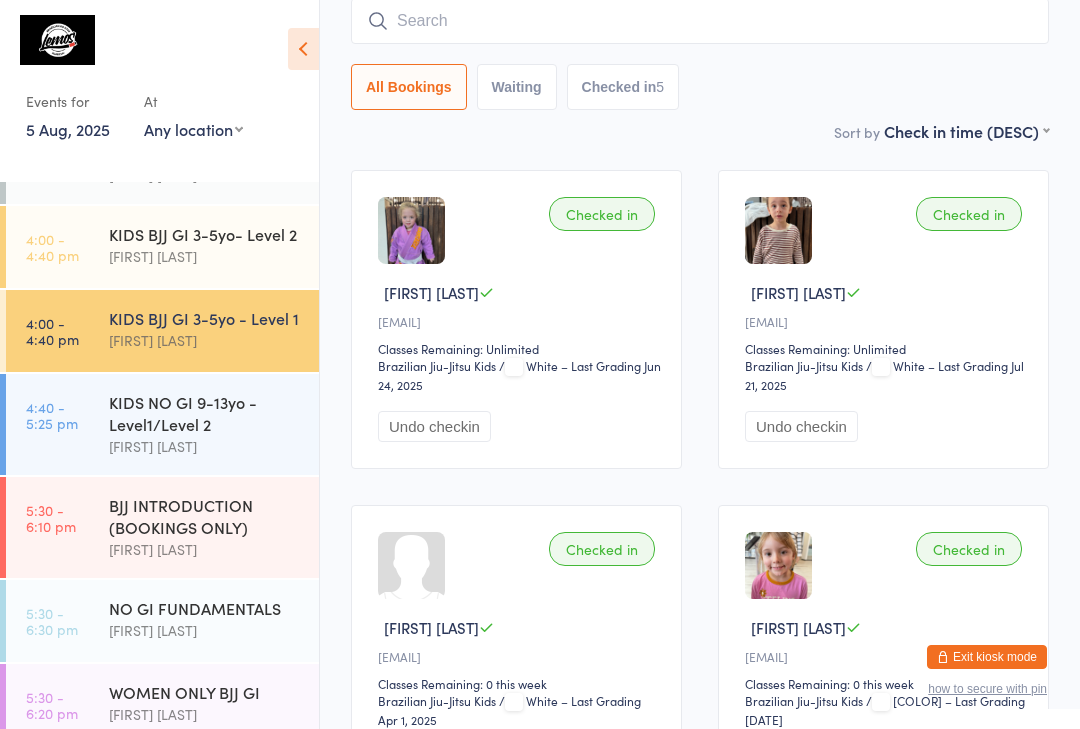 click at bounding box center (700, 21) 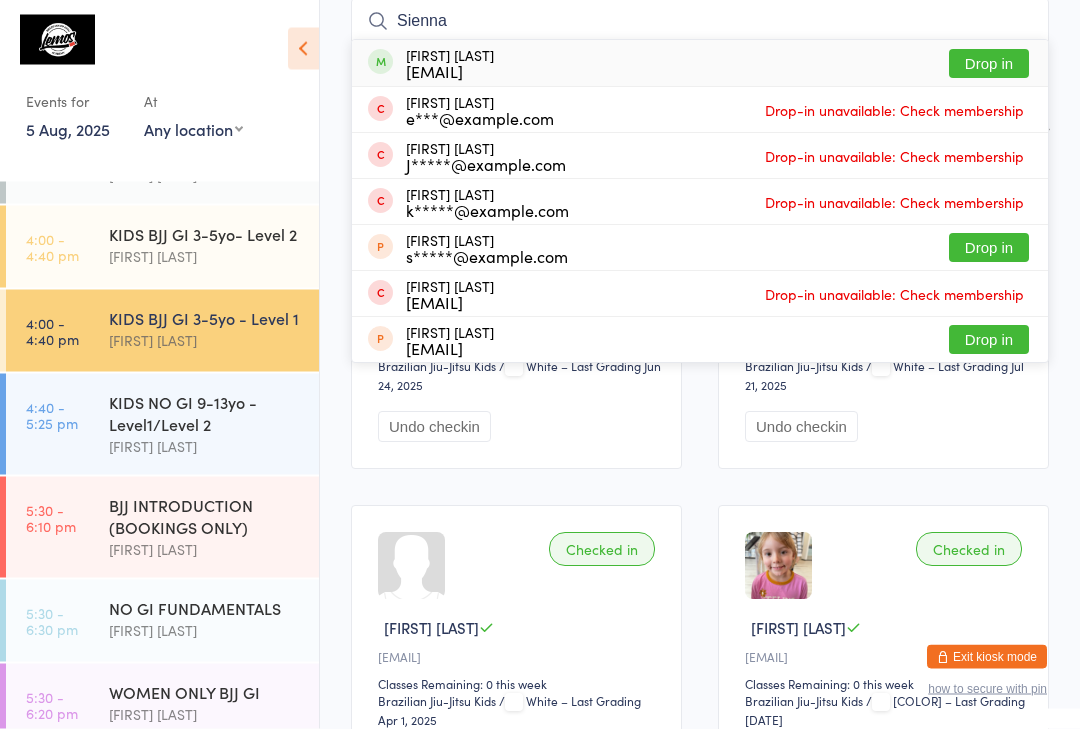 type on "Sienna" 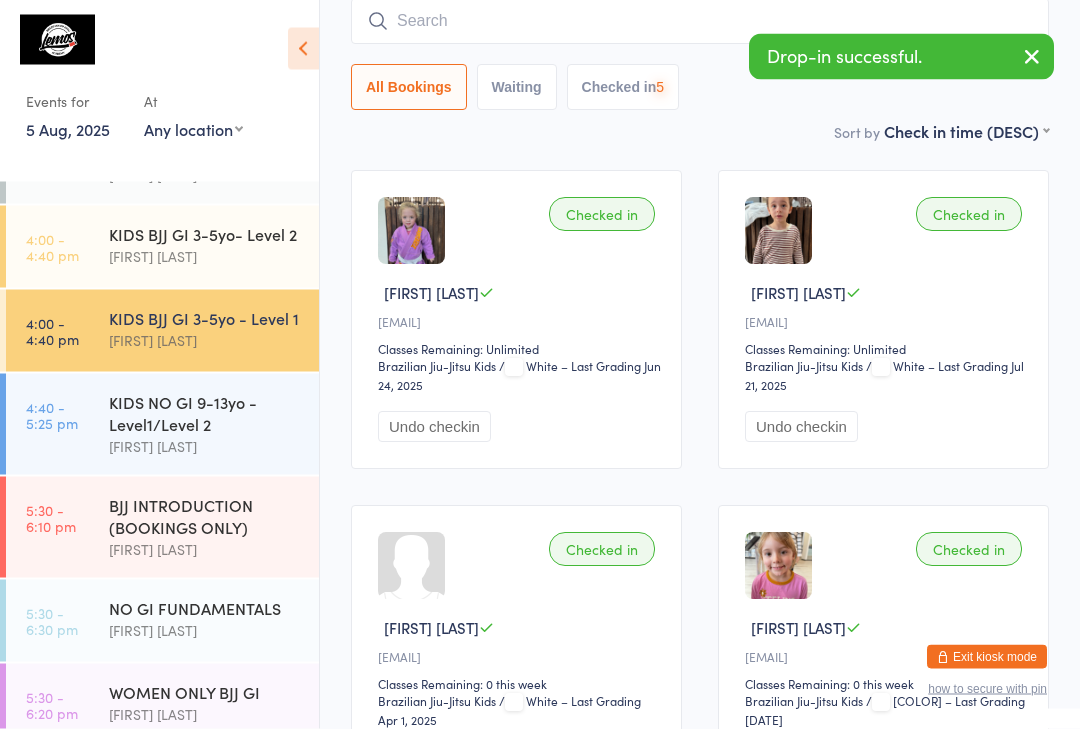 scroll, scrollTop: 181, scrollLeft: 0, axis: vertical 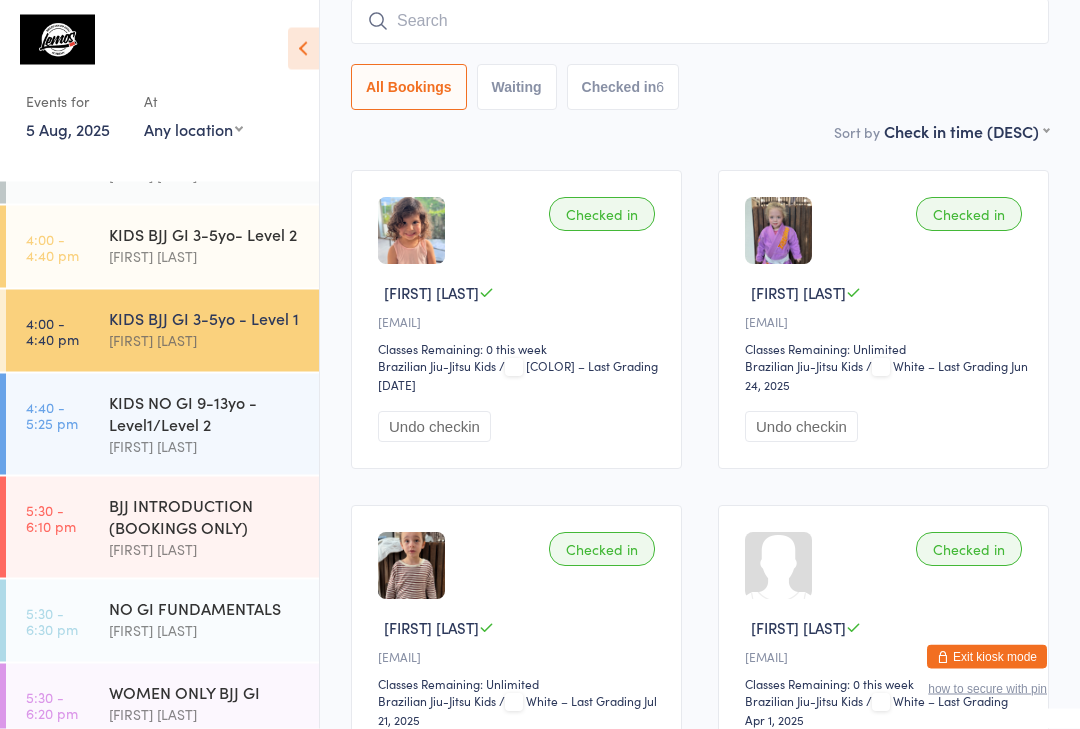 click on "All Bookings Waiting  Checked in  6" at bounding box center [700, 88] 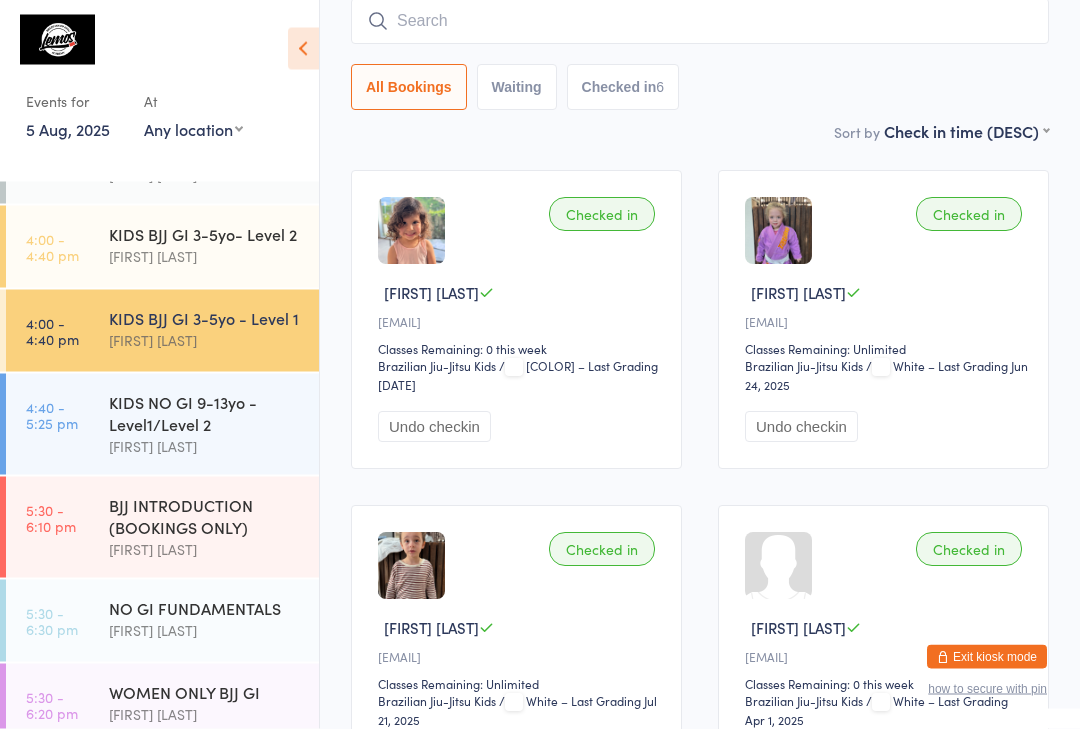 click on "KIDS NO GI 9-13yo - Level1/Level 2" at bounding box center [205, 413] 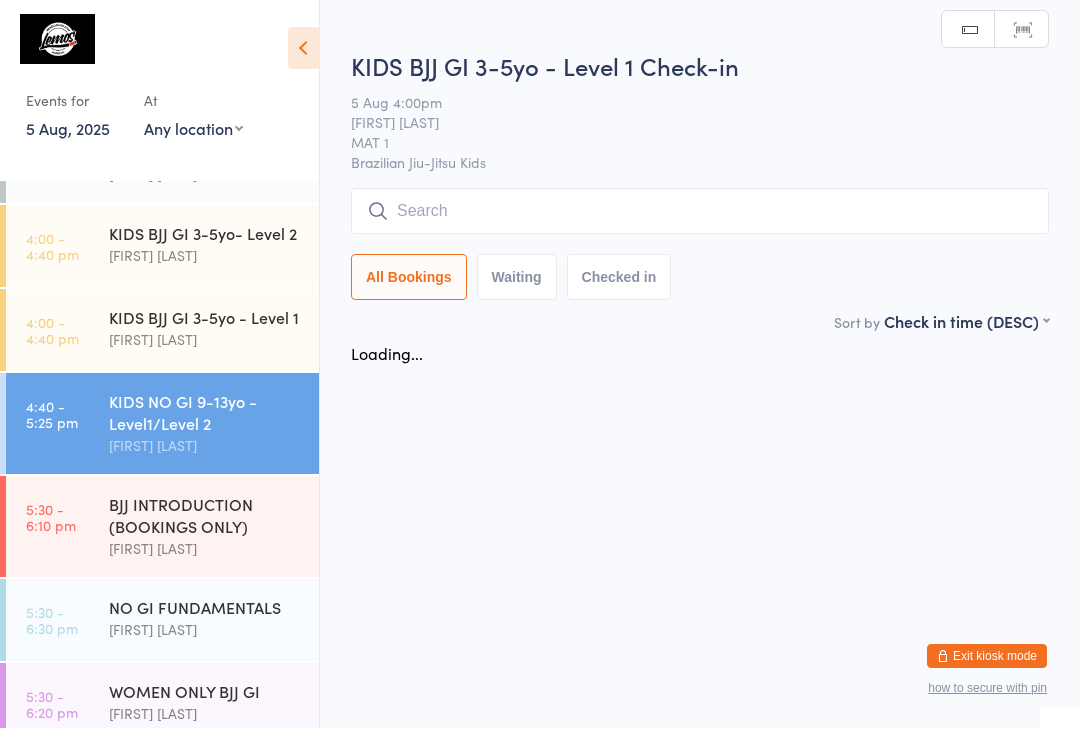 scroll, scrollTop: 1, scrollLeft: 0, axis: vertical 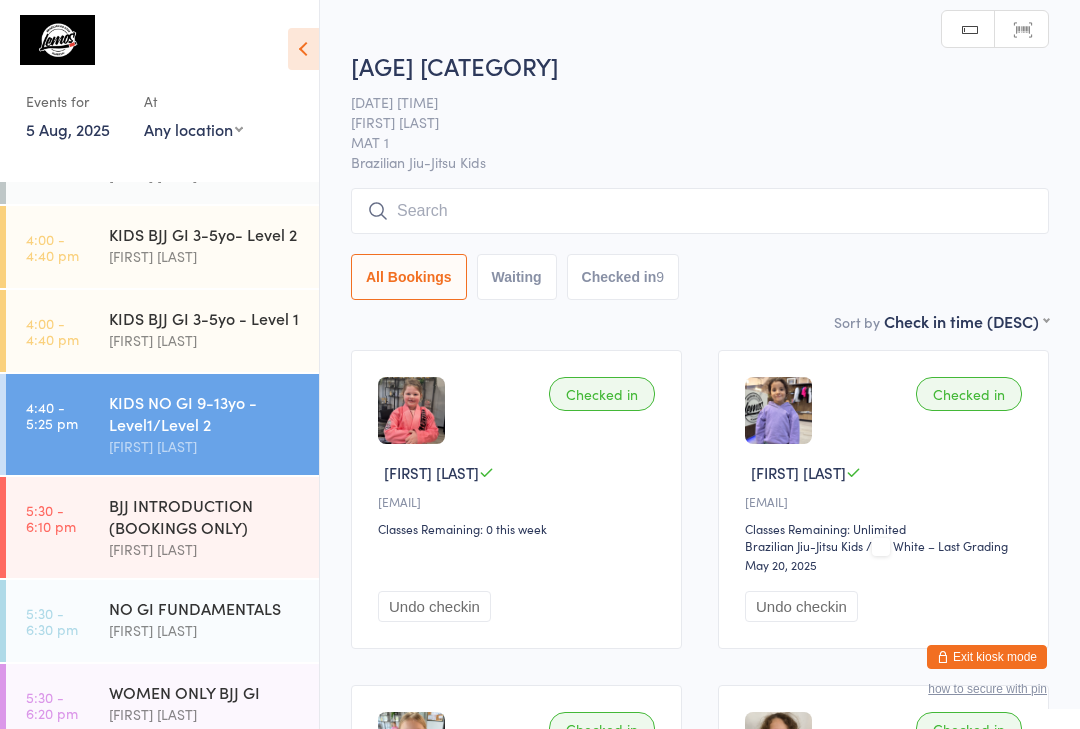 click at bounding box center (700, 211) 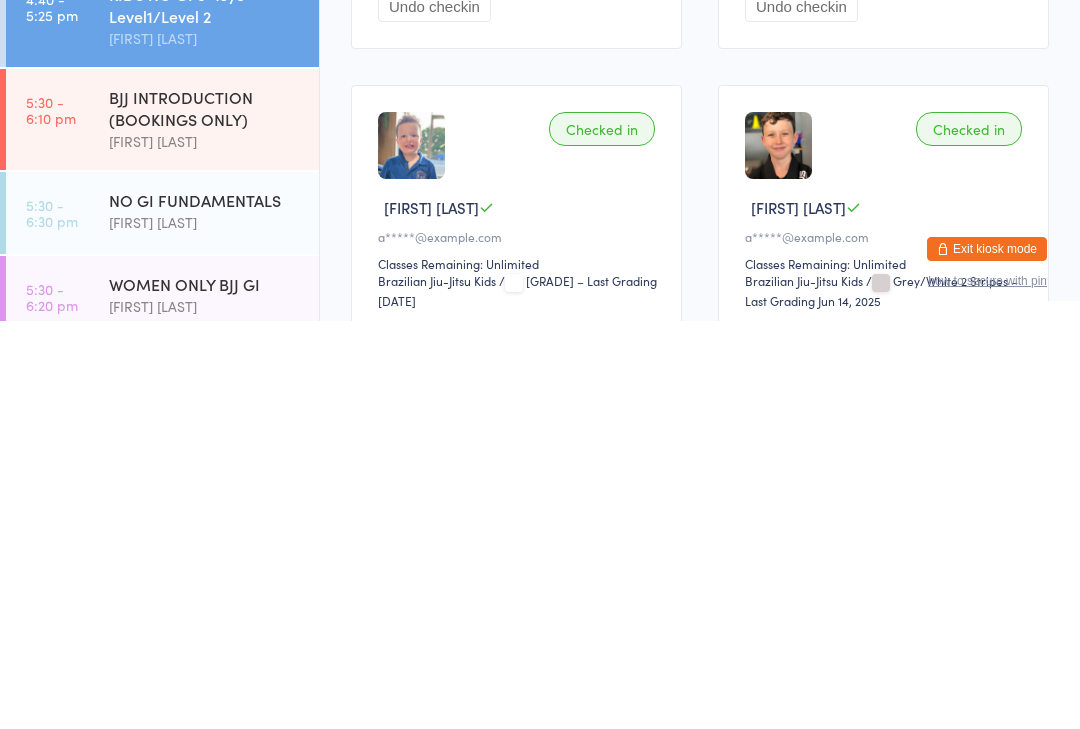scroll, scrollTop: 26, scrollLeft: 0, axis: vertical 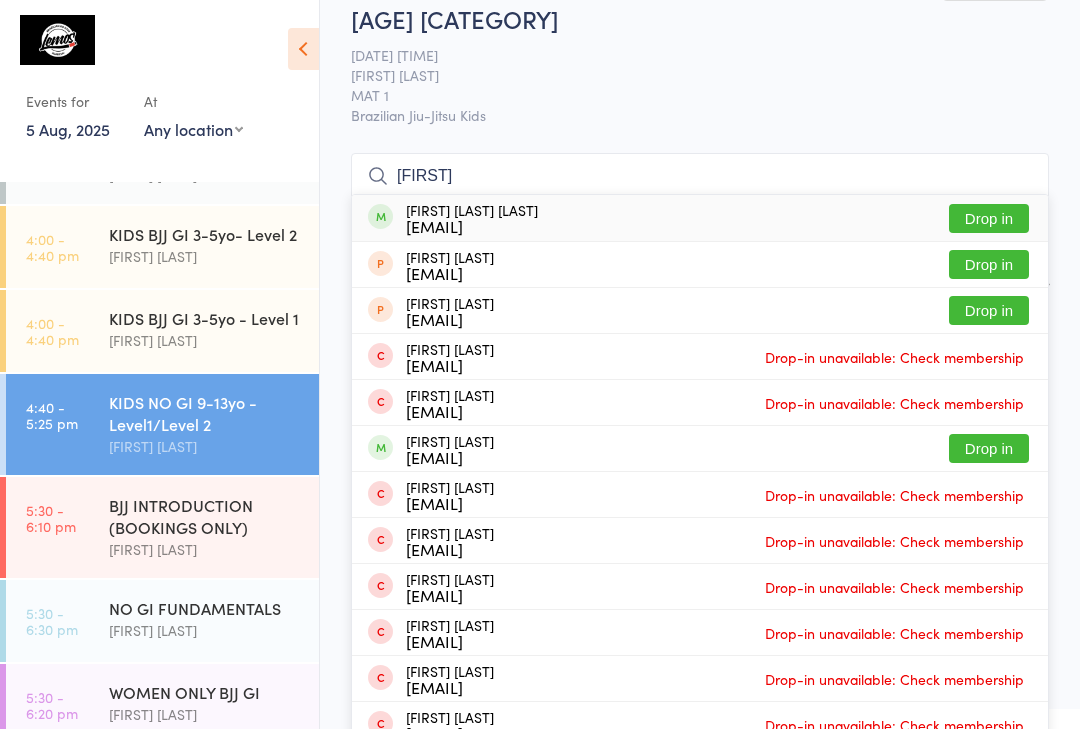 type on "[FIRST]" 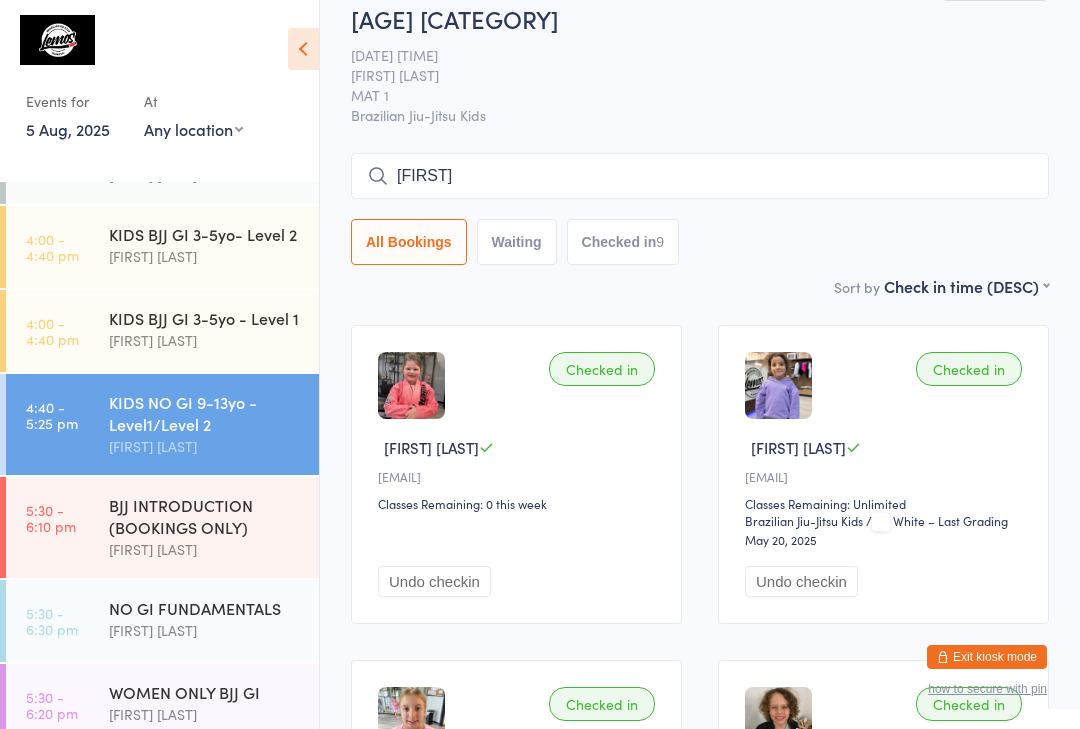 type 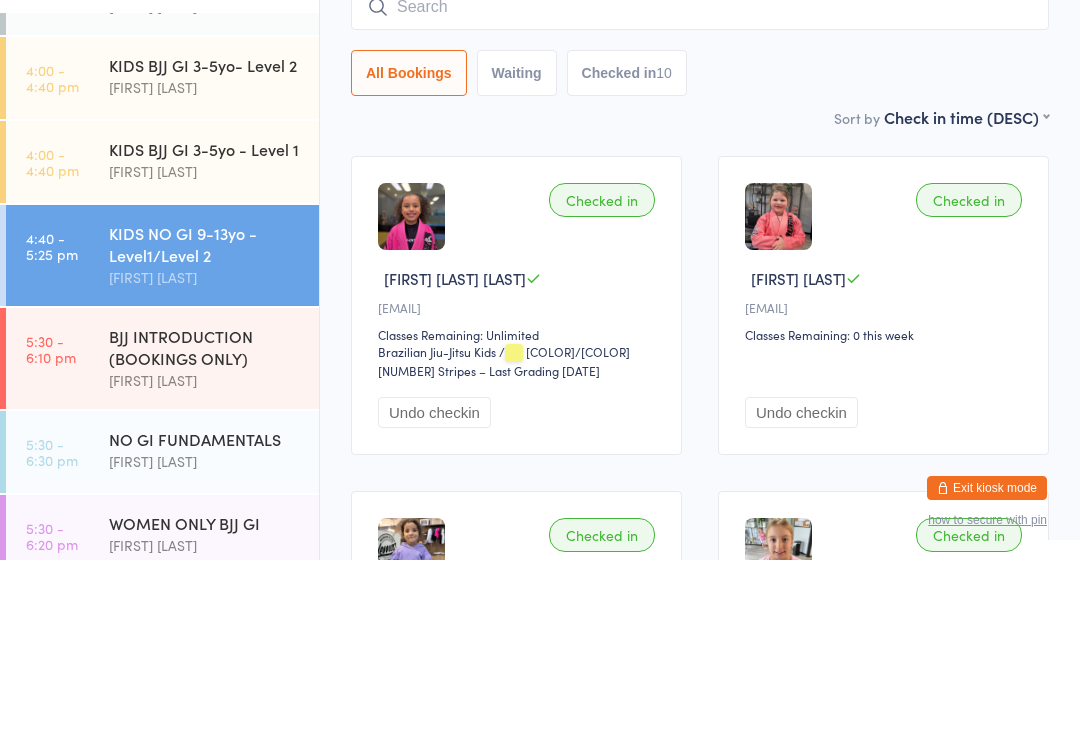 click on "Waiting" at bounding box center (517, 242) 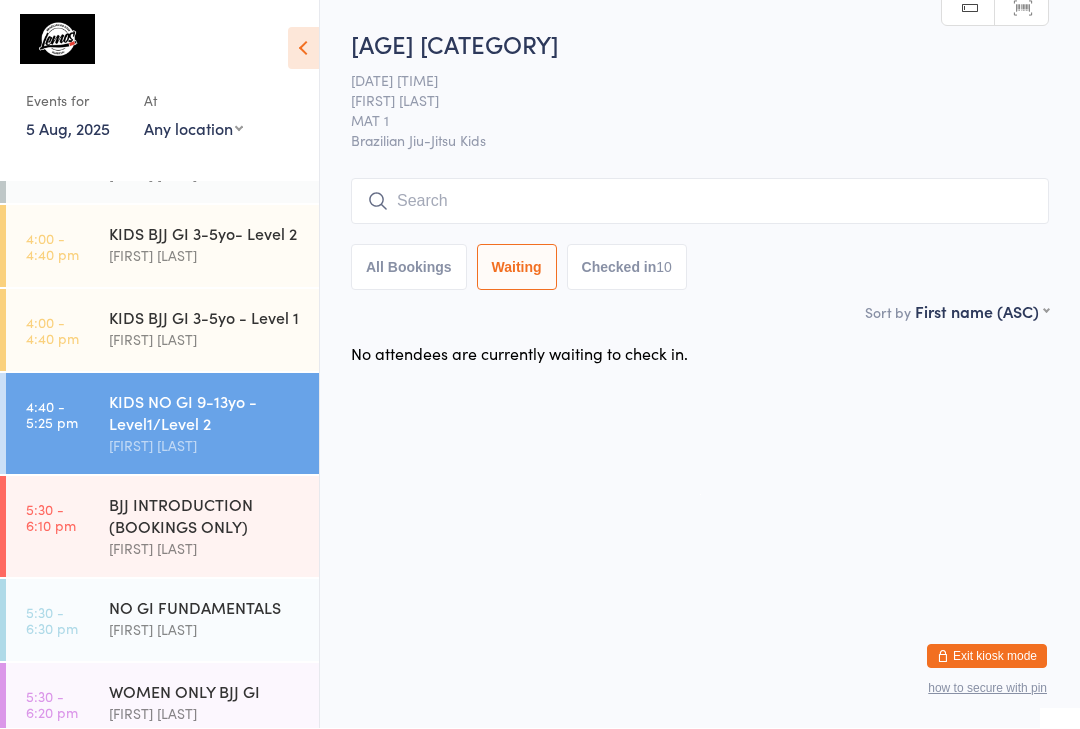 click on "All Bookings" at bounding box center [409, 268] 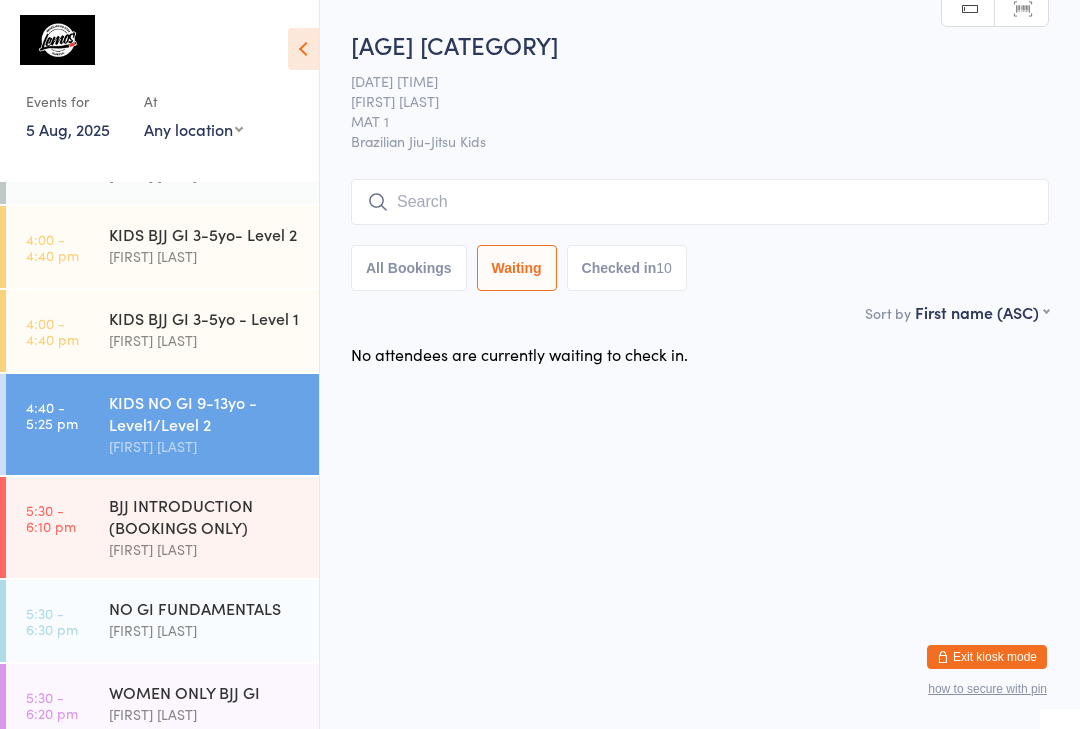 select on "5" 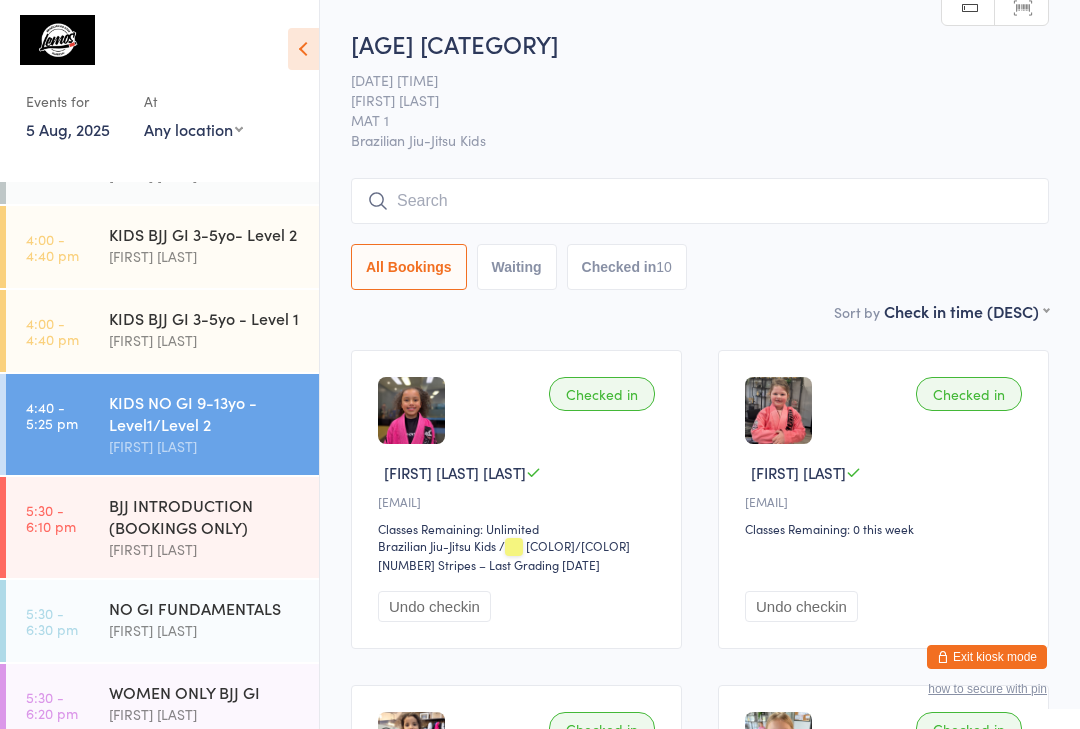 click on "Checked in  10" at bounding box center [627, 267] 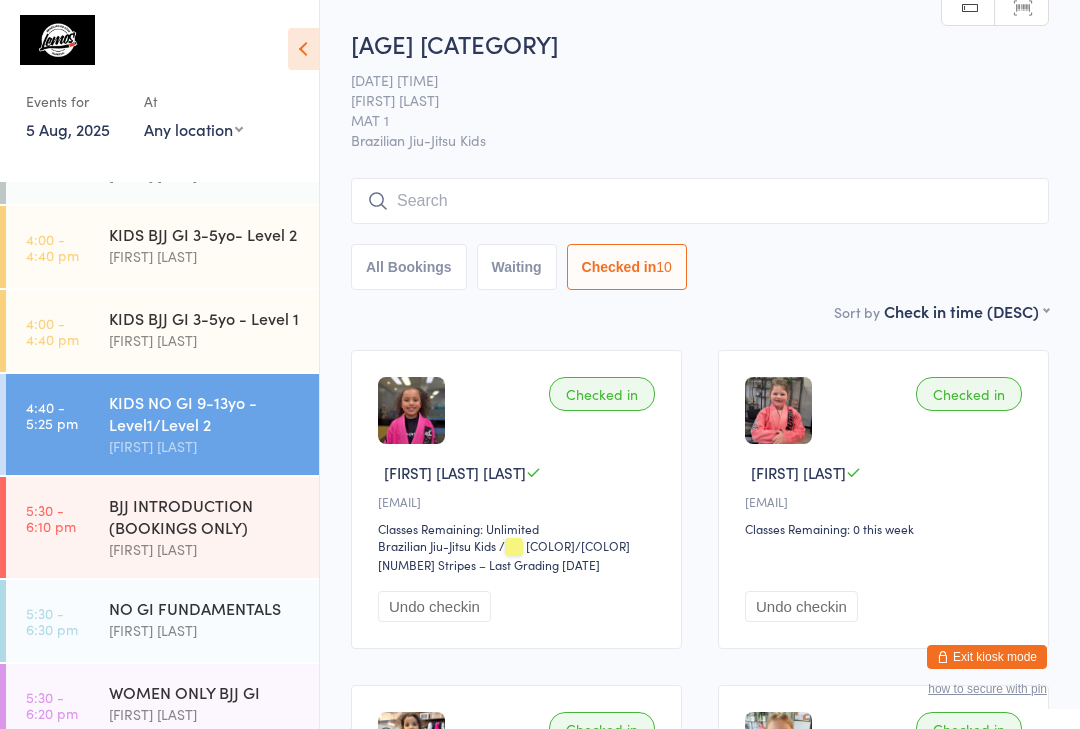 click on "All Bookings" at bounding box center (409, 267) 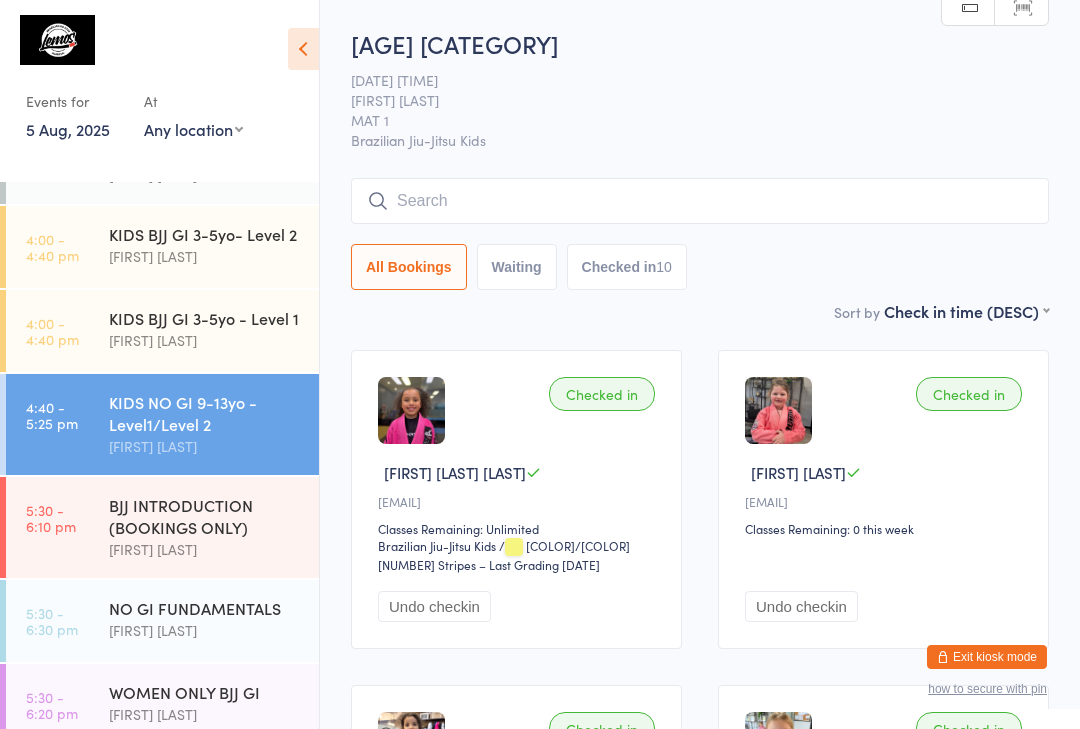 click at bounding box center [700, 201] 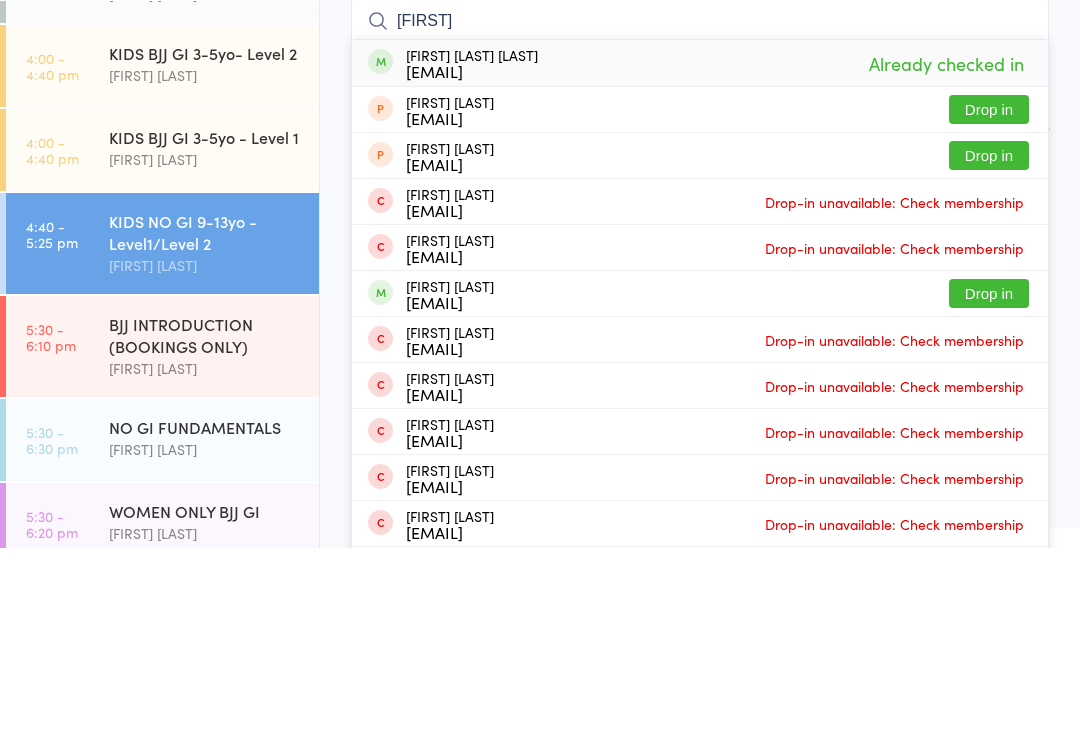 scroll, scrollTop: 181, scrollLeft: 0, axis: vertical 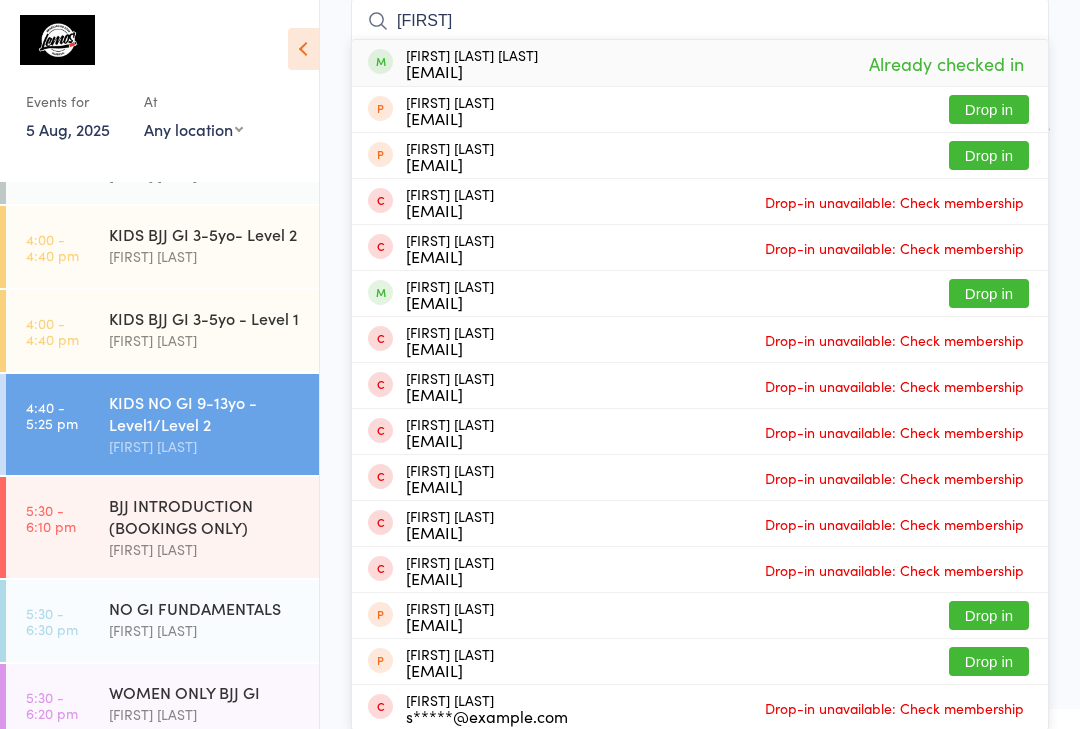 type on "[FIRST]" 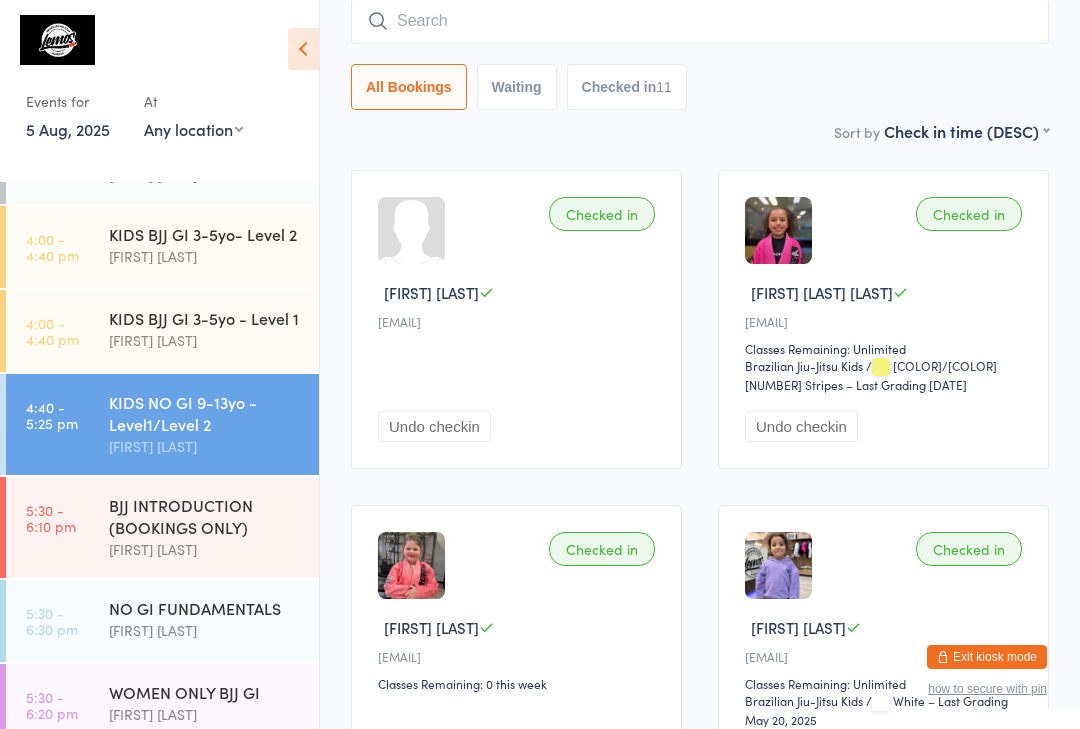 click on "Undo checkin" at bounding box center (434, 426) 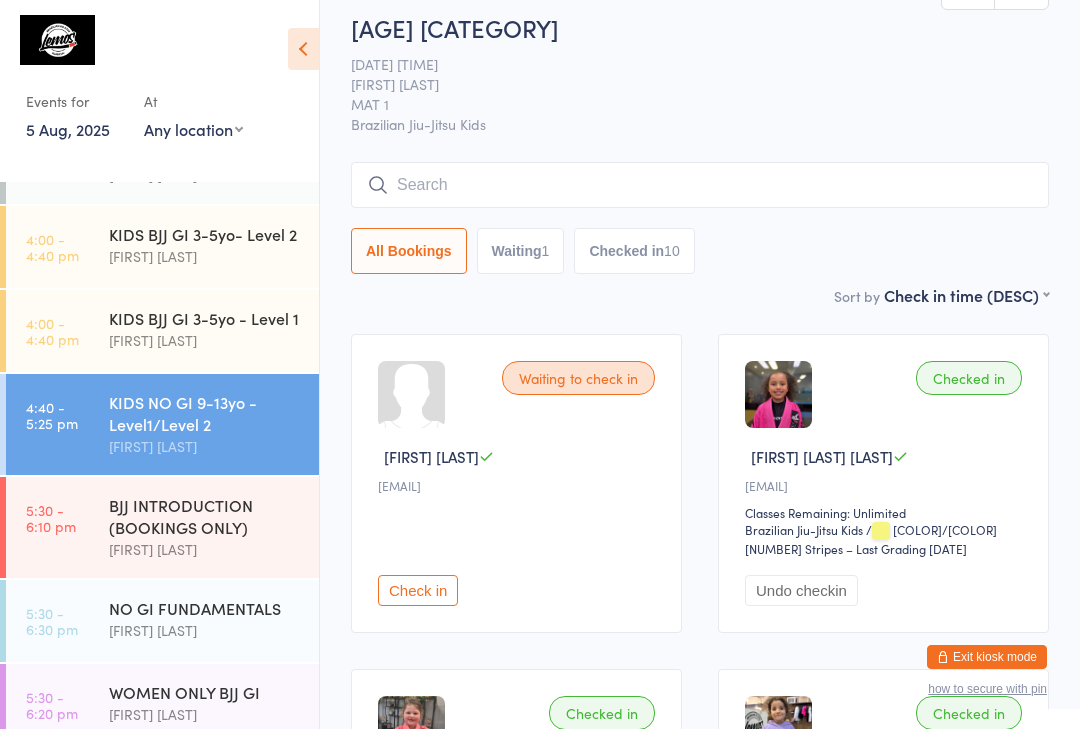 scroll, scrollTop: 0, scrollLeft: 0, axis: both 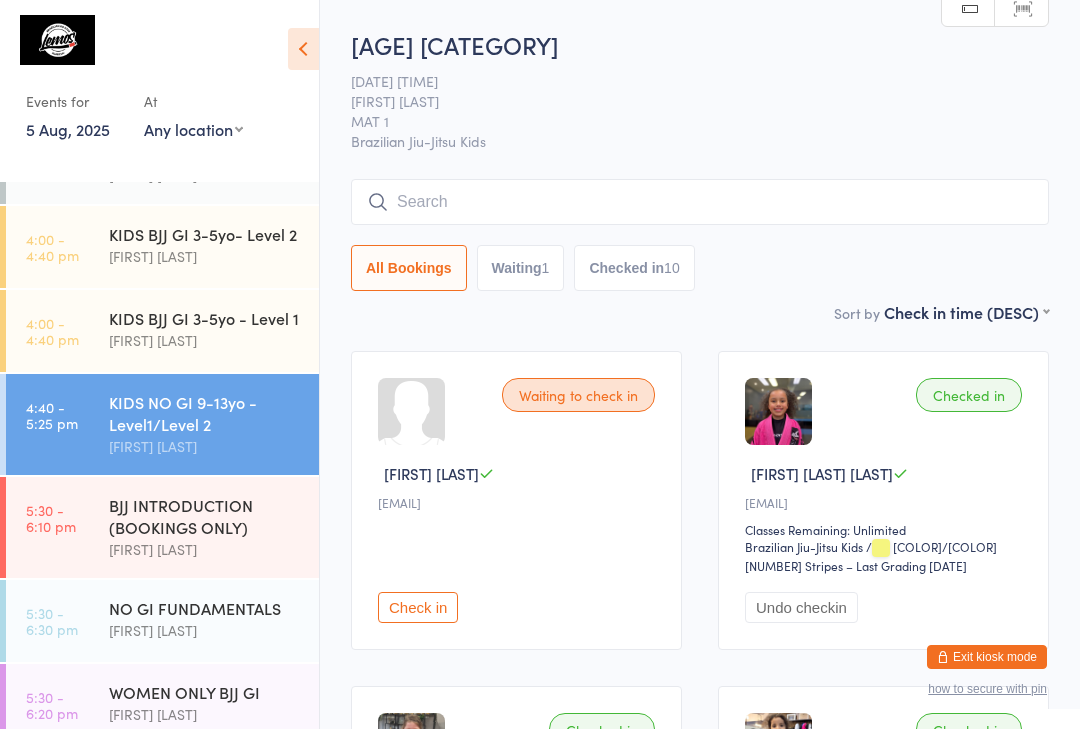 click at bounding box center (700, 202) 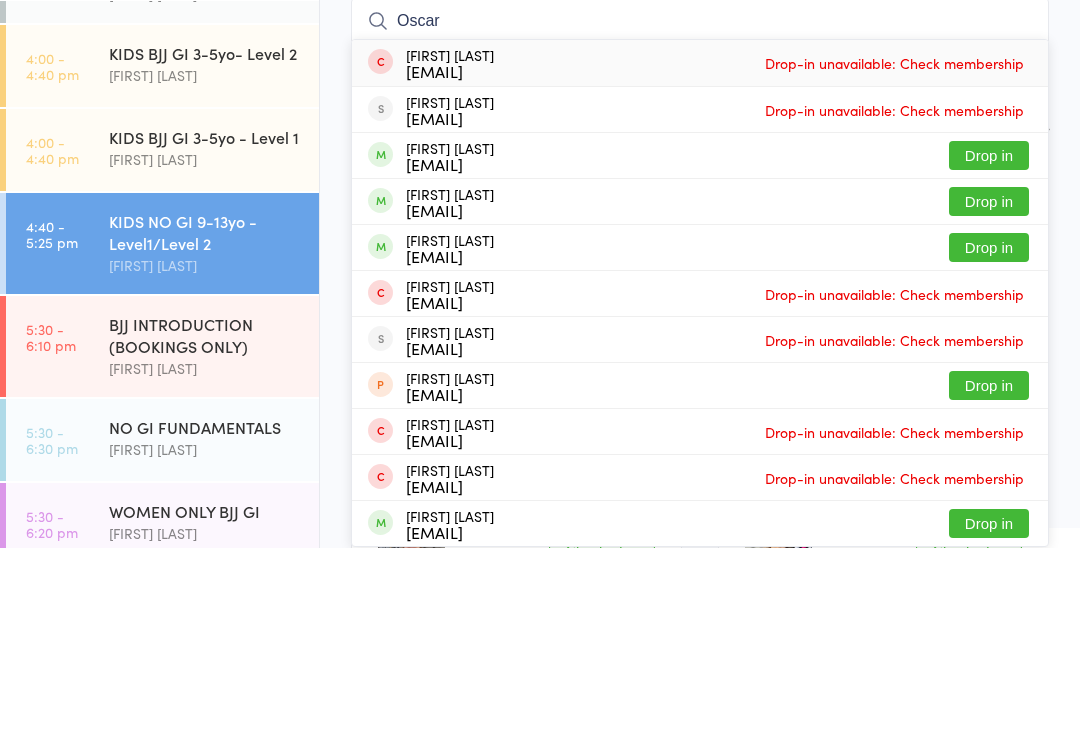 type on "Oscar" 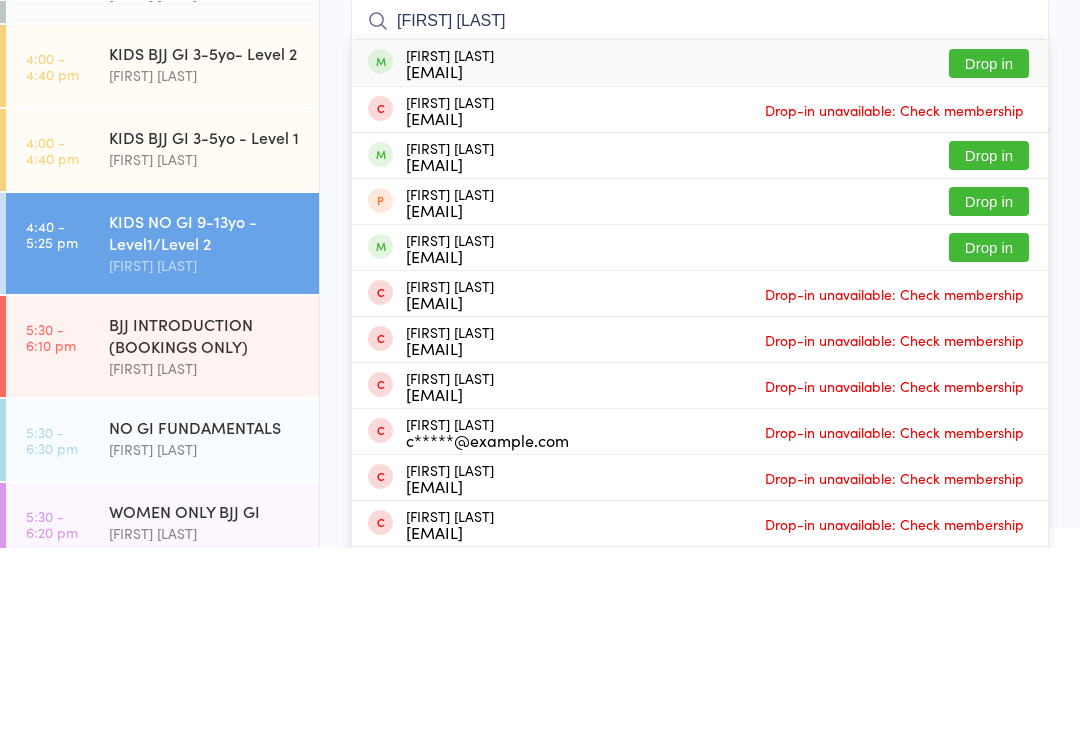 type on "[FIRST] [LAST]" 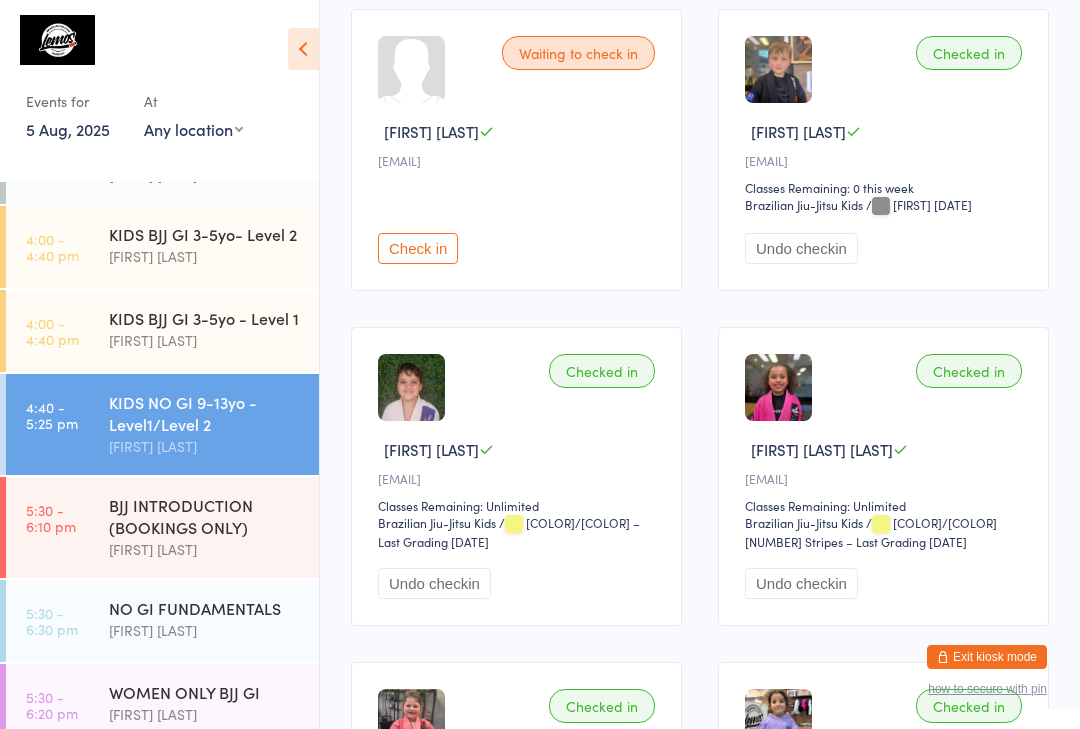 scroll, scrollTop: 267, scrollLeft: 0, axis: vertical 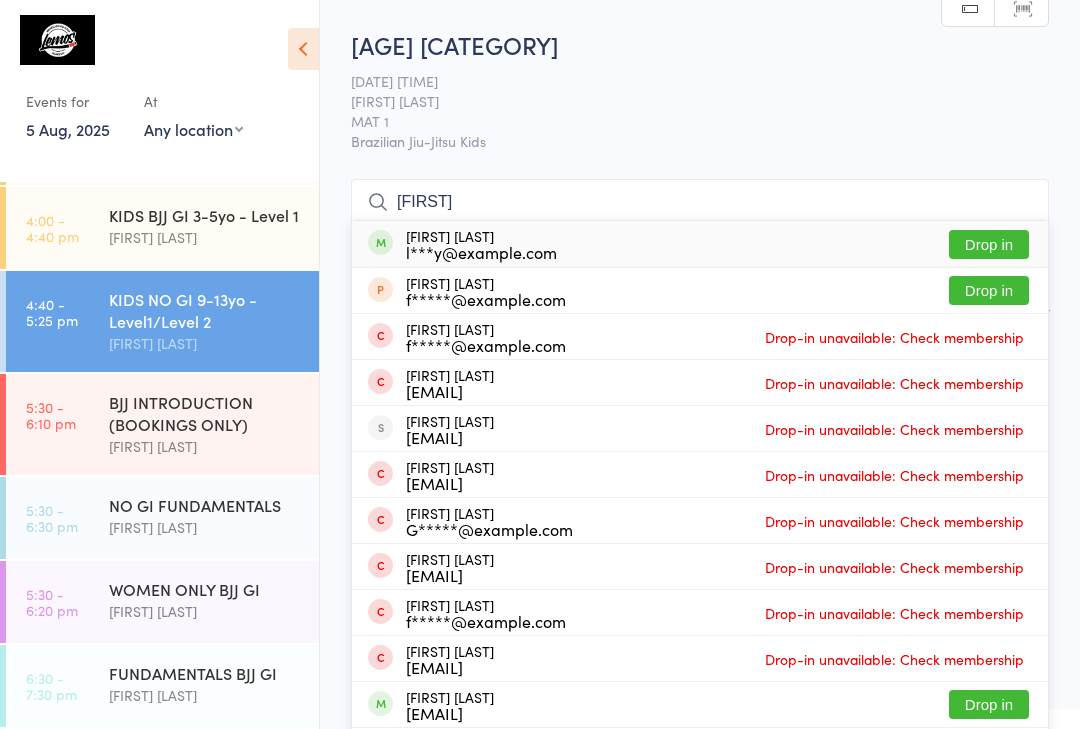 type on "[FIRST]" 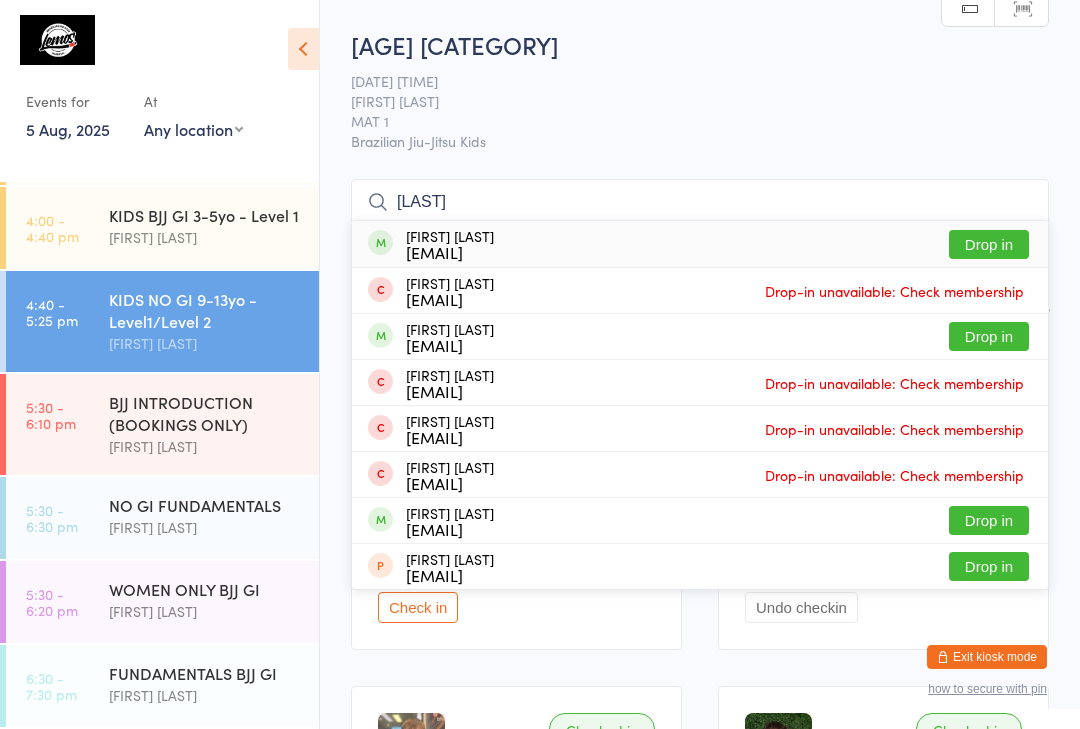 type on "[LAST]" 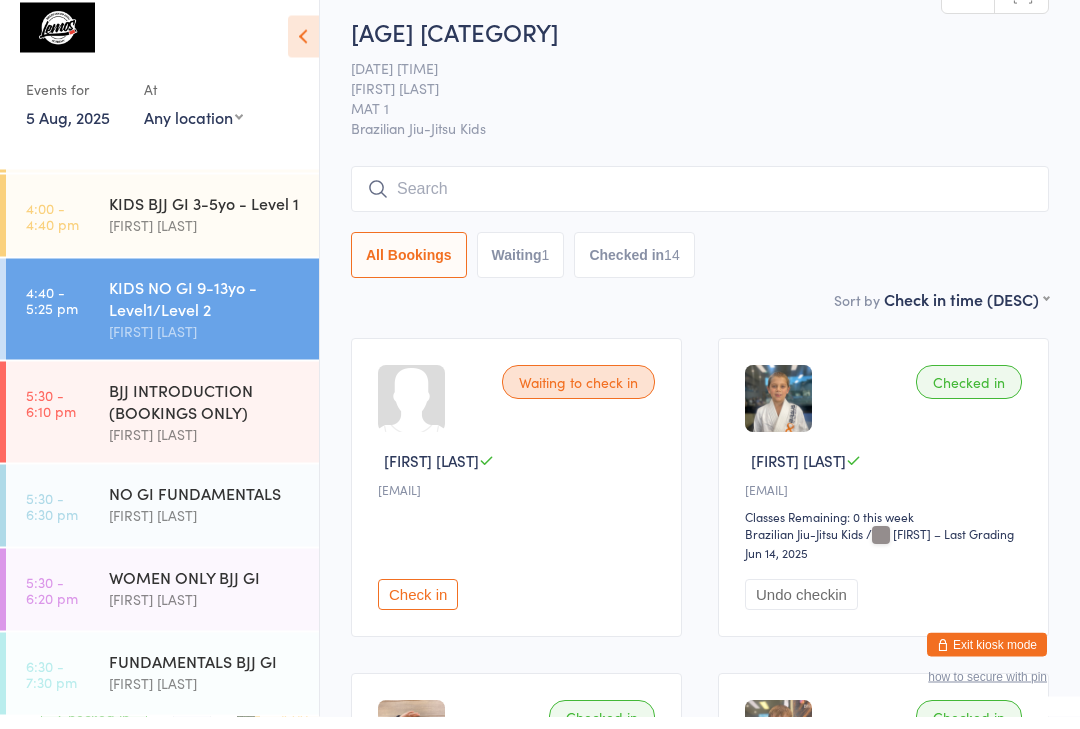 scroll, scrollTop: 410, scrollLeft: 0, axis: vertical 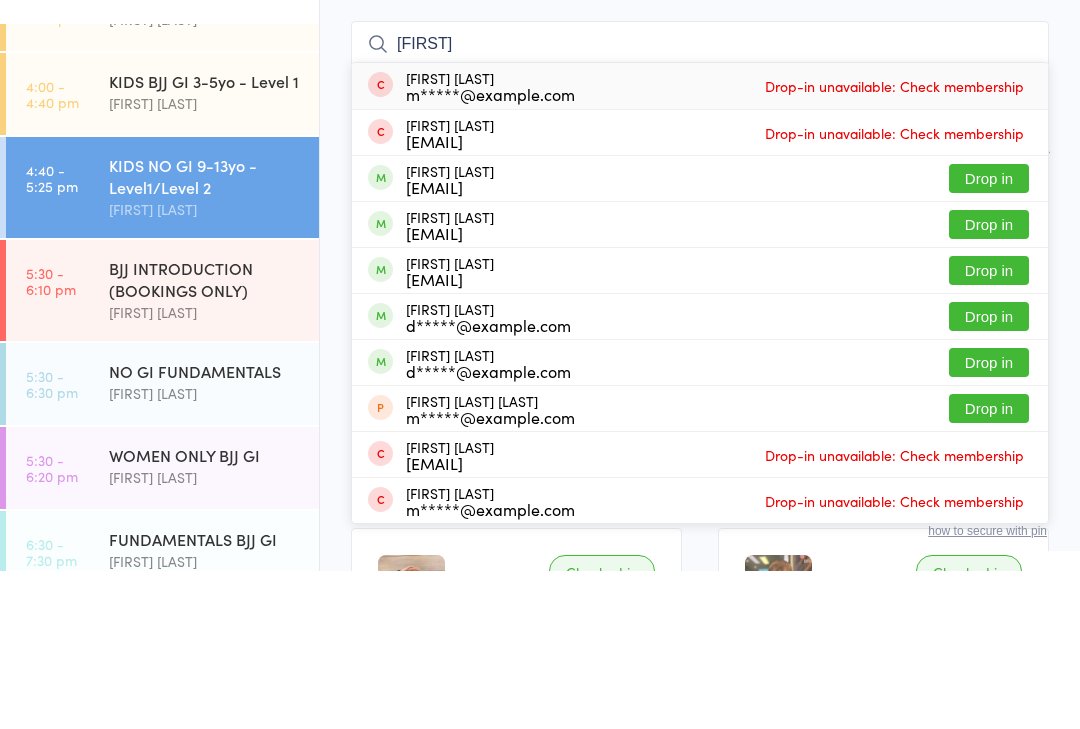 type on "[FIRST]" 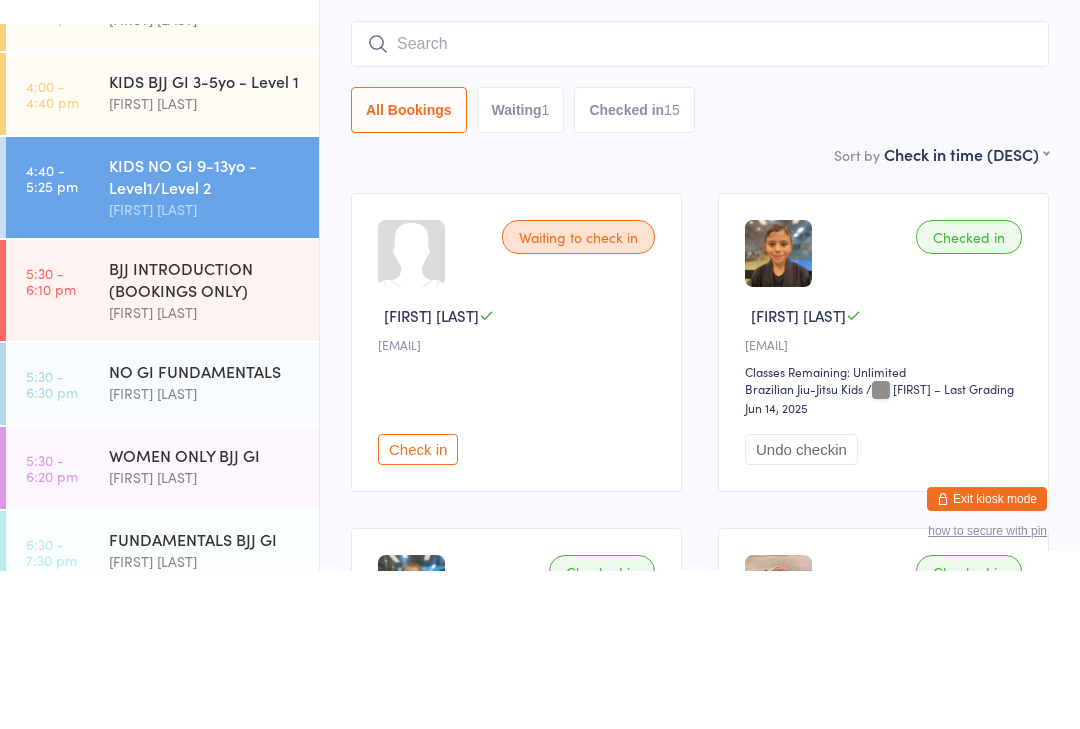 scroll, scrollTop: 158, scrollLeft: 0, axis: vertical 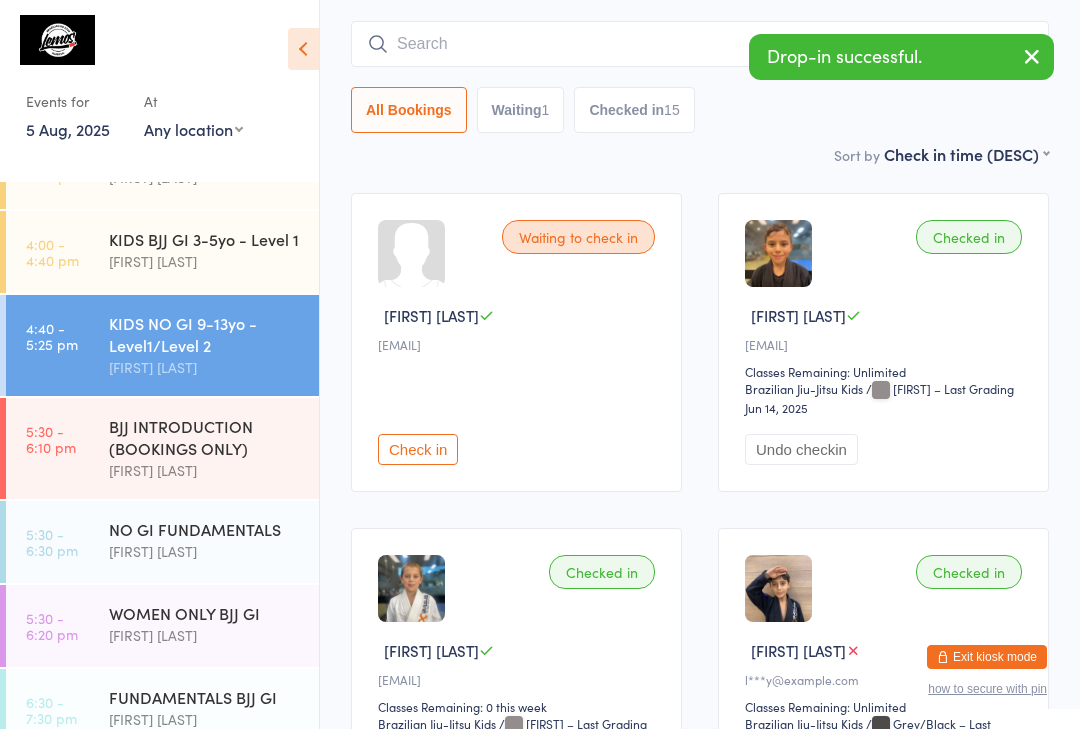 click at bounding box center [700, 44] 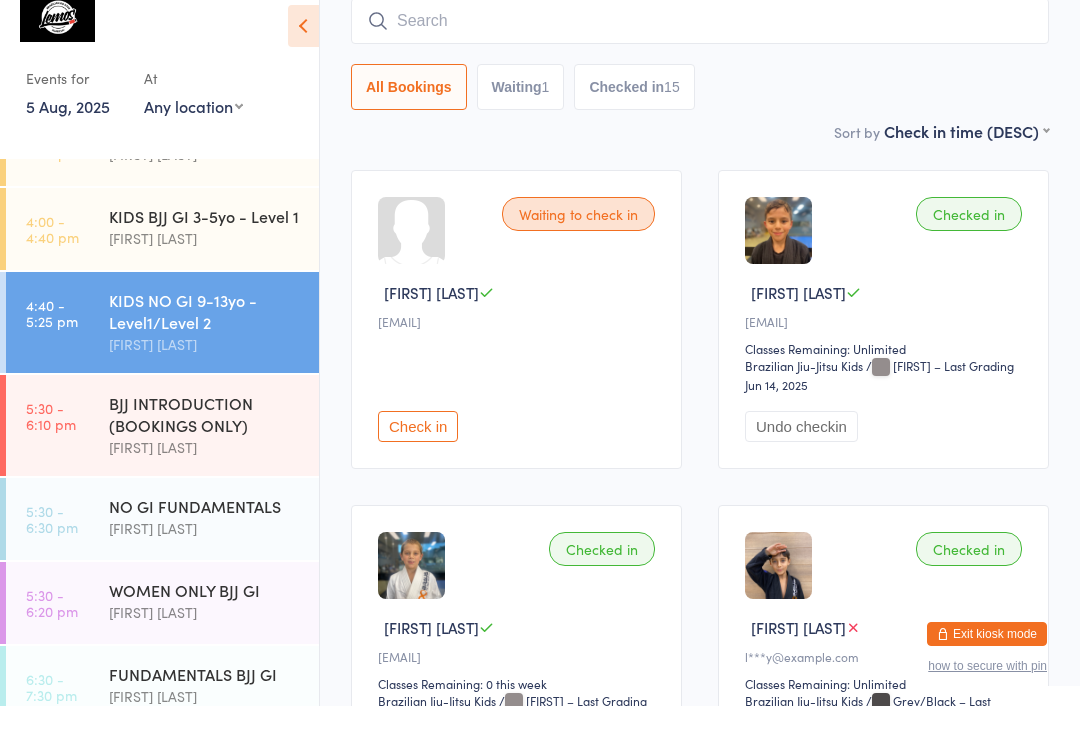 click at bounding box center [700, 44] 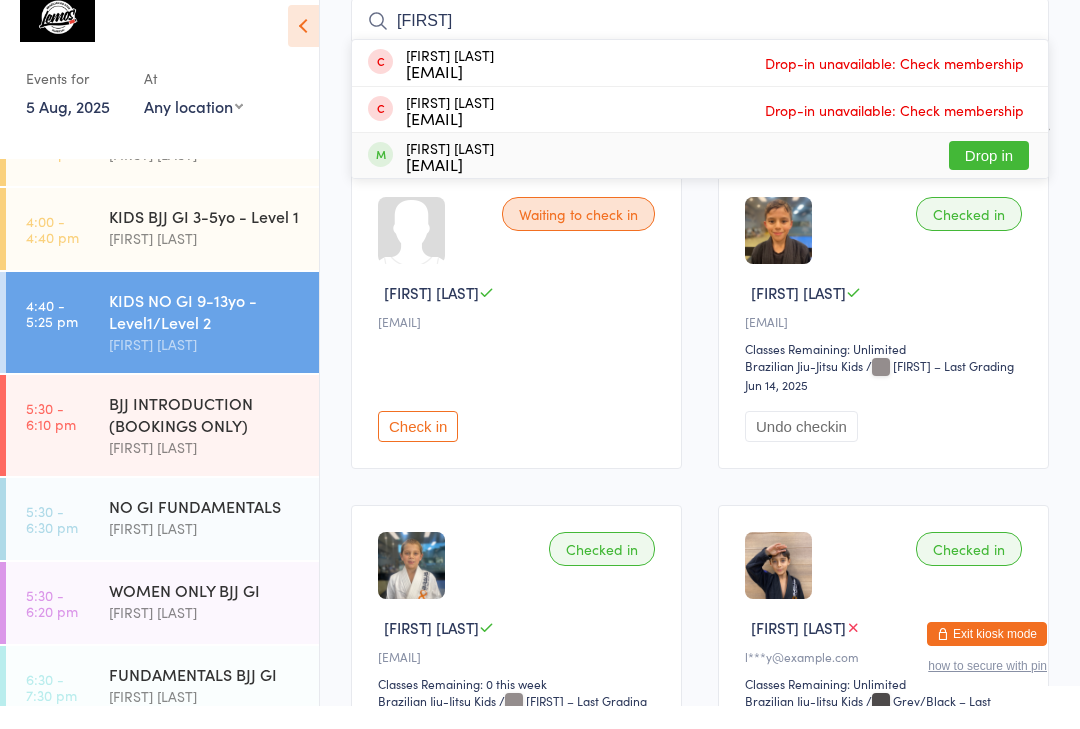 type on "[FIRST]" 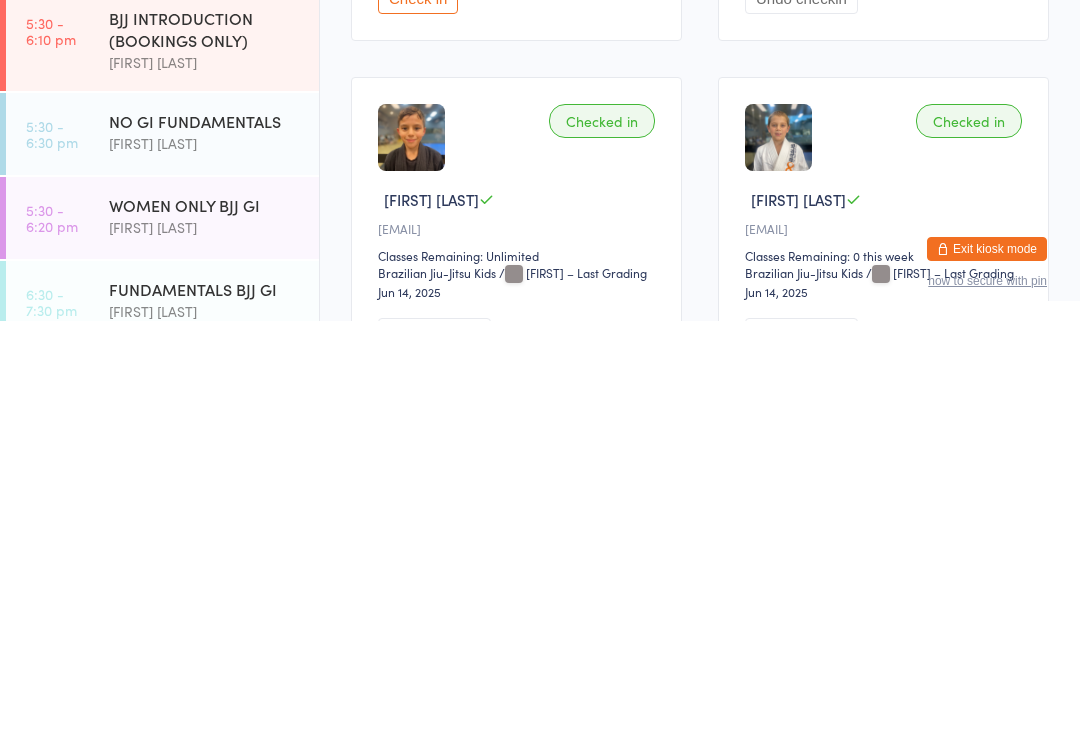 scroll, scrollTop: 205, scrollLeft: 0, axis: vertical 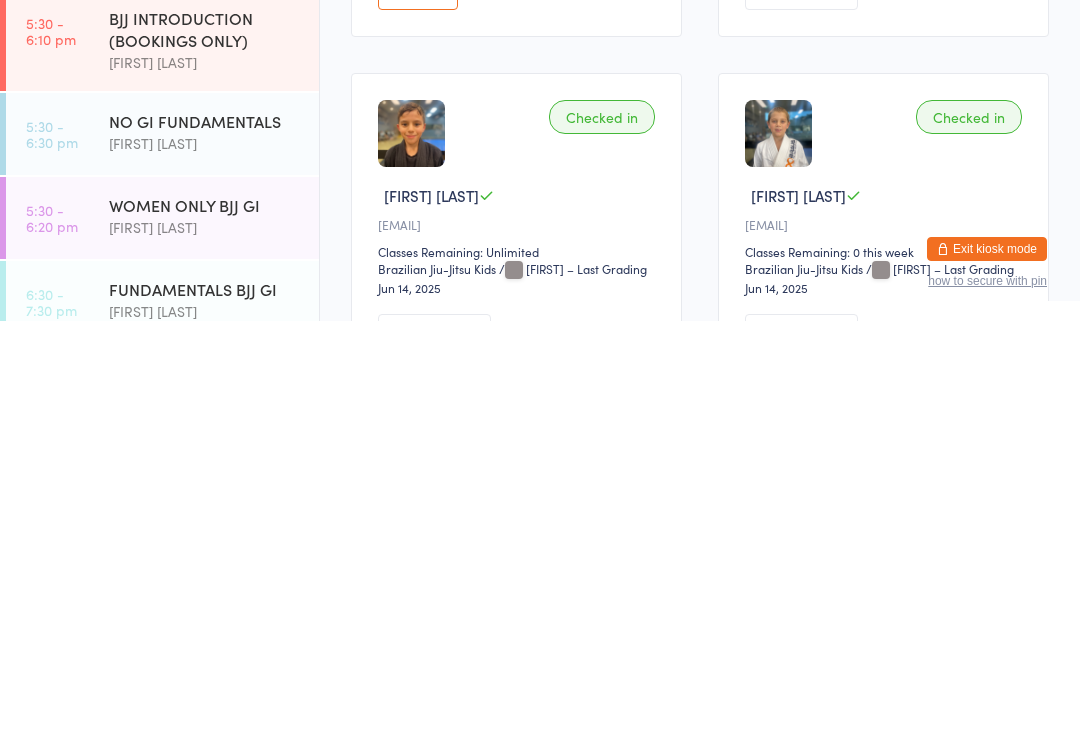 click on "WOMEN ONLY BJJ GI" at bounding box center (205, 613) 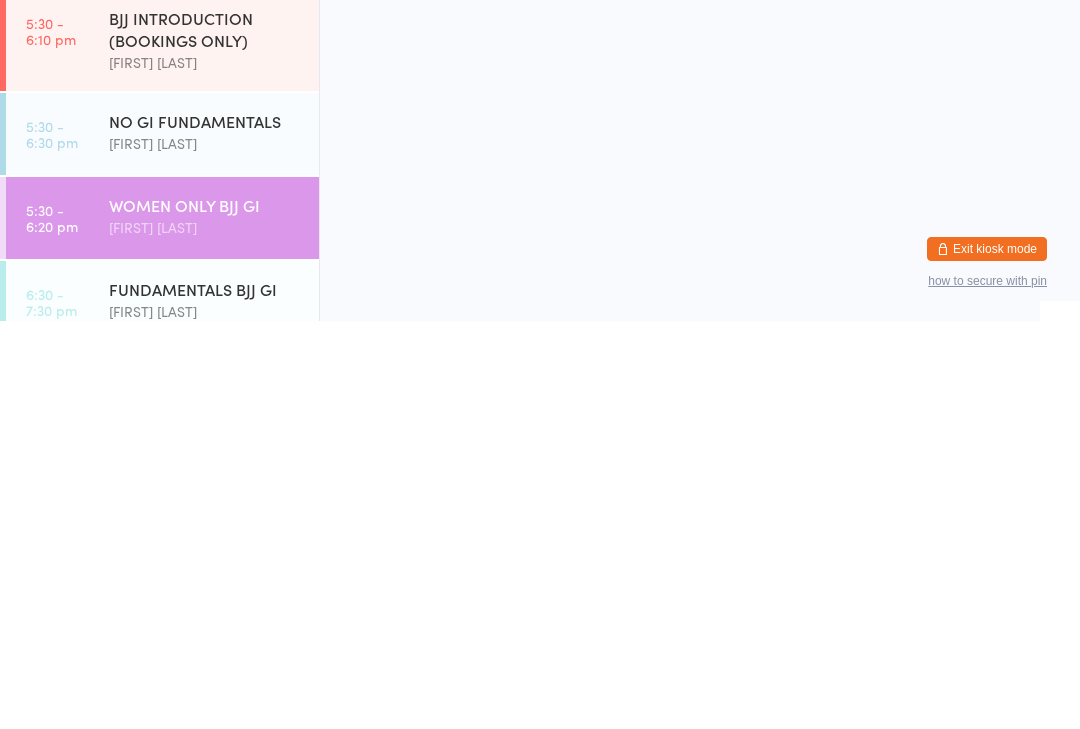 scroll, scrollTop: 0, scrollLeft: 0, axis: both 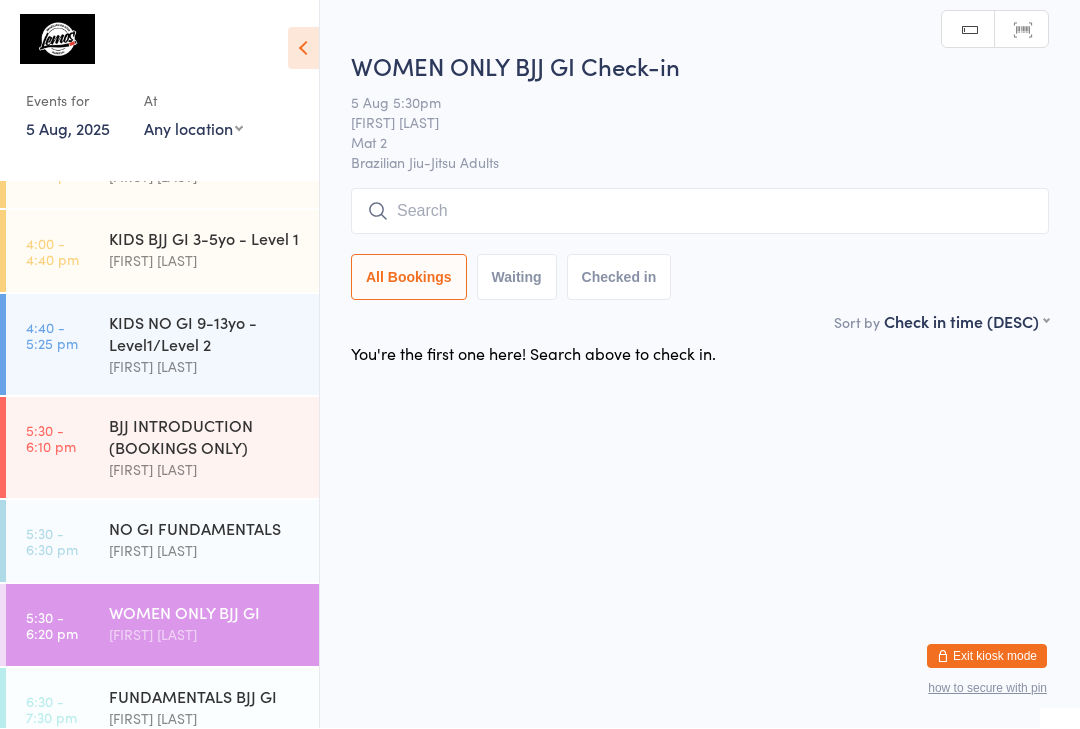 click at bounding box center [700, 212] 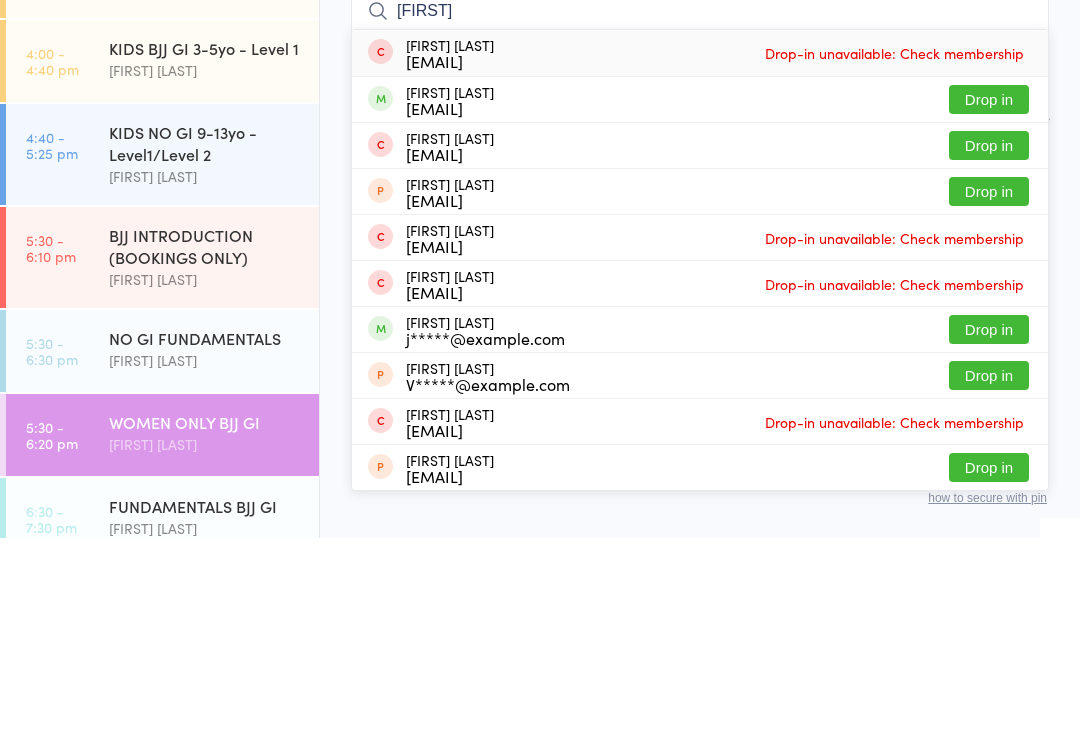 type on "[FIRST]" 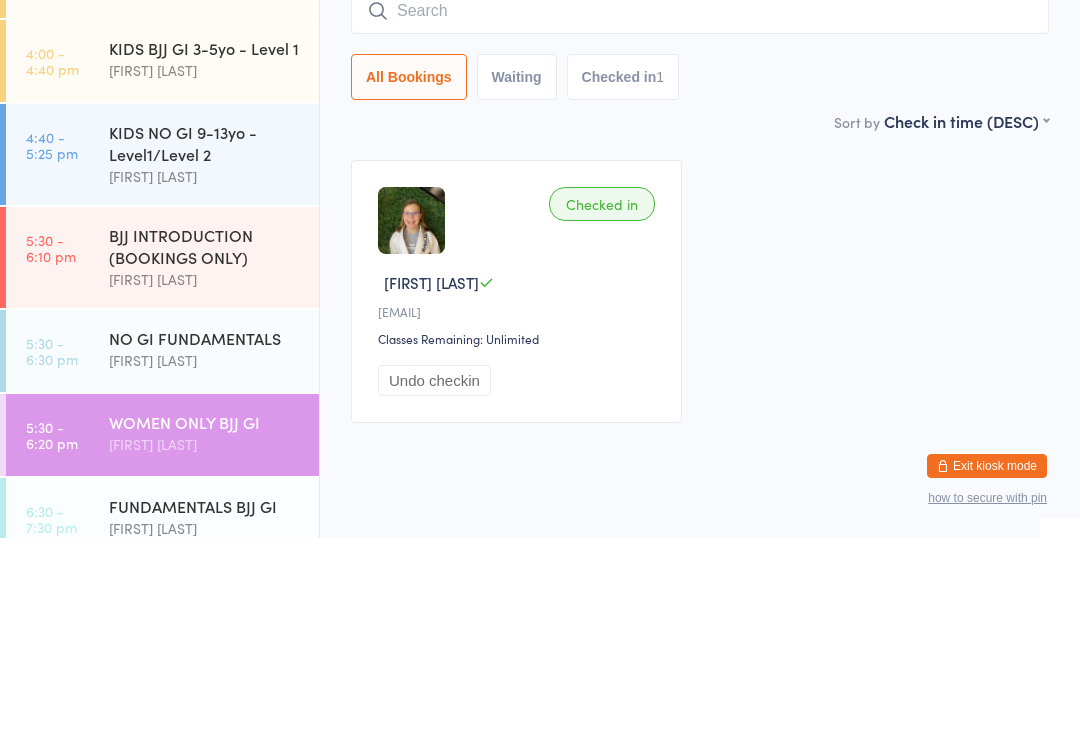 click on "KIDS NO GI 9-13yo - Level1/Level 2" at bounding box center [205, 334] 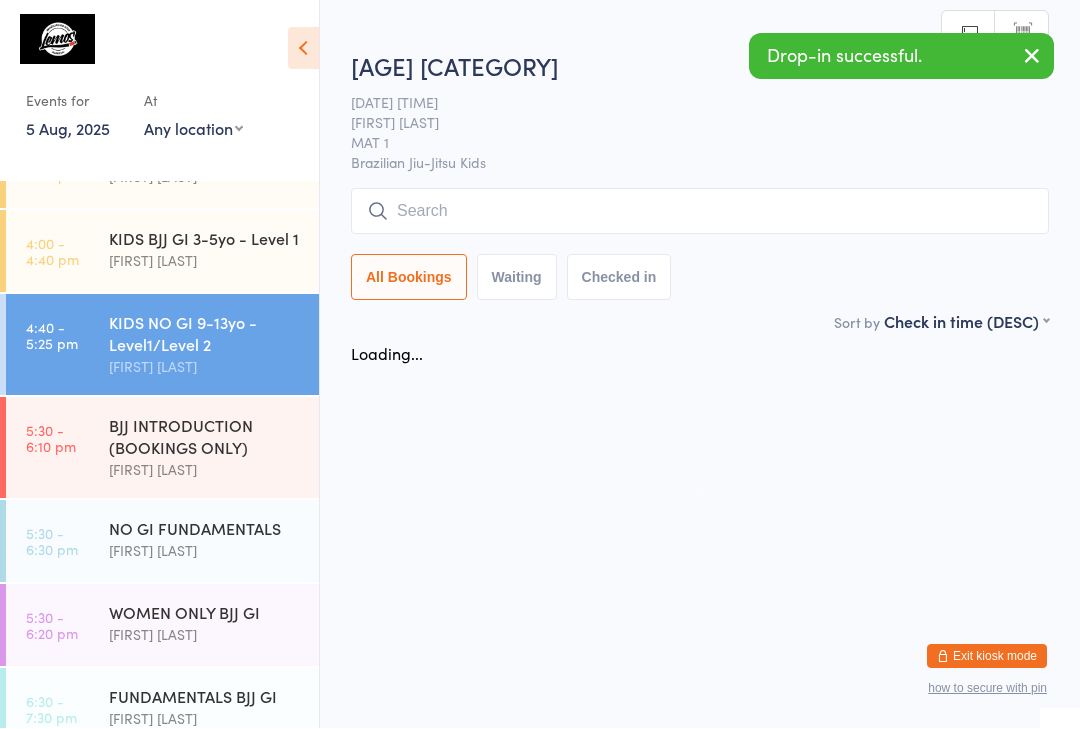 scroll, scrollTop: 1, scrollLeft: 0, axis: vertical 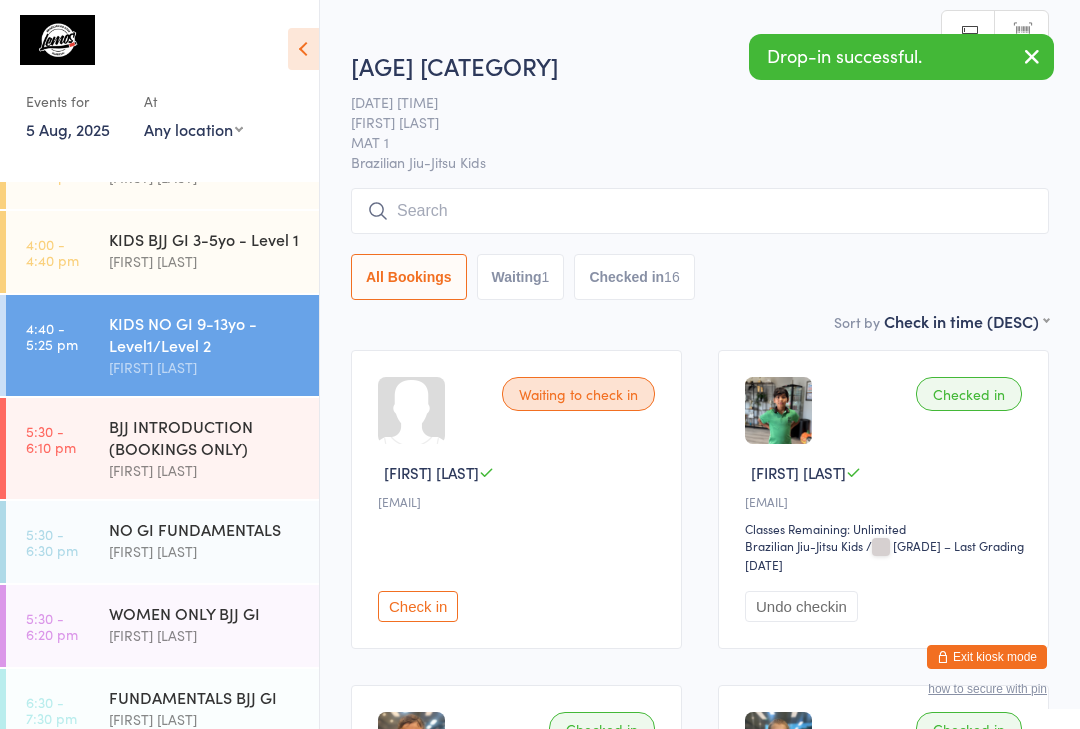 click at bounding box center [700, 211] 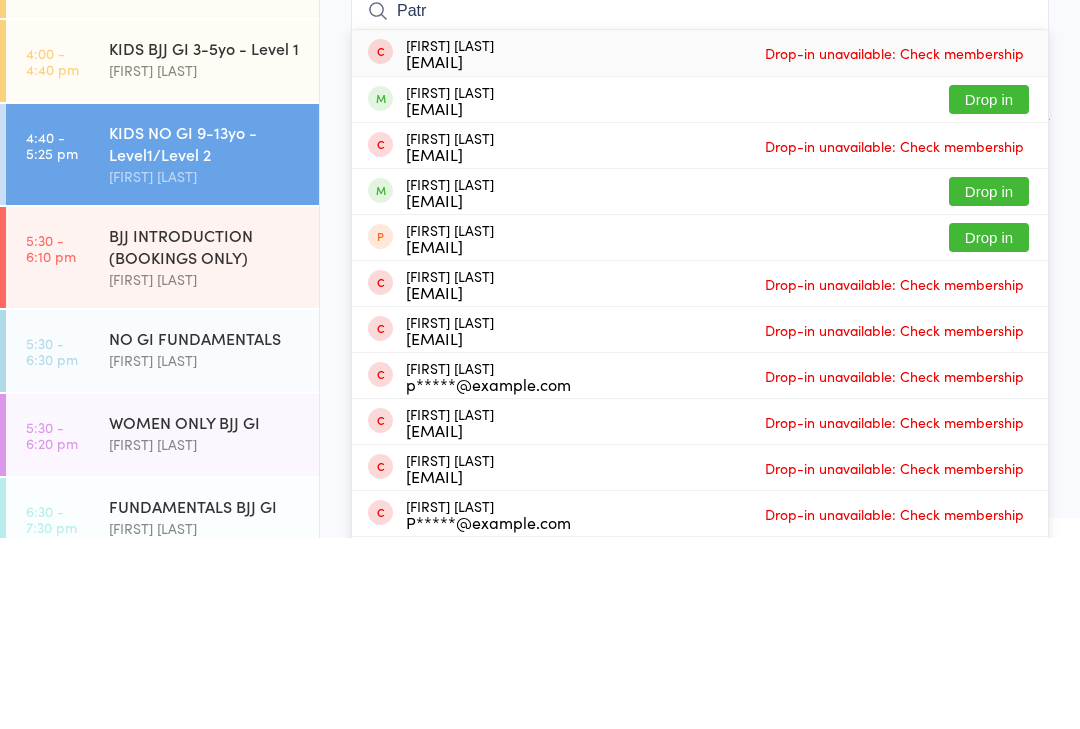 type on "Patr" 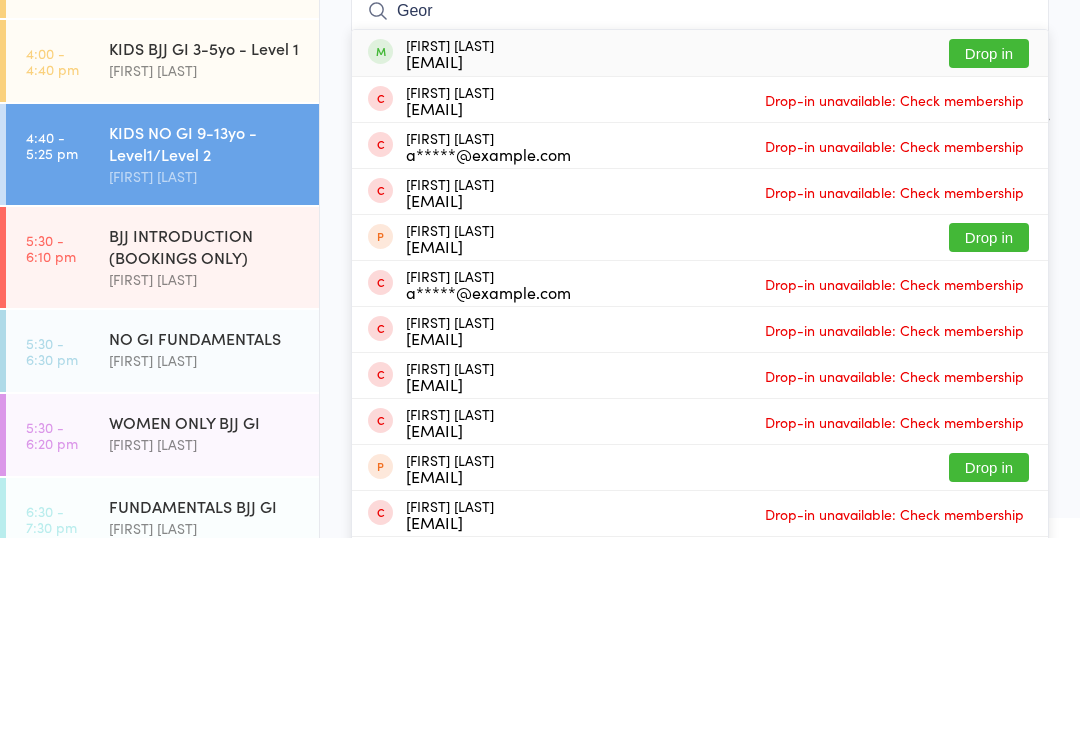 type on "Geor" 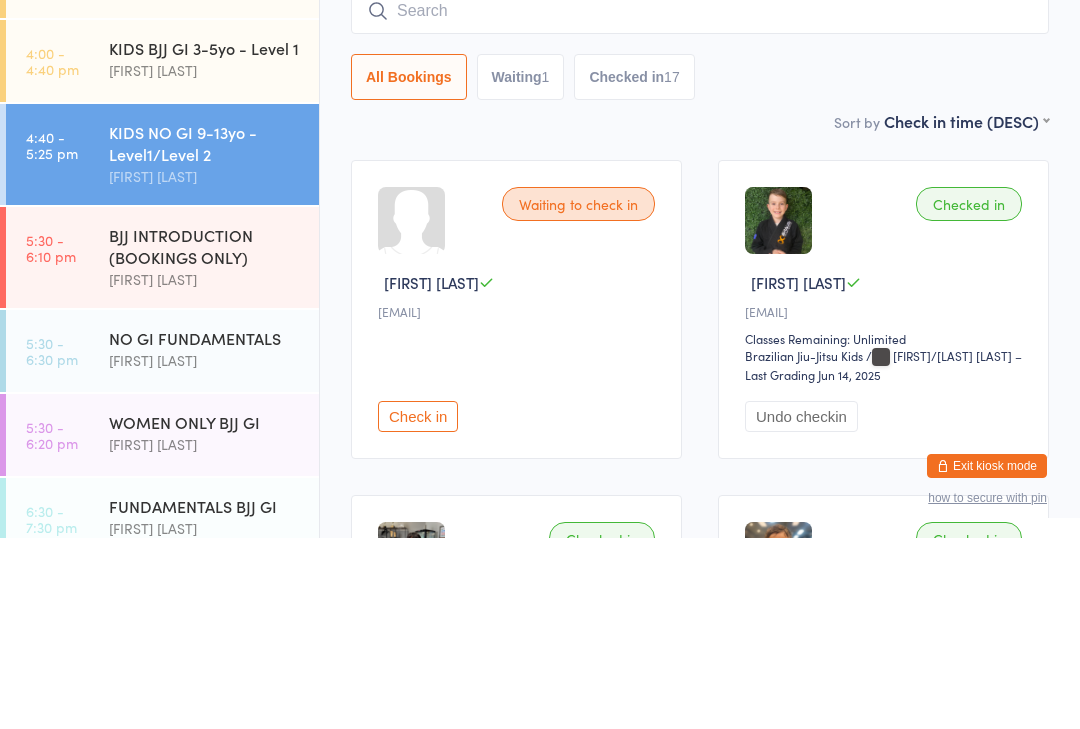 scroll, scrollTop: 191, scrollLeft: 0, axis: vertical 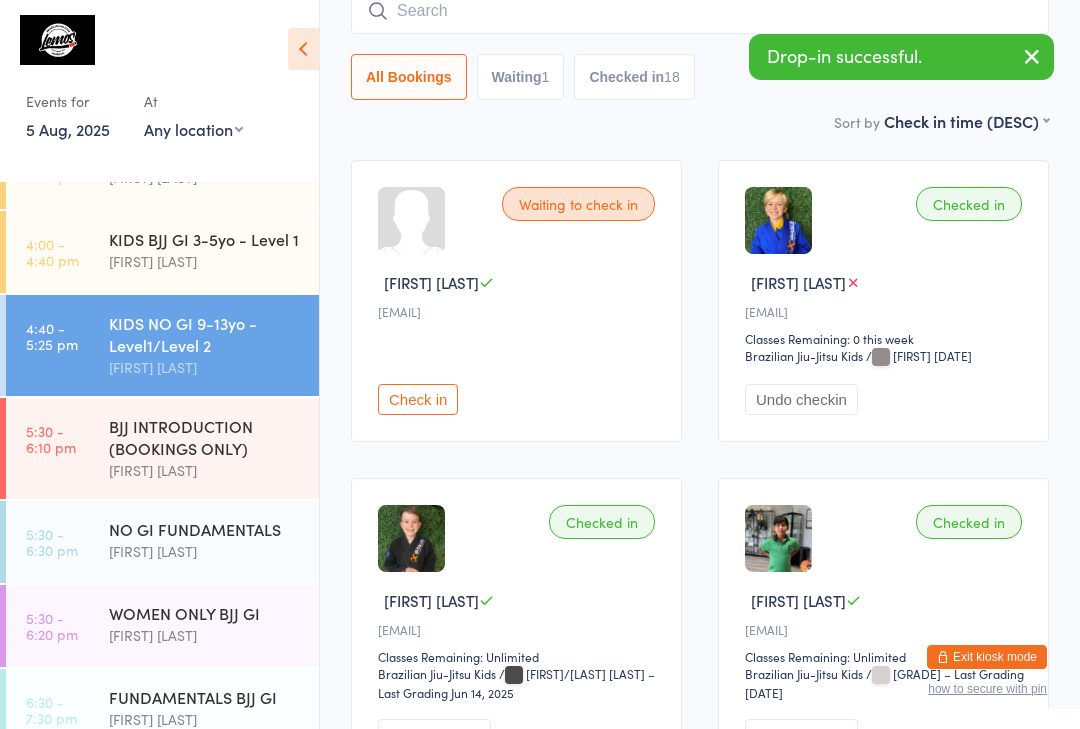 click at bounding box center [700, 11] 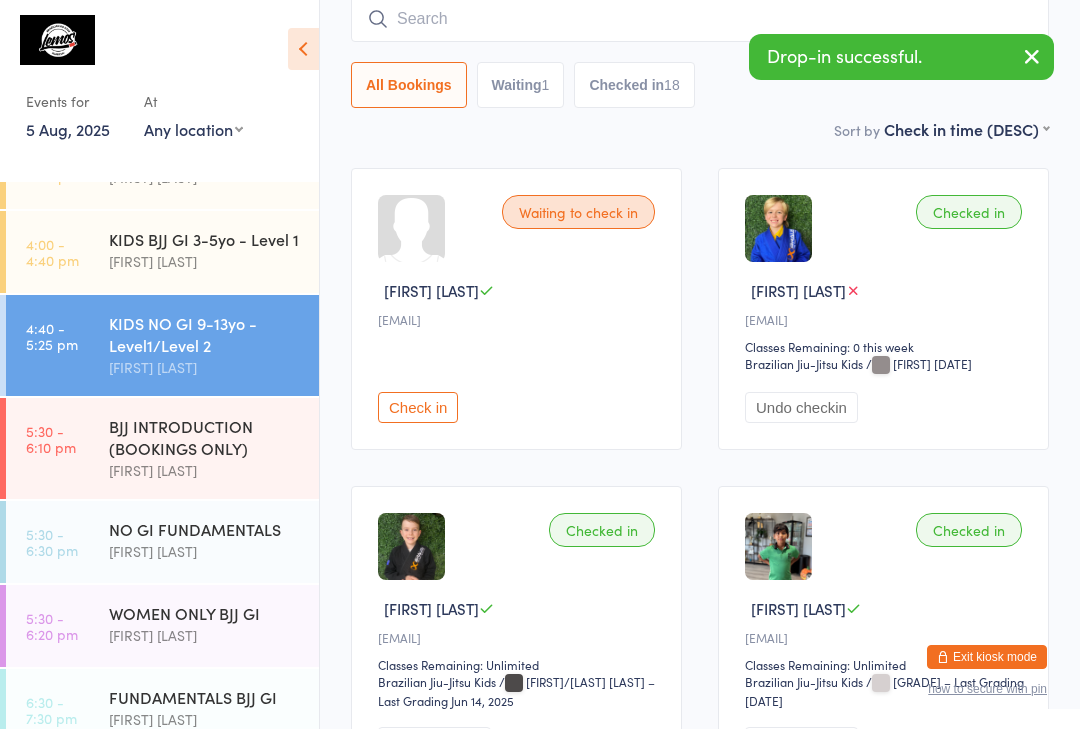 scroll, scrollTop: 181, scrollLeft: 0, axis: vertical 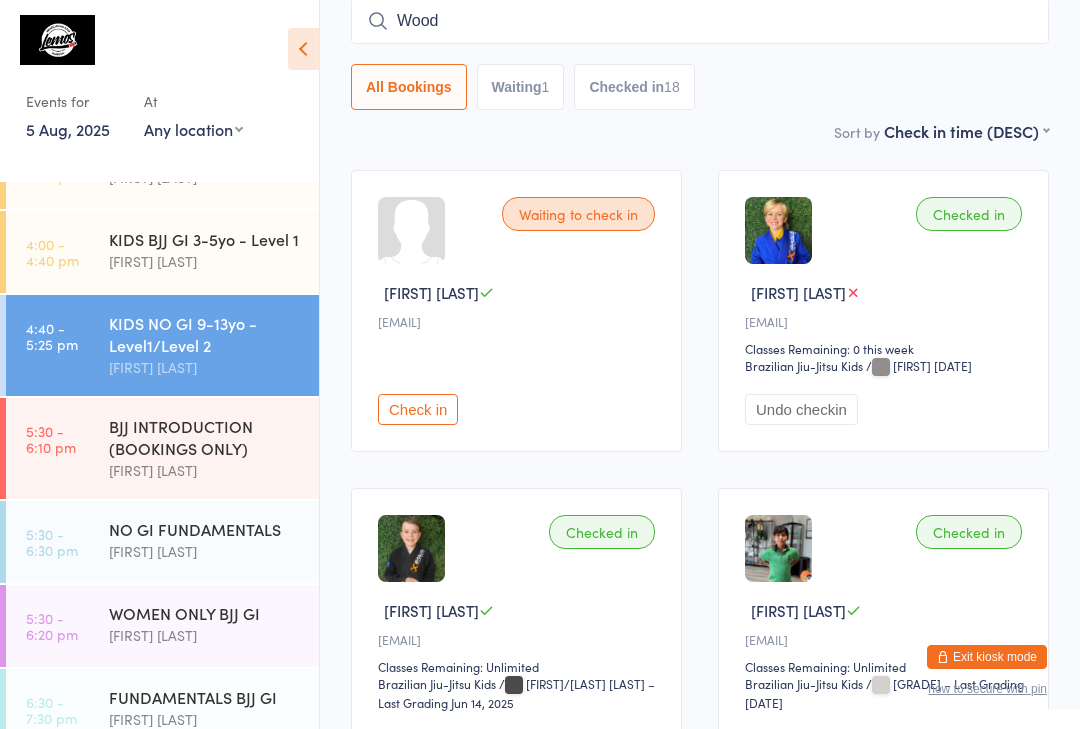 type on "Wood" 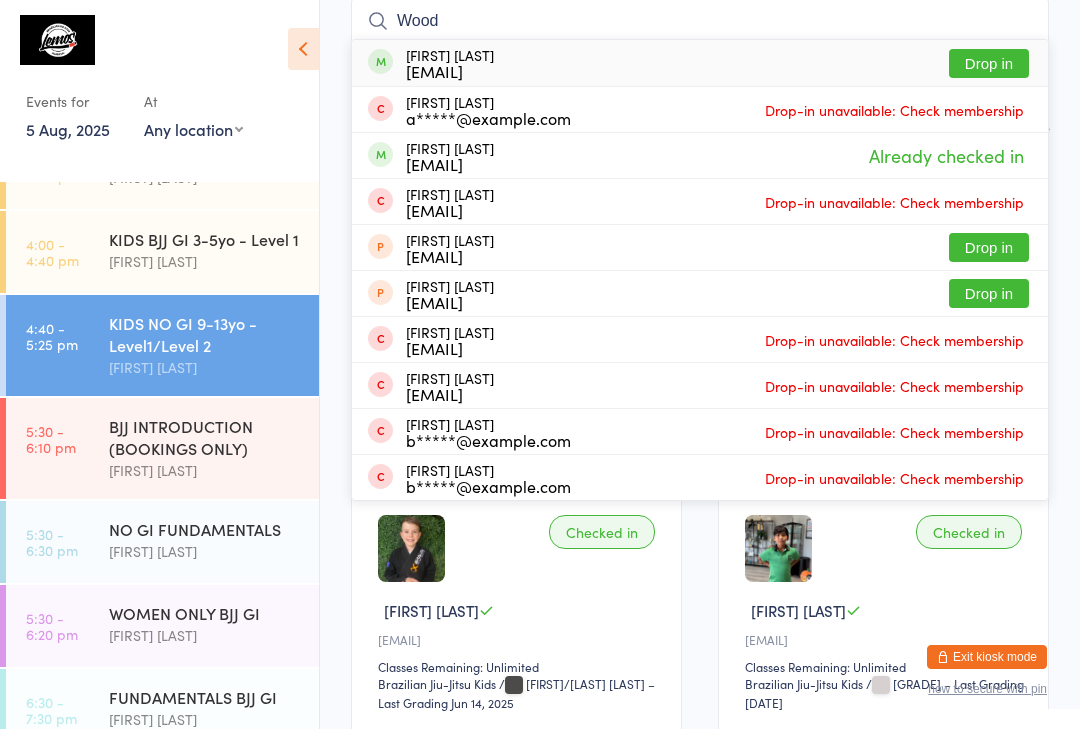 click on "Drop in" at bounding box center (989, 63) 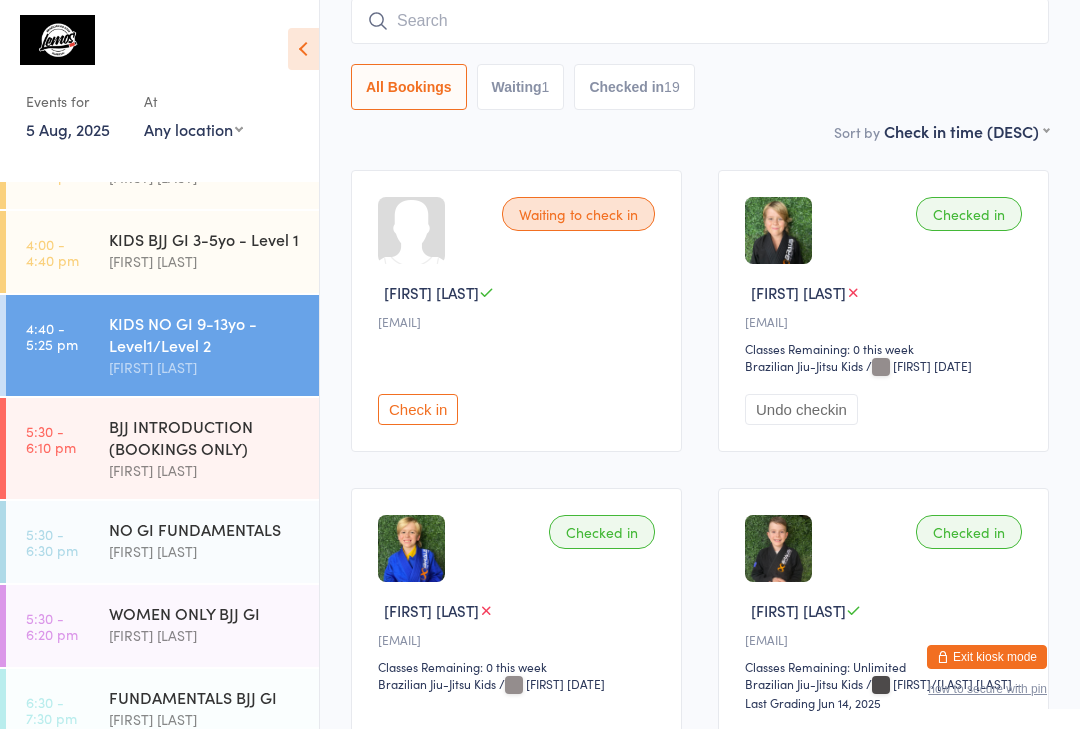 click at bounding box center [700, 21] 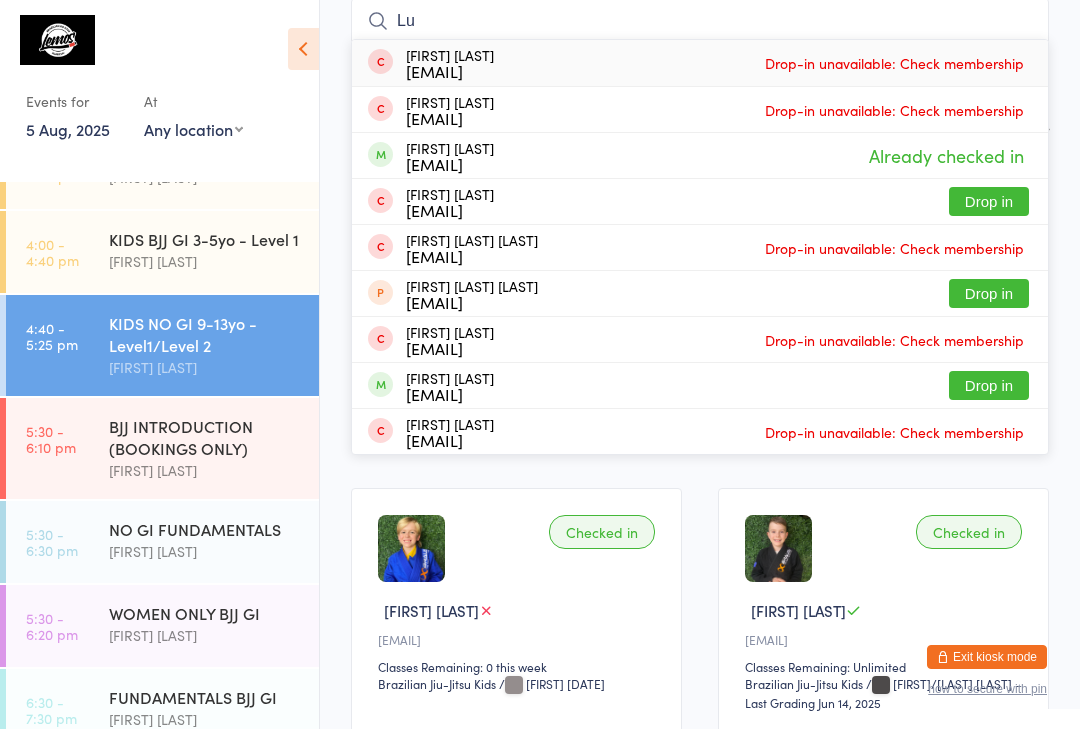 type on "L" 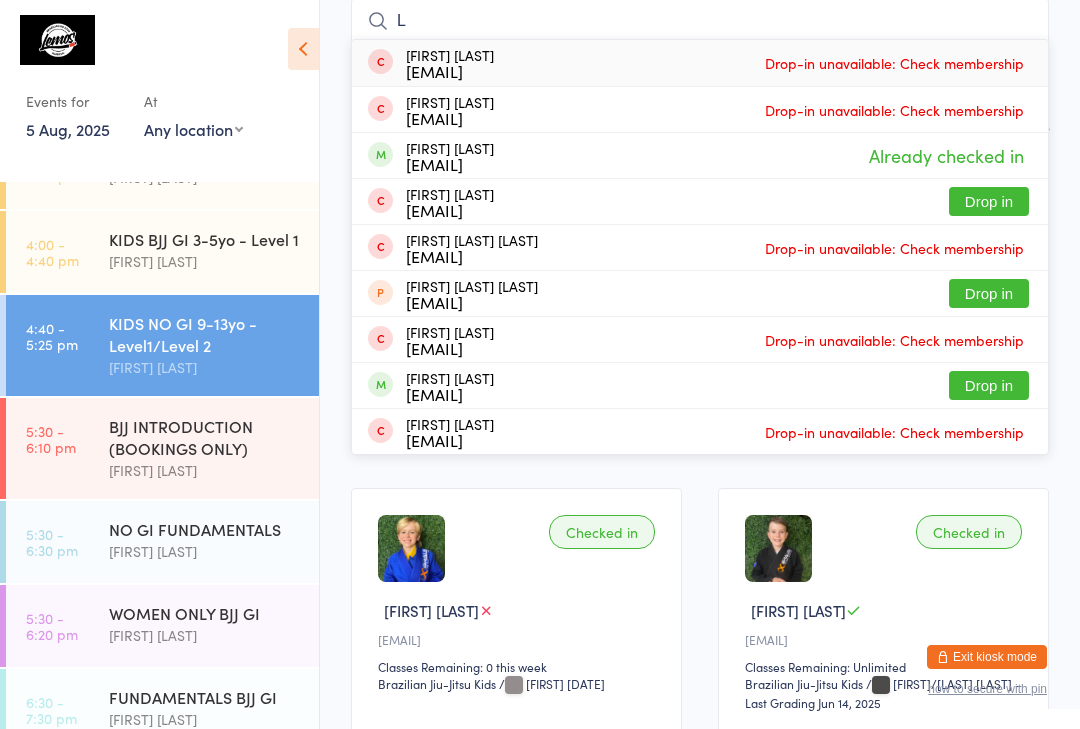 type 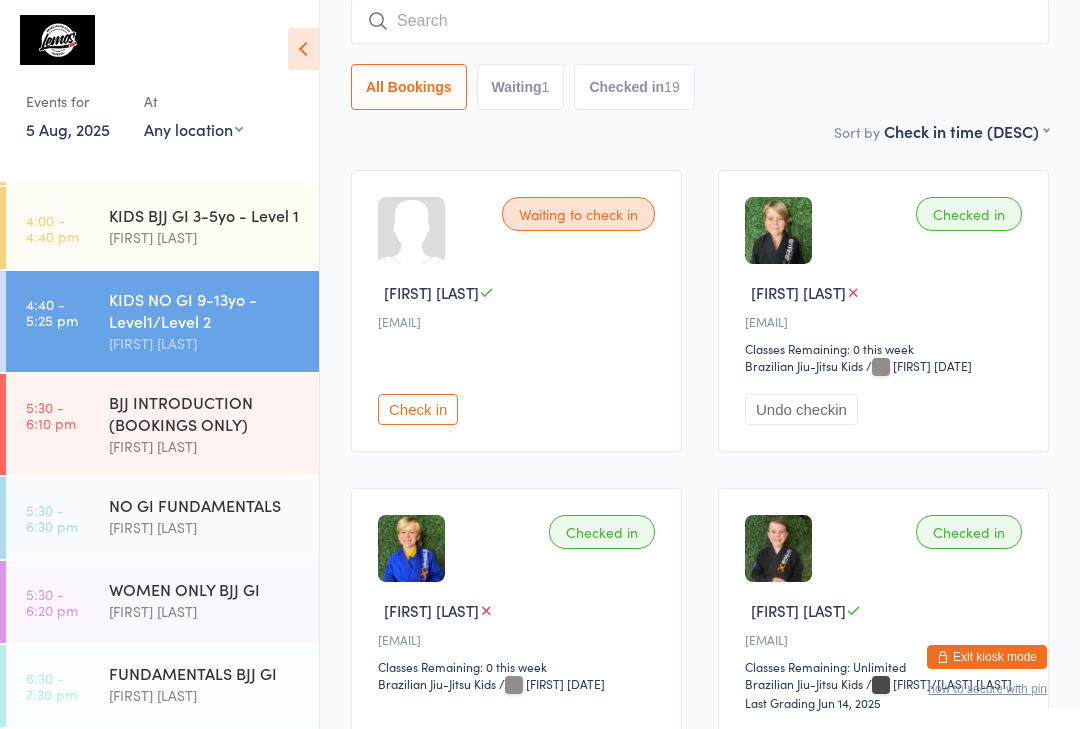 scroll, scrollTop: 446, scrollLeft: 0, axis: vertical 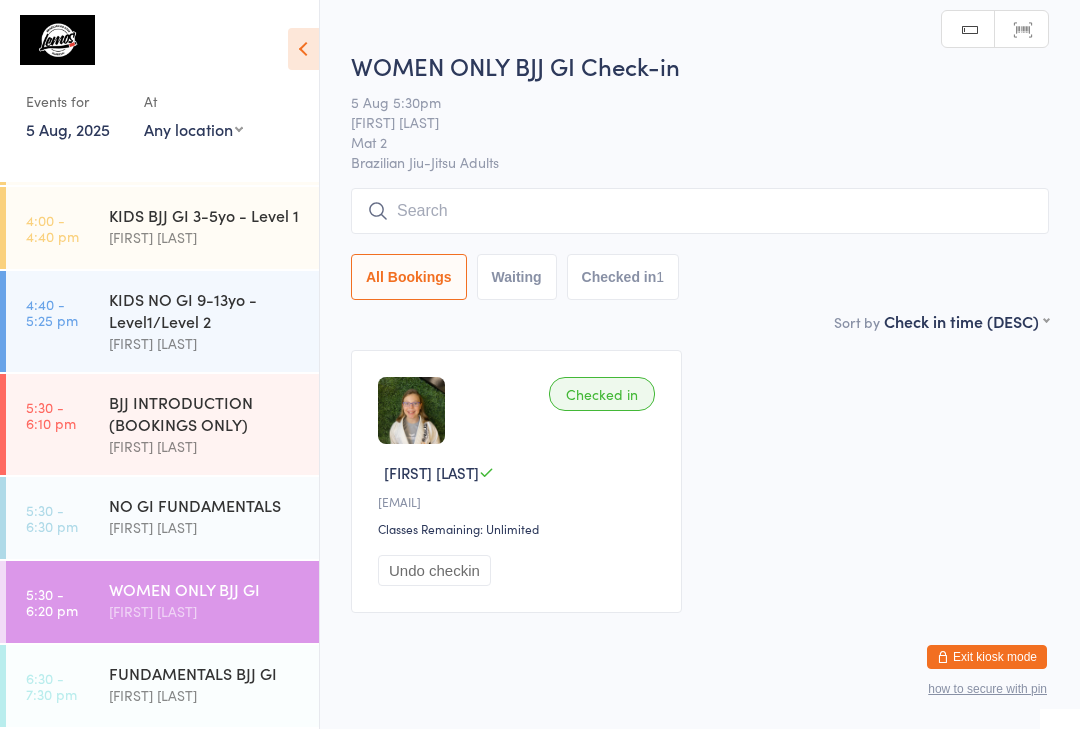 click at bounding box center (700, 211) 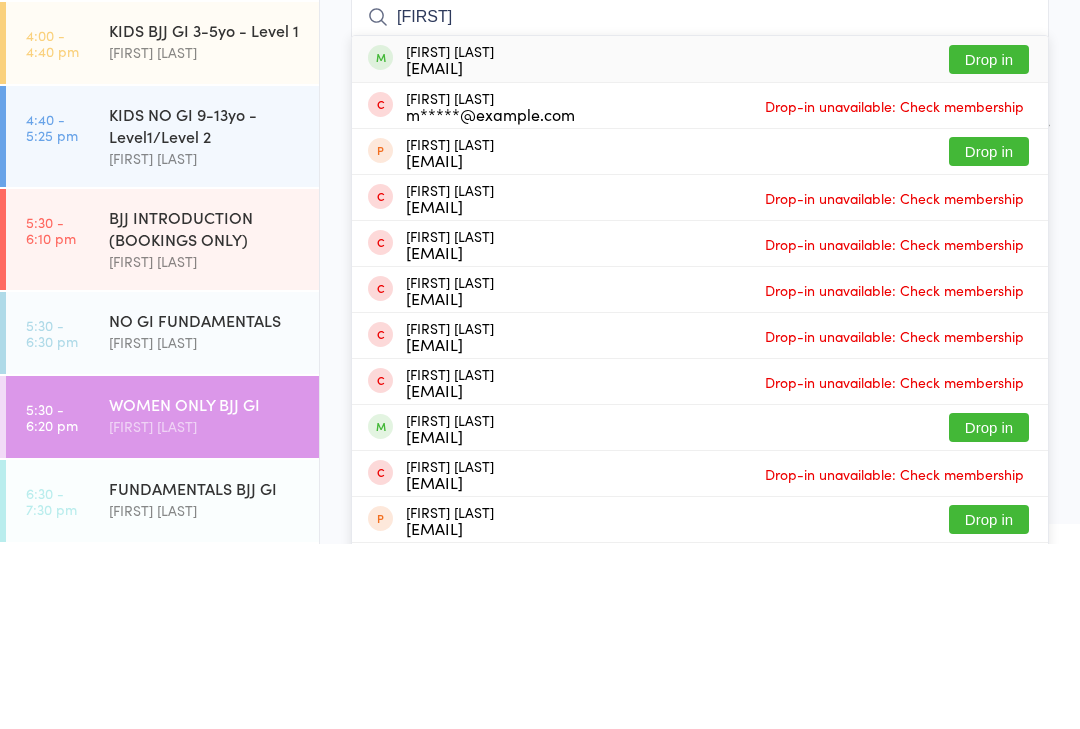 type on "[FIRST]" 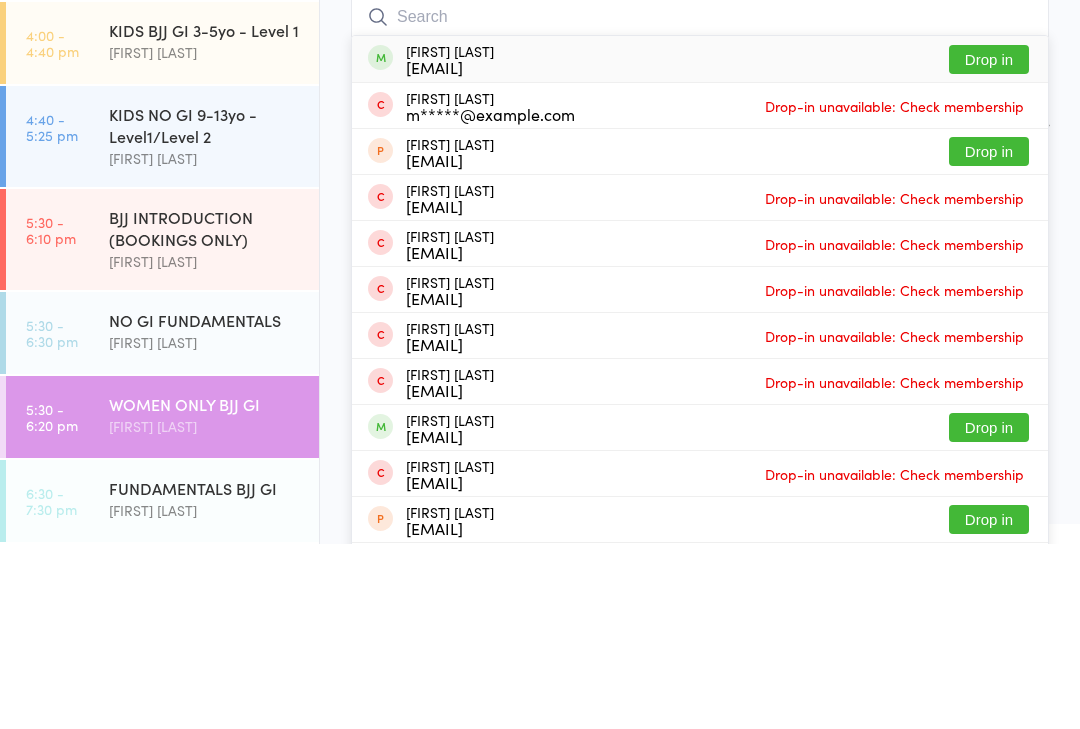 scroll, scrollTop: 49, scrollLeft: 0, axis: vertical 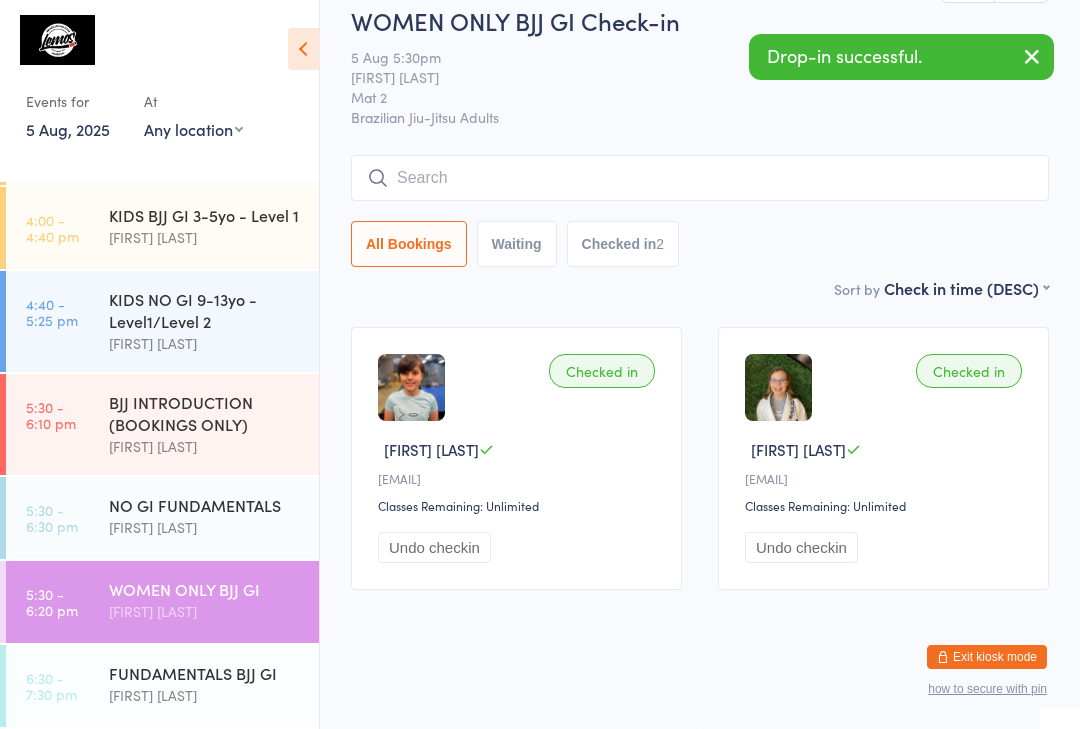 click on "NO GI FUNDAMENTALS" at bounding box center [205, 505] 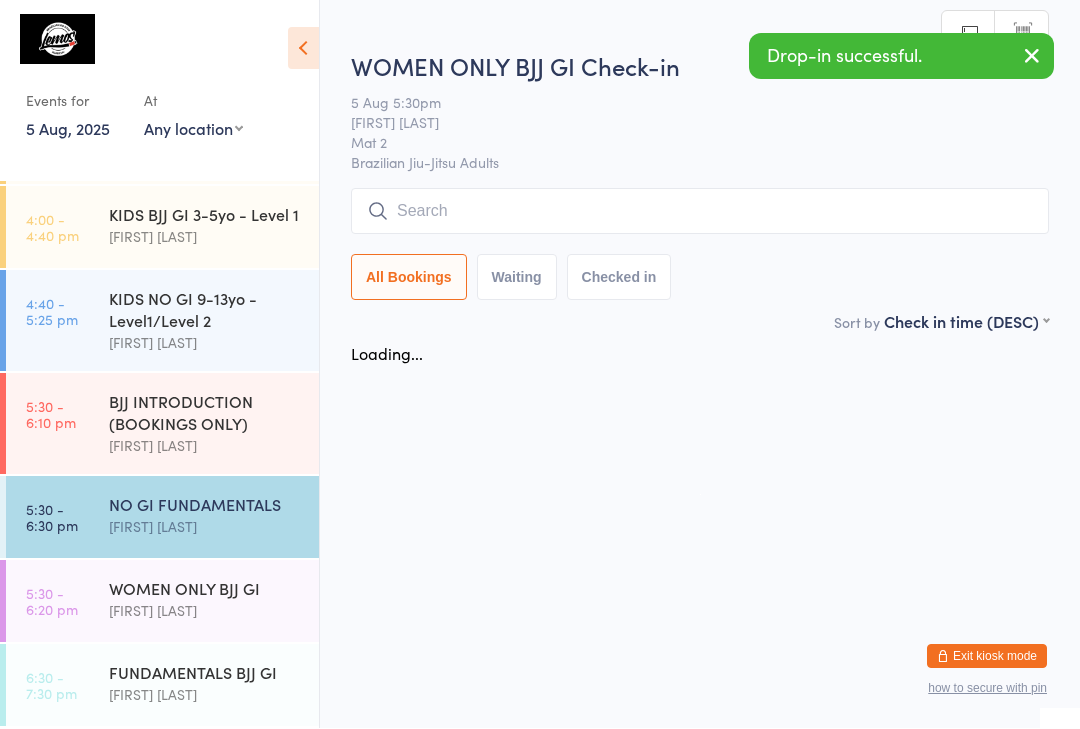 scroll, scrollTop: 1, scrollLeft: 0, axis: vertical 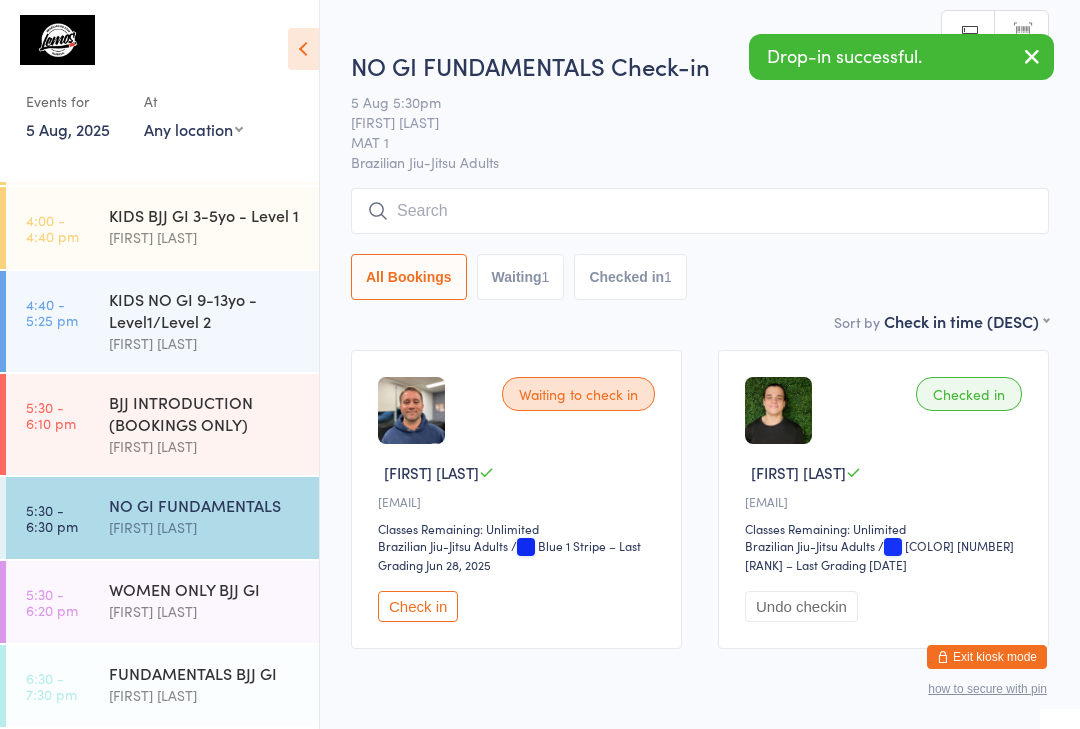 click on "[FIRST] [LAST]" at bounding box center (205, 446) 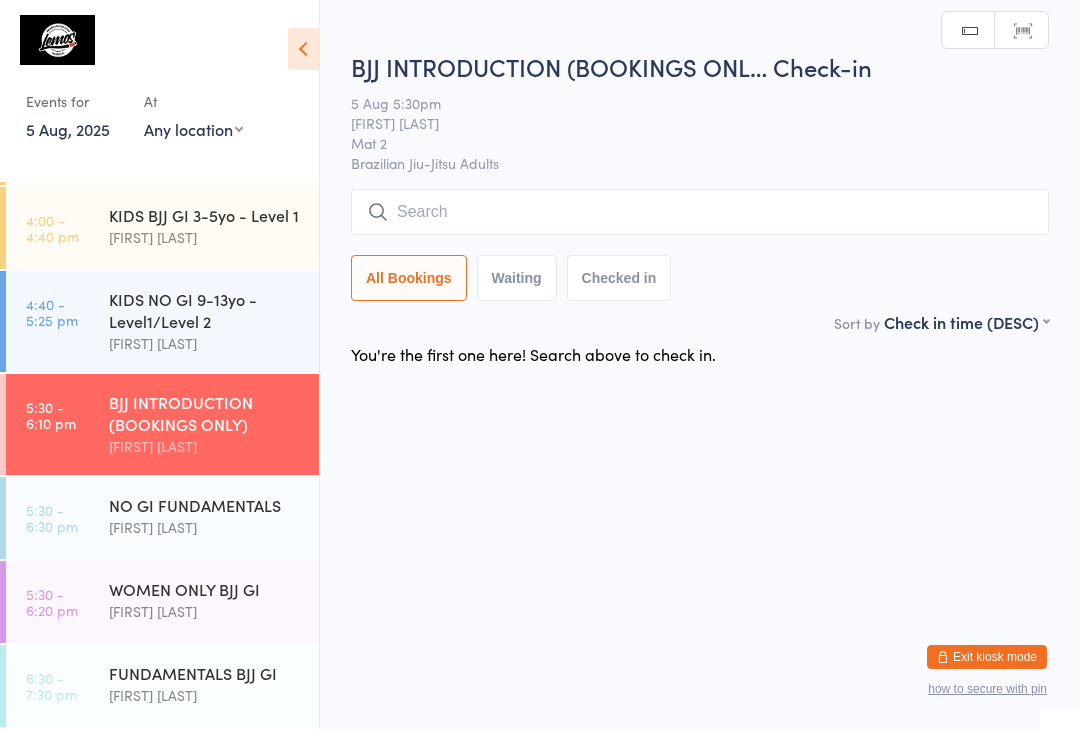 click on "KIDS NO GI 9-13yo - Level1/Level 2" at bounding box center [205, 310] 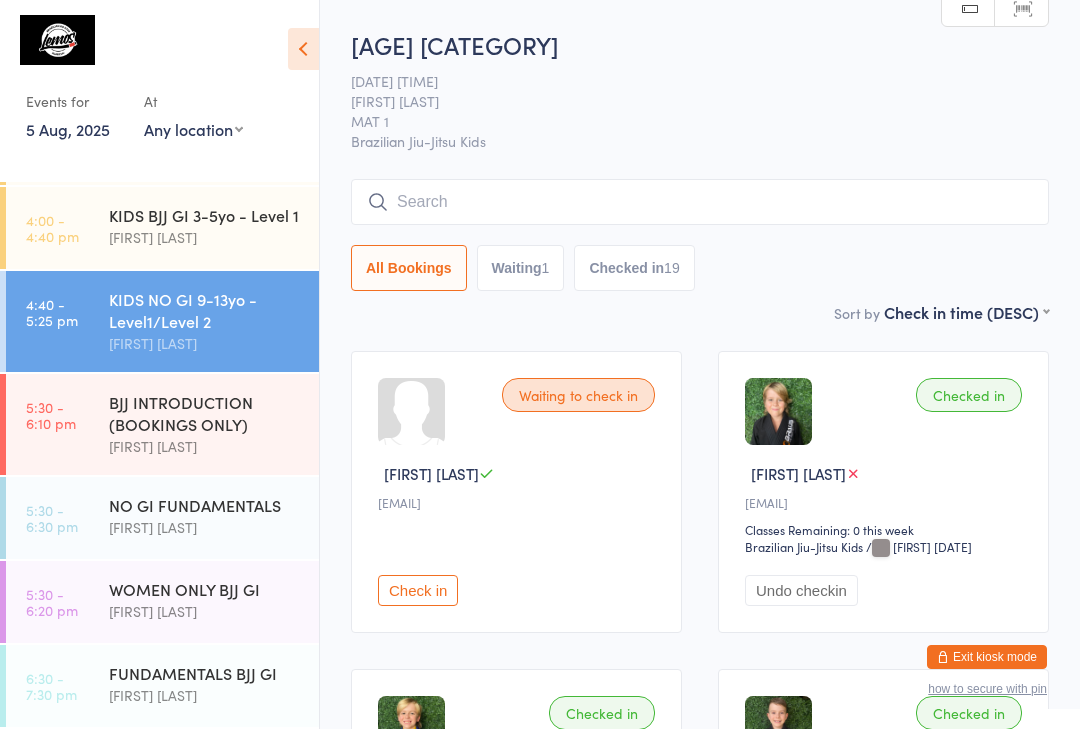 click at bounding box center [700, 202] 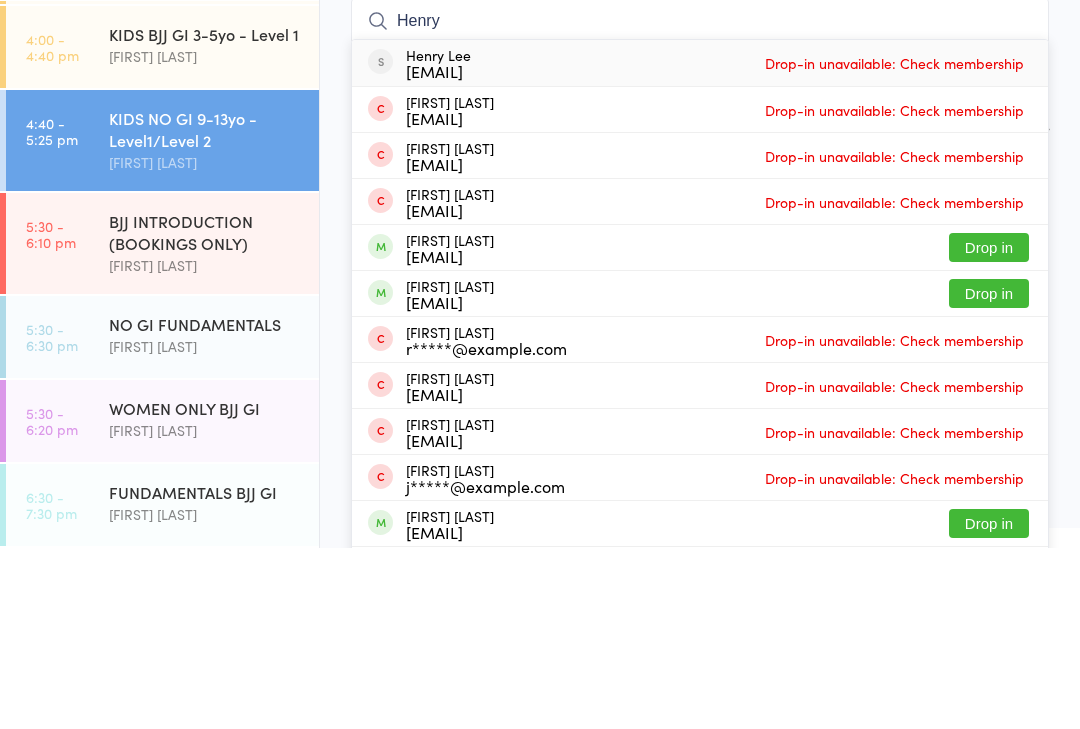 type on "Henry" 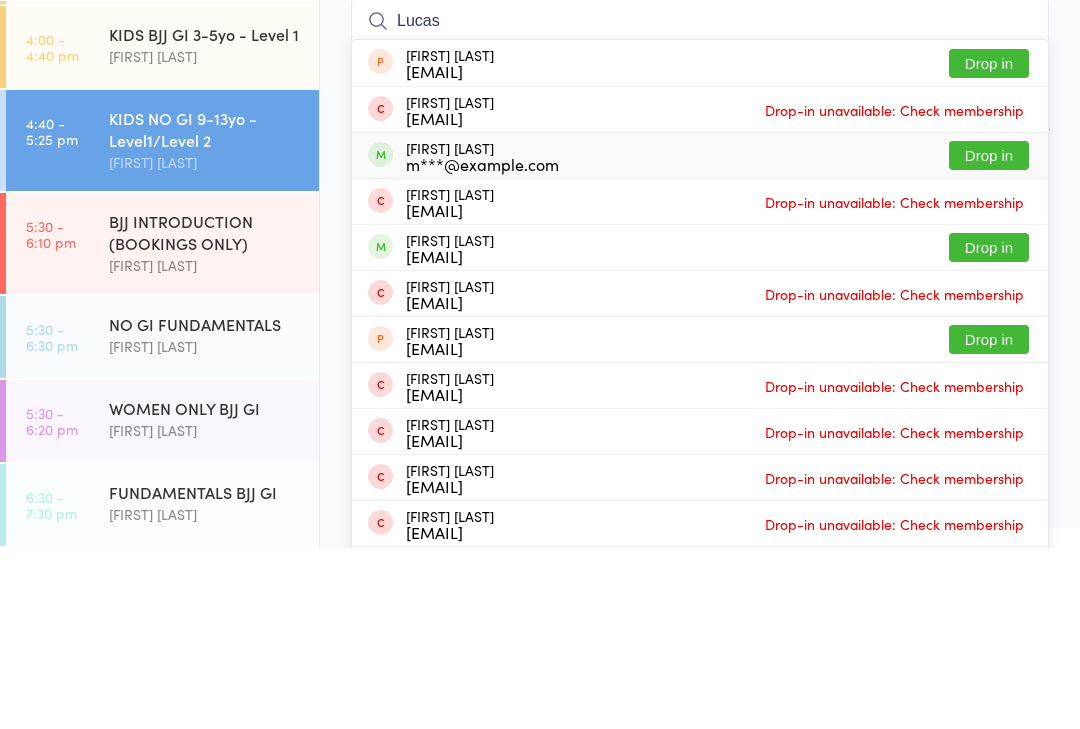 type on "Lucas" 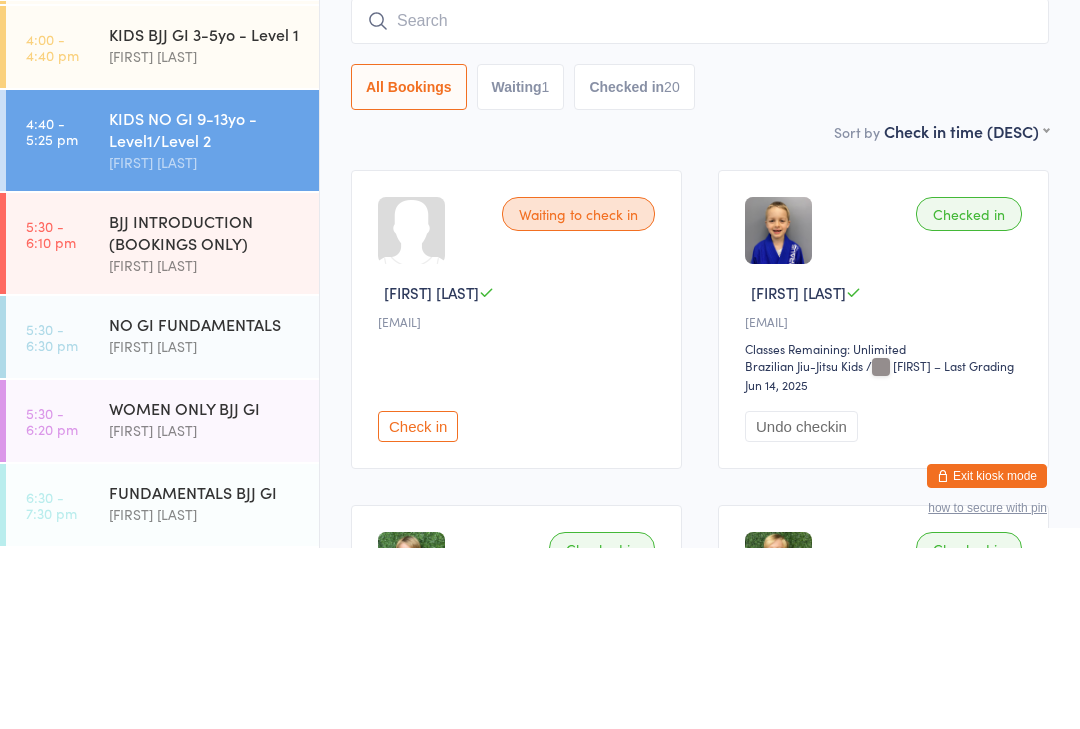 scroll, scrollTop: 181, scrollLeft: 0, axis: vertical 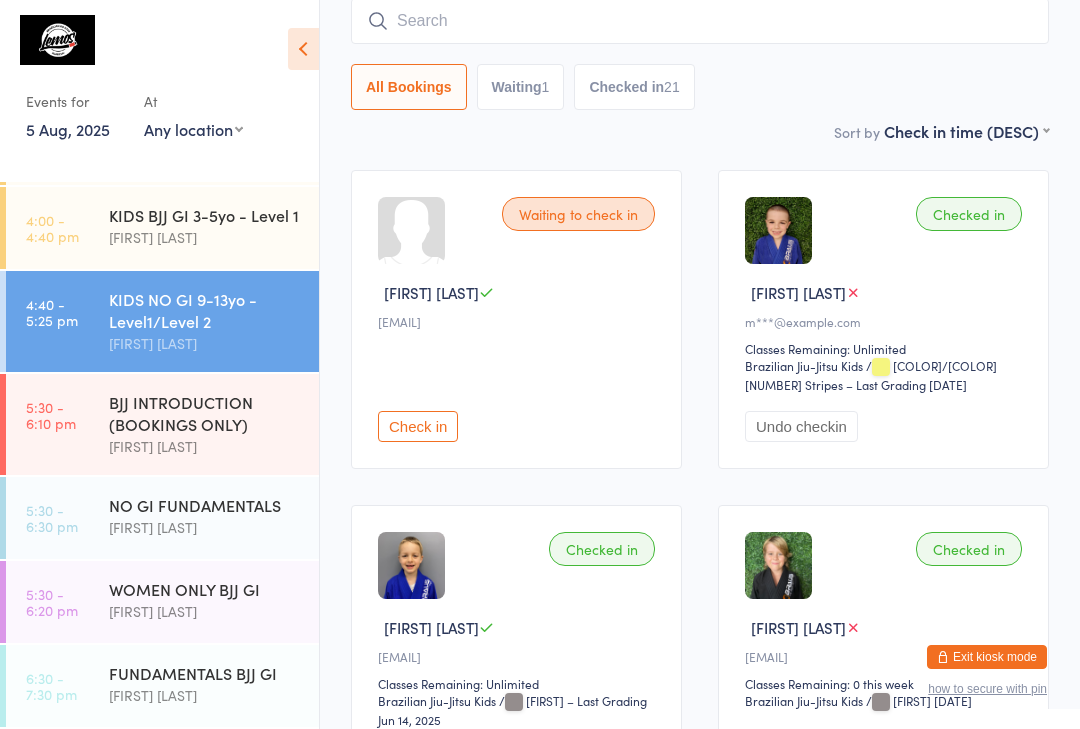 click on "[FIRST] [LAST]" at bounding box center (205, 237) 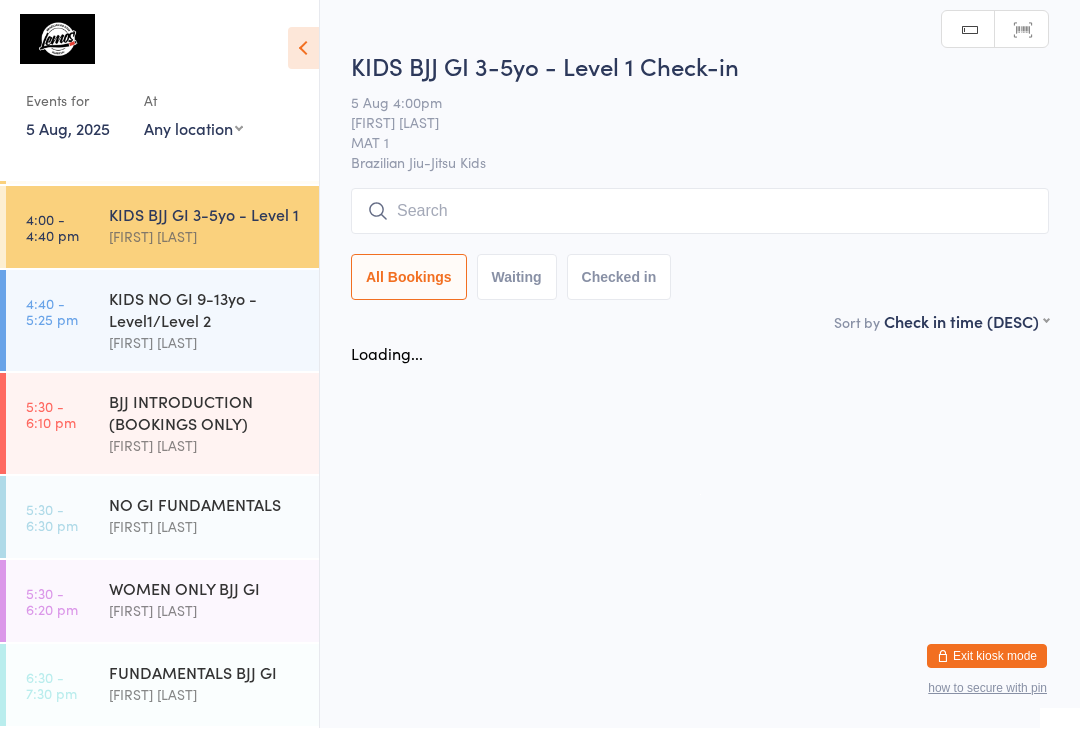 scroll, scrollTop: 1, scrollLeft: 0, axis: vertical 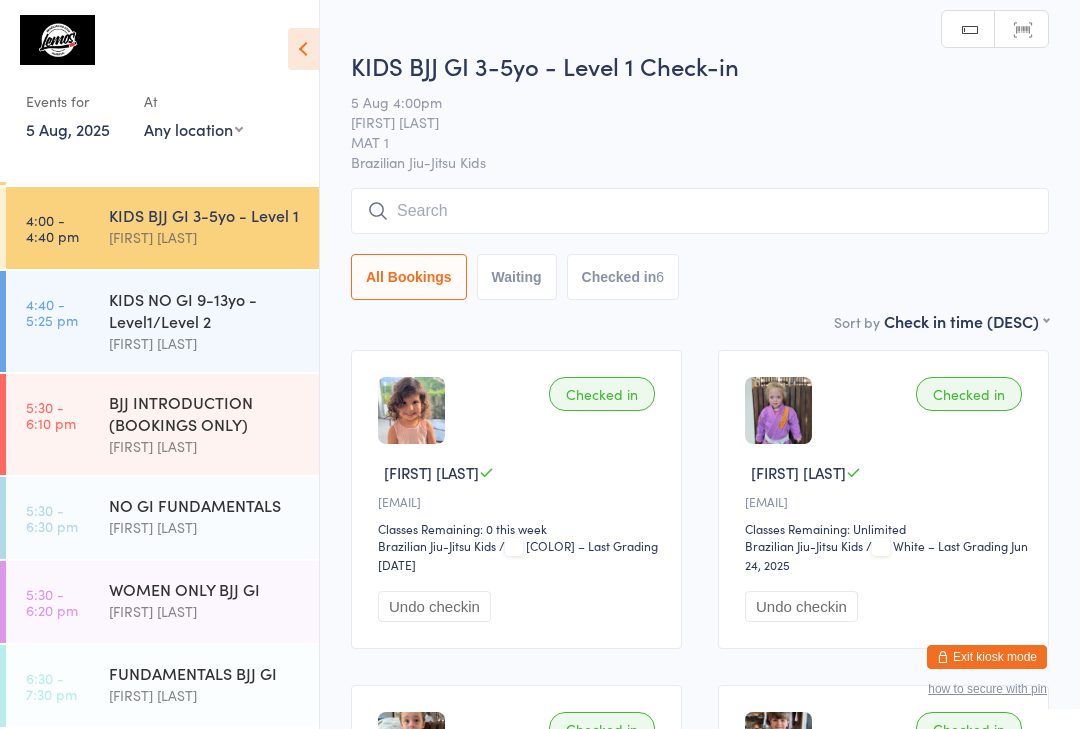 click at bounding box center [700, 211] 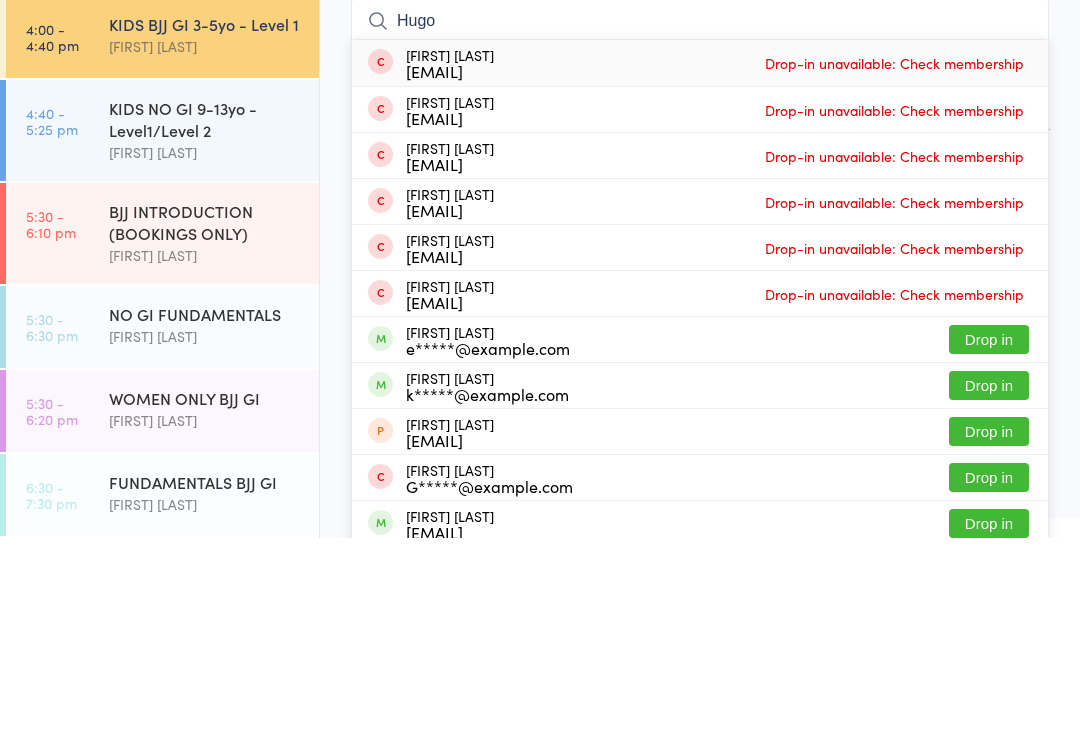 scroll, scrollTop: 410, scrollLeft: 0, axis: vertical 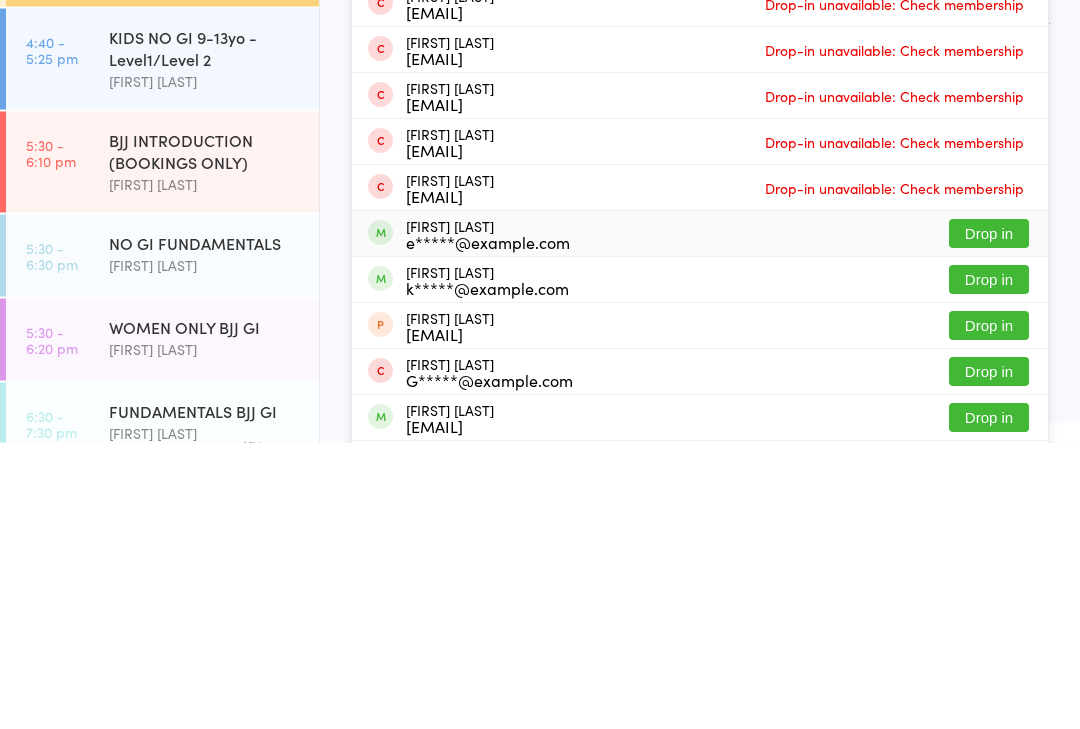 type on "Hugo" 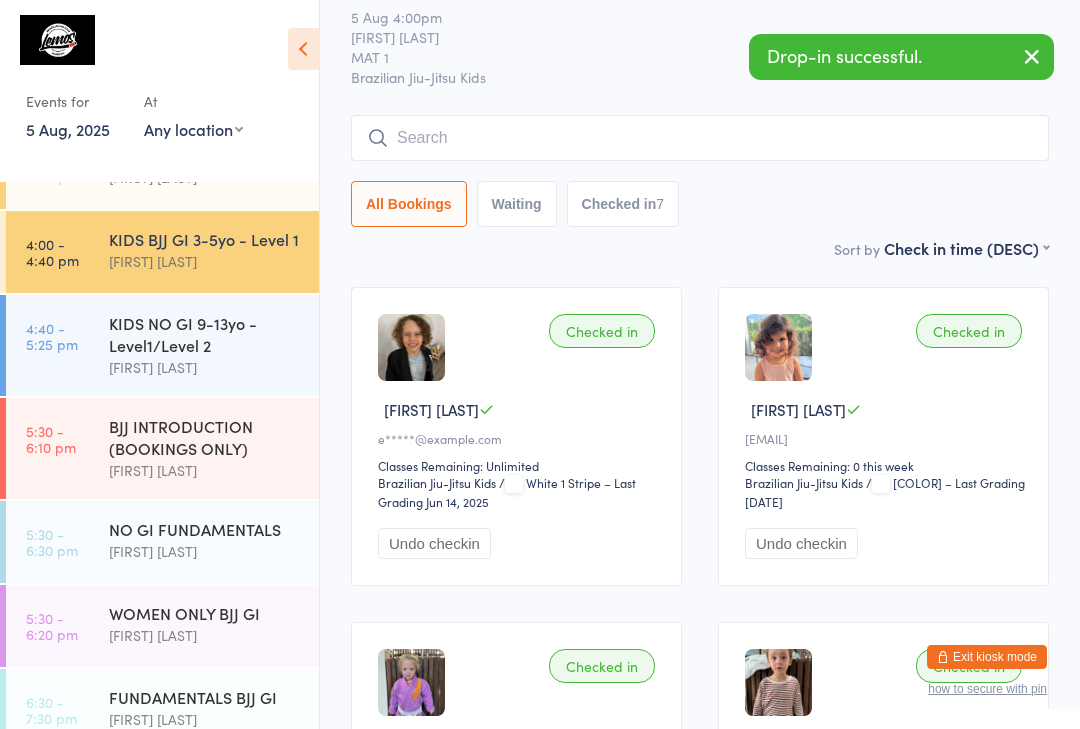 scroll, scrollTop: 68, scrollLeft: 0, axis: vertical 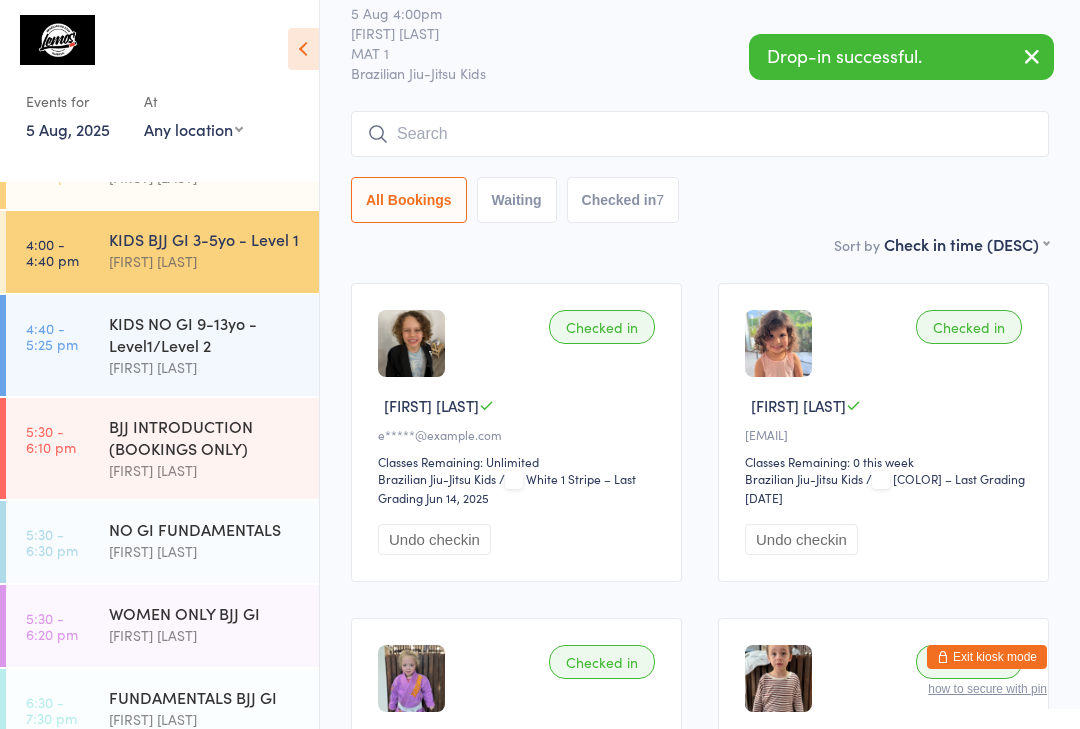 click on "Undo checkin" at bounding box center [434, 539] 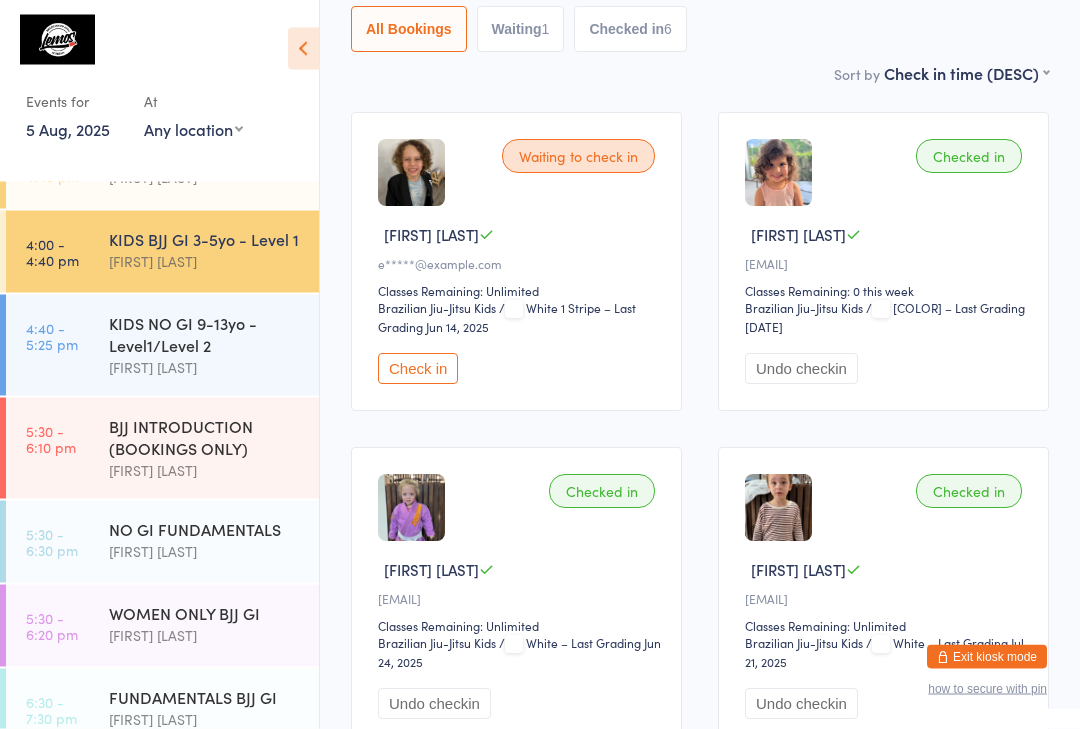 scroll, scrollTop: 254, scrollLeft: 0, axis: vertical 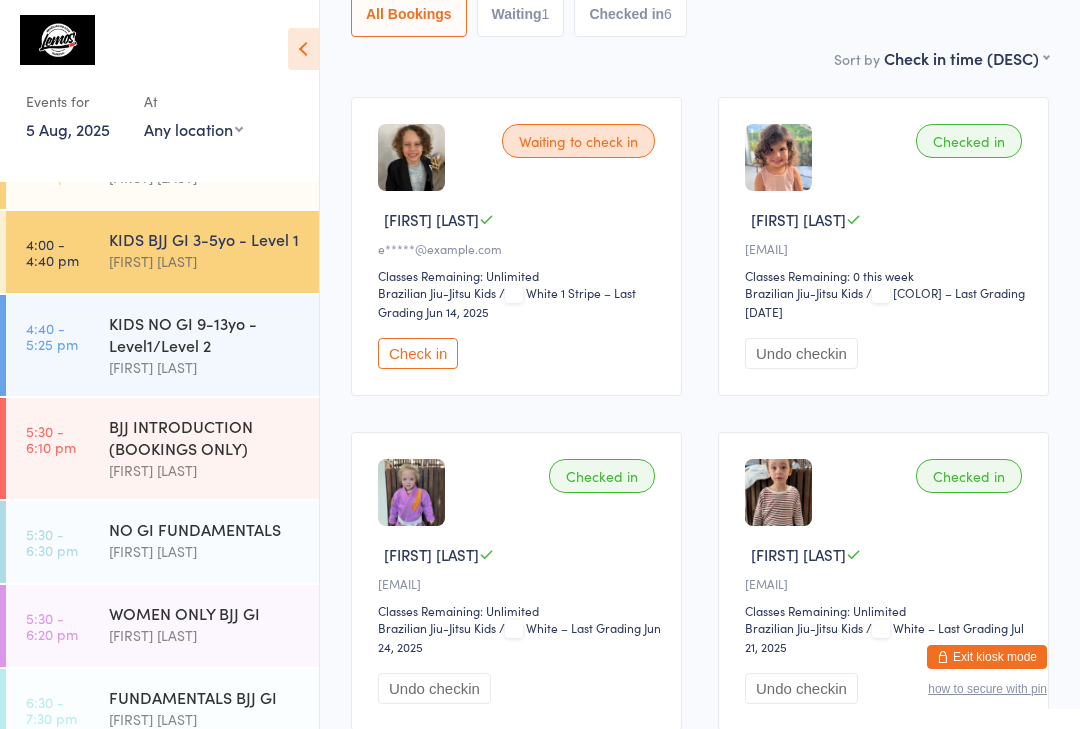 click on "[FIRST] [LAST]" at bounding box center [205, 635] 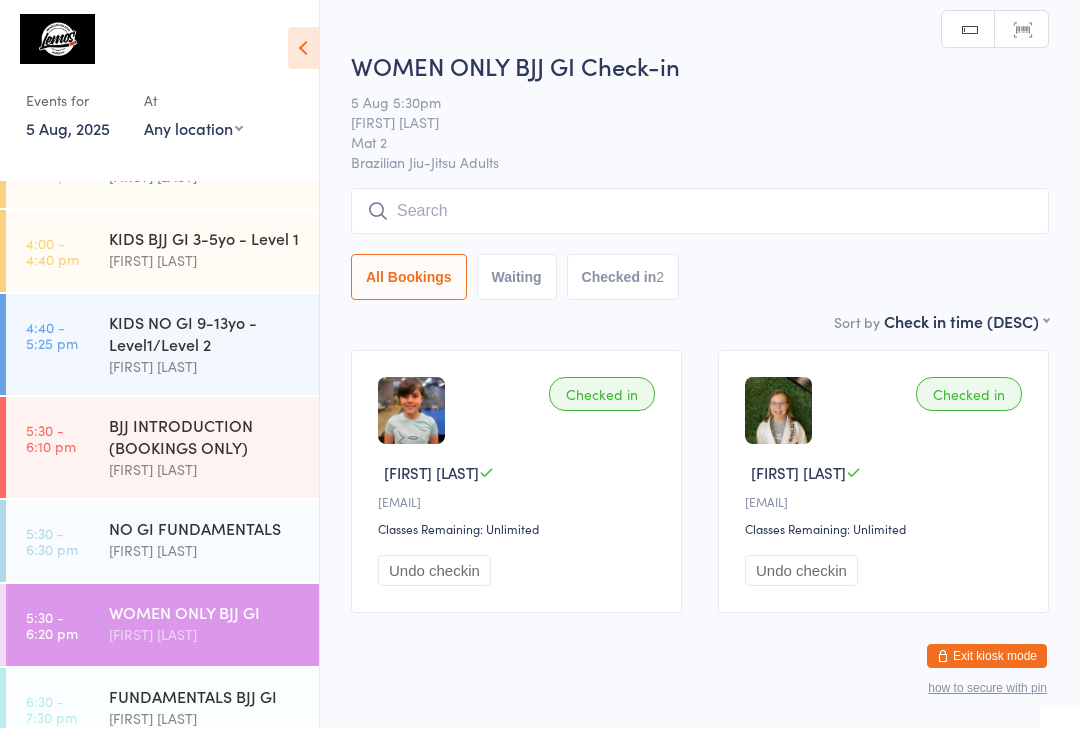 scroll, scrollTop: 1, scrollLeft: 0, axis: vertical 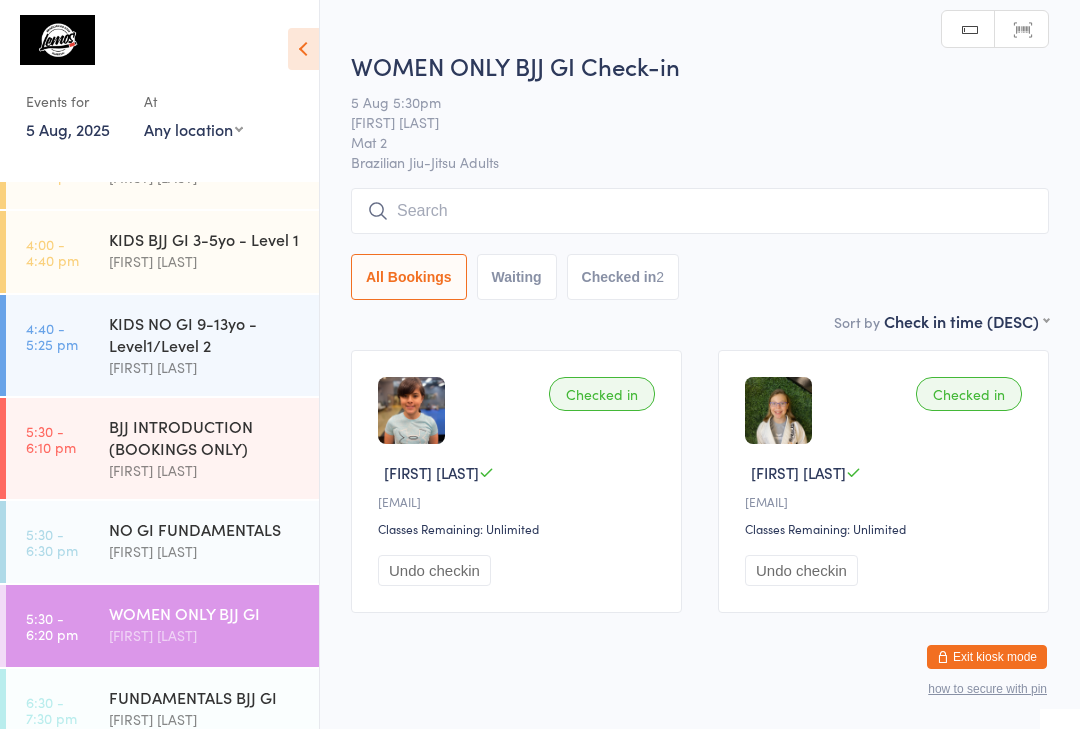 click at bounding box center [700, 211] 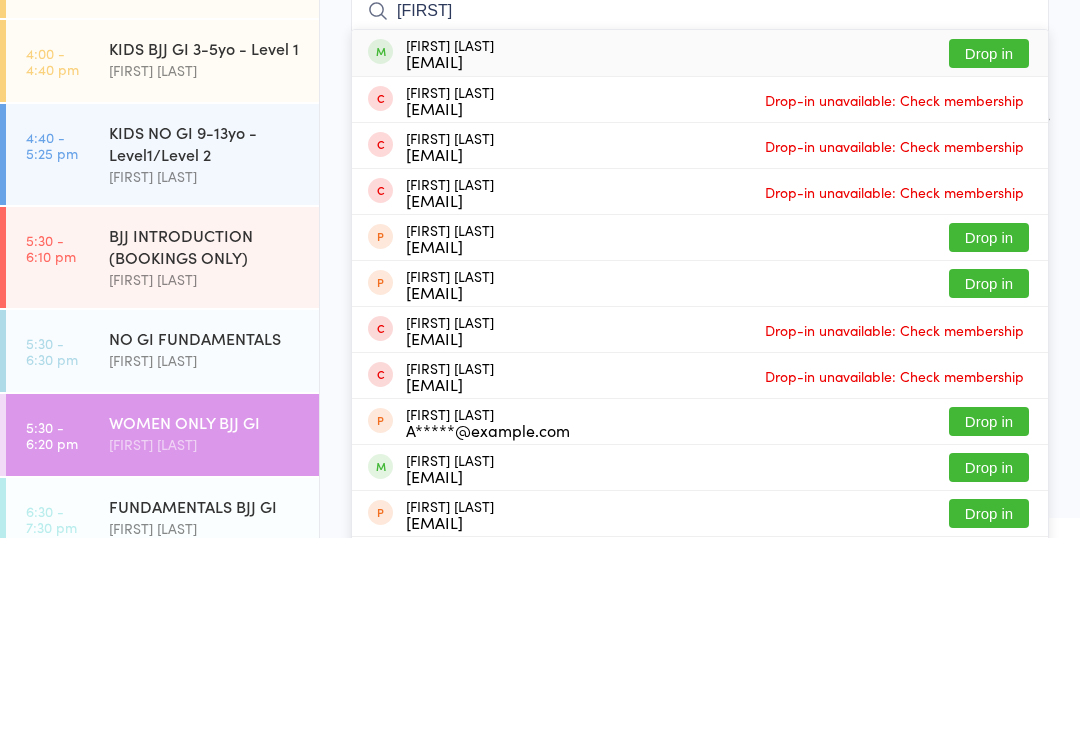 type on "[FIRST]" 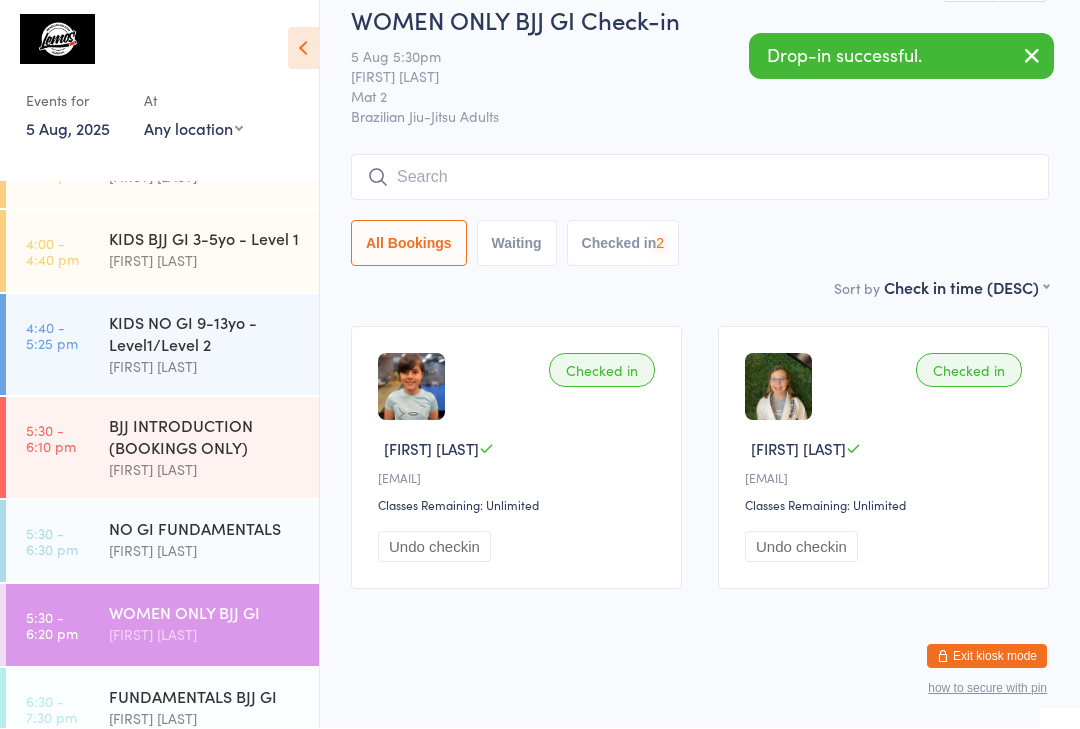 scroll, scrollTop: 50, scrollLeft: 0, axis: vertical 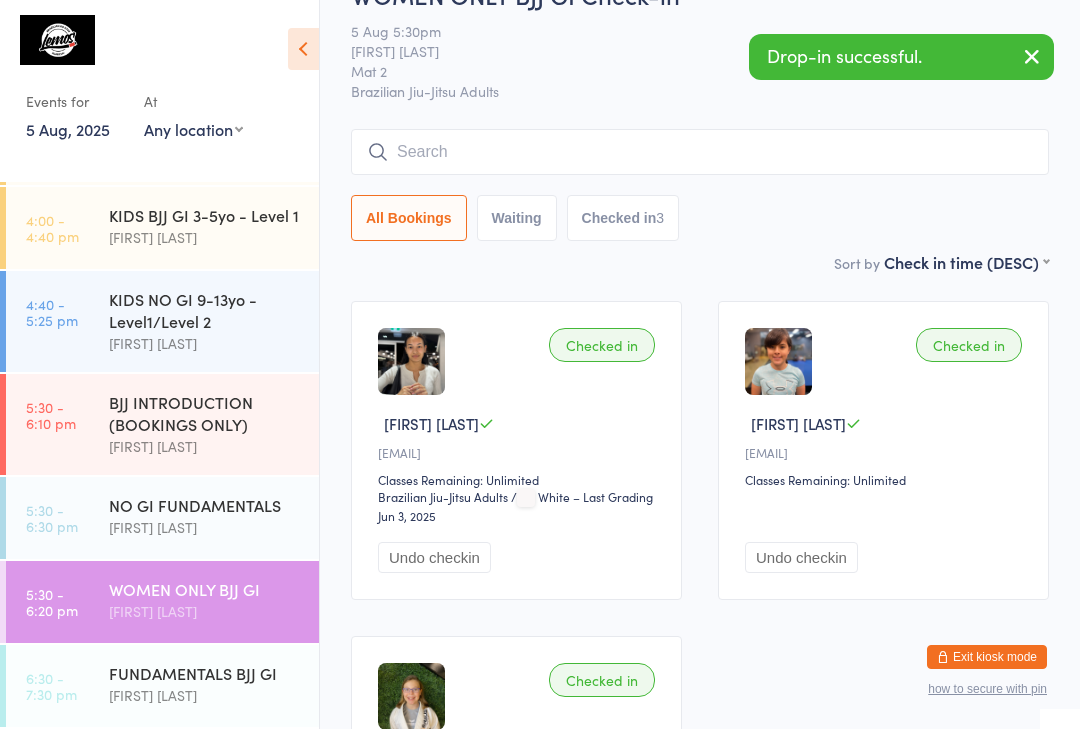 click on "[FIRST] [LAST]" at bounding box center (205, 695) 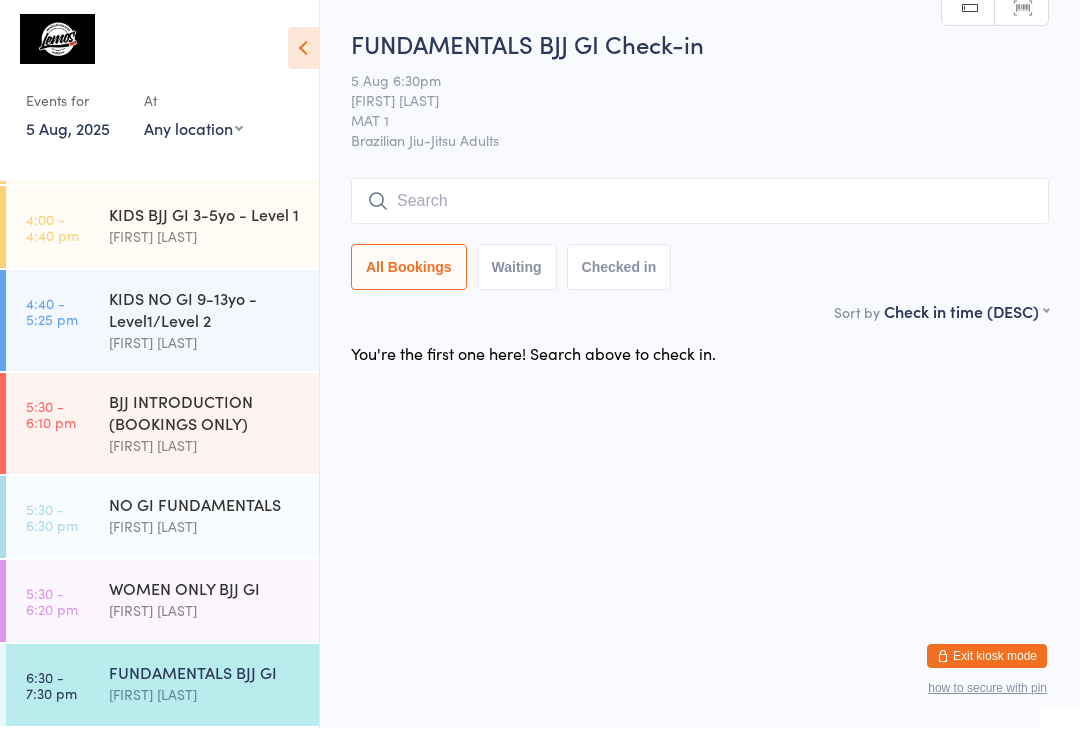 click on "[FIRST] [LAST]" at bounding box center (205, 527) 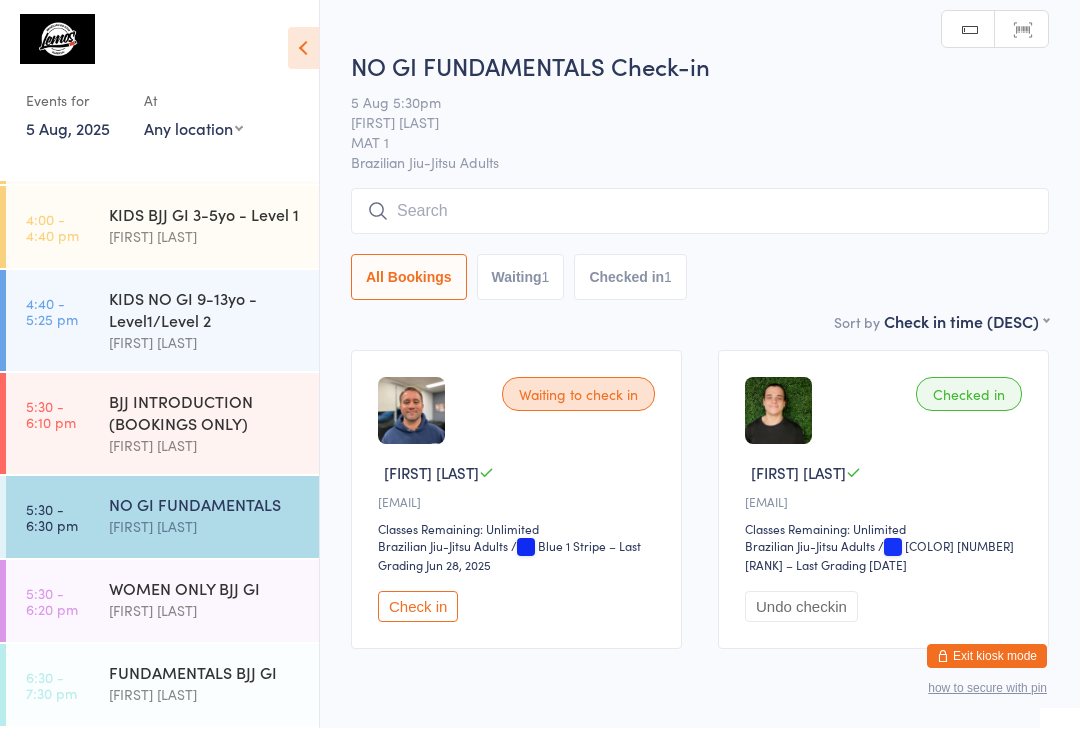 scroll, scrollTop: 1, scrollLeft: 0, axis: vertical 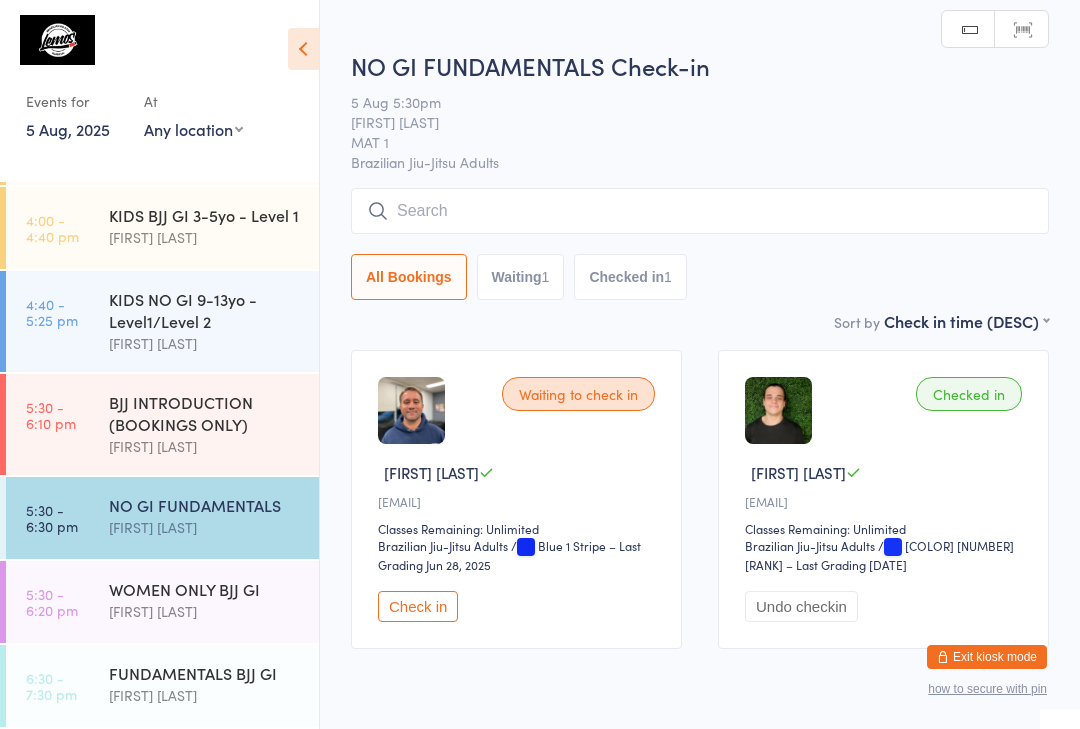click on "Check in" at bounding box center (418, 606) 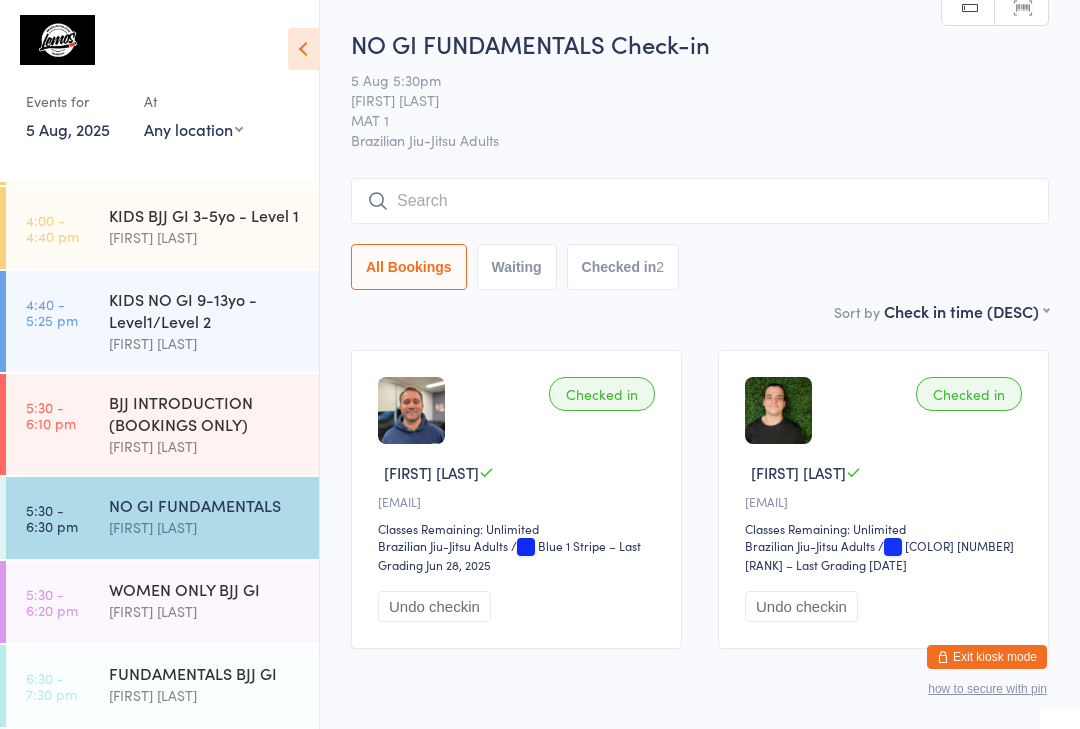 click at bounding box center (700, 201) 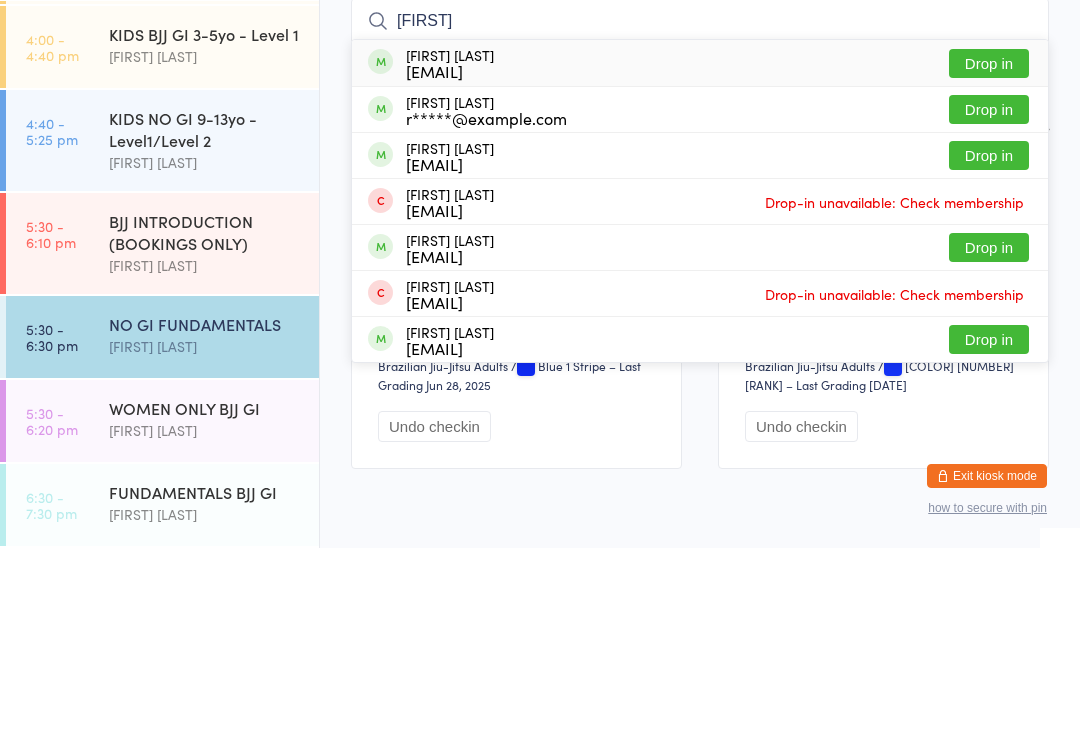 type on "[FIRST]" 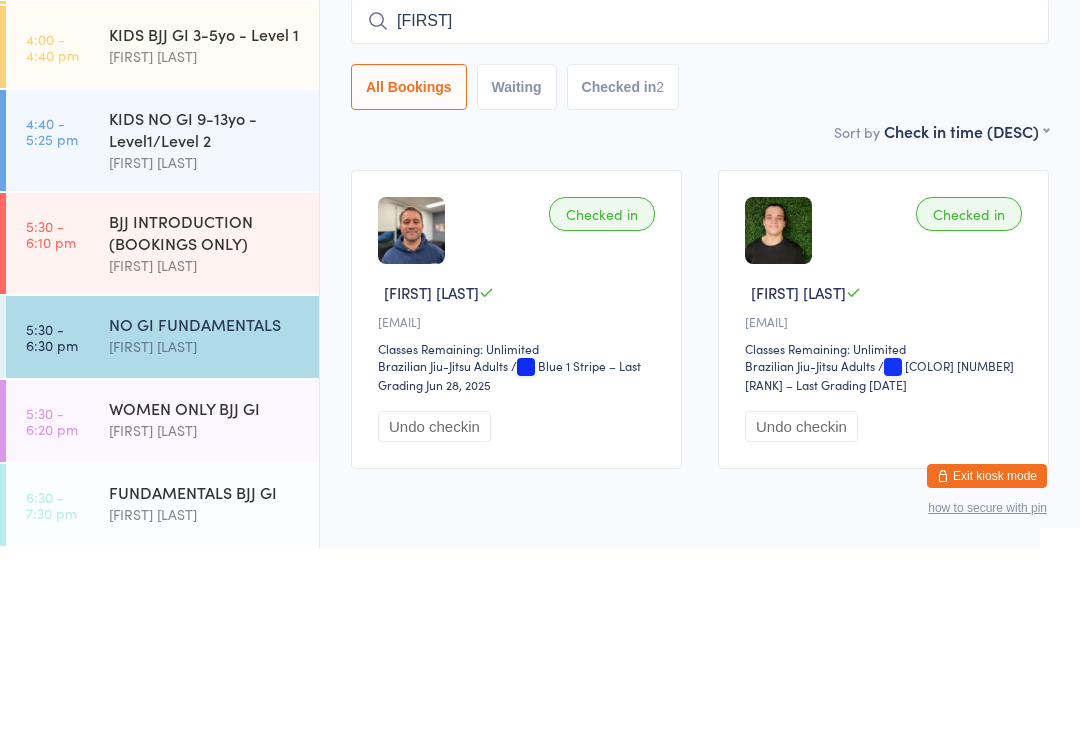 type 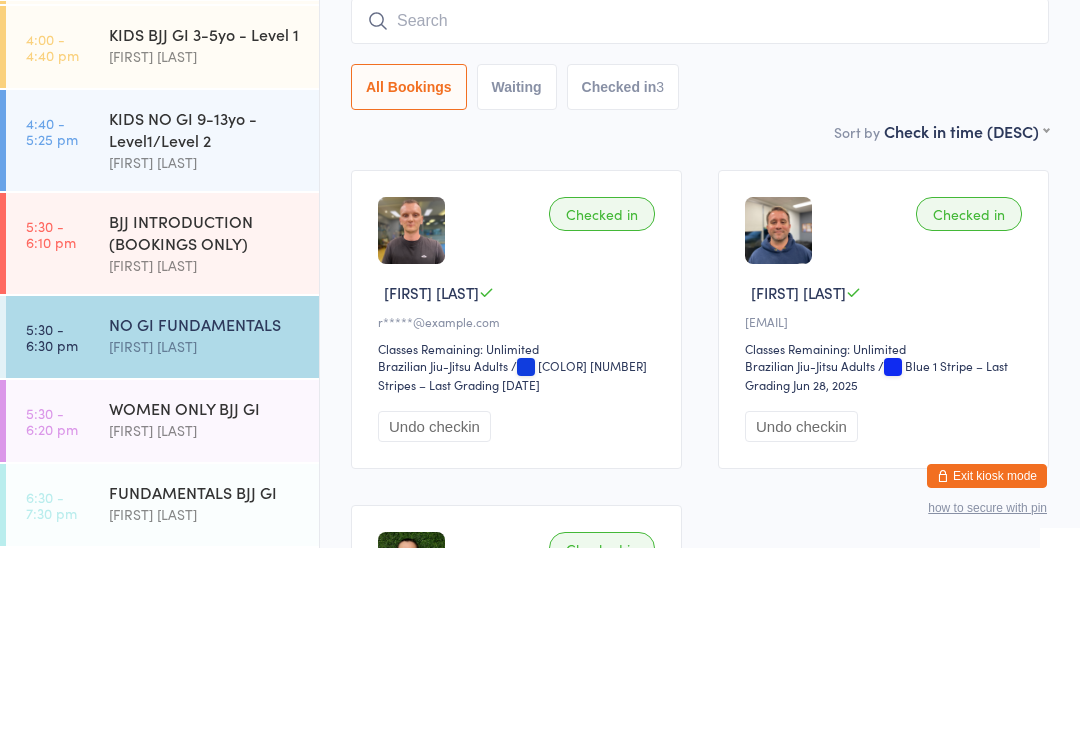 scroll, scrollTop: 181, scrollLeft: 0, axis: vertical 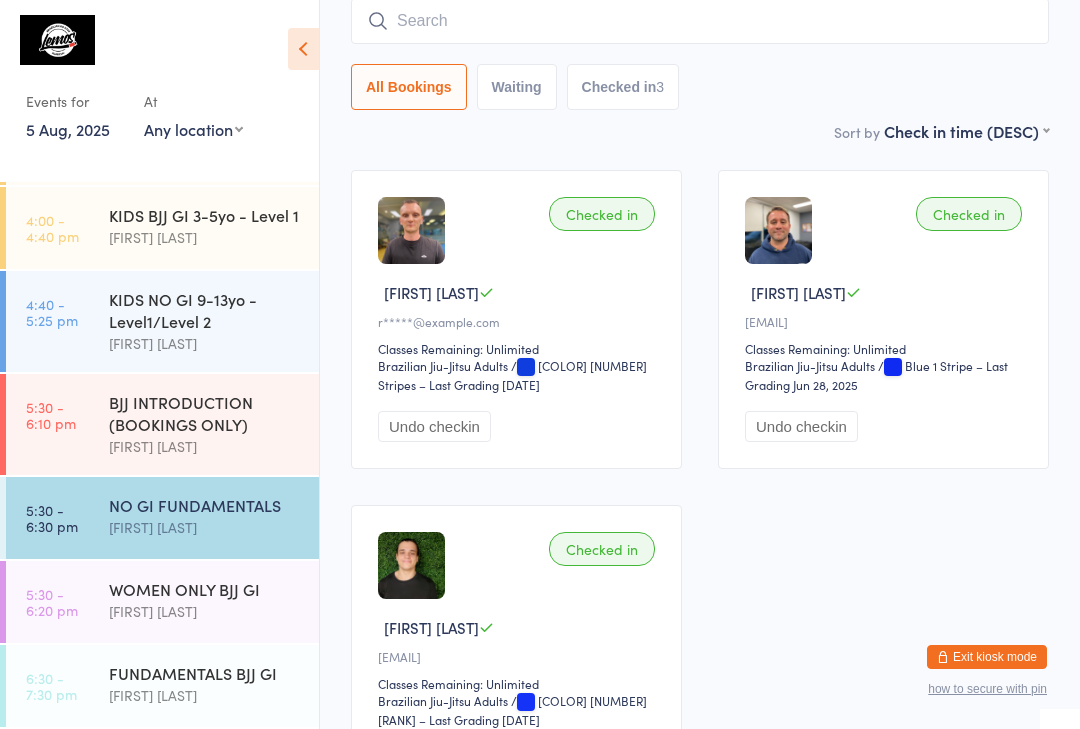click on "WOMEN ONLY BJJ GI" at bounding box center (205, 589) 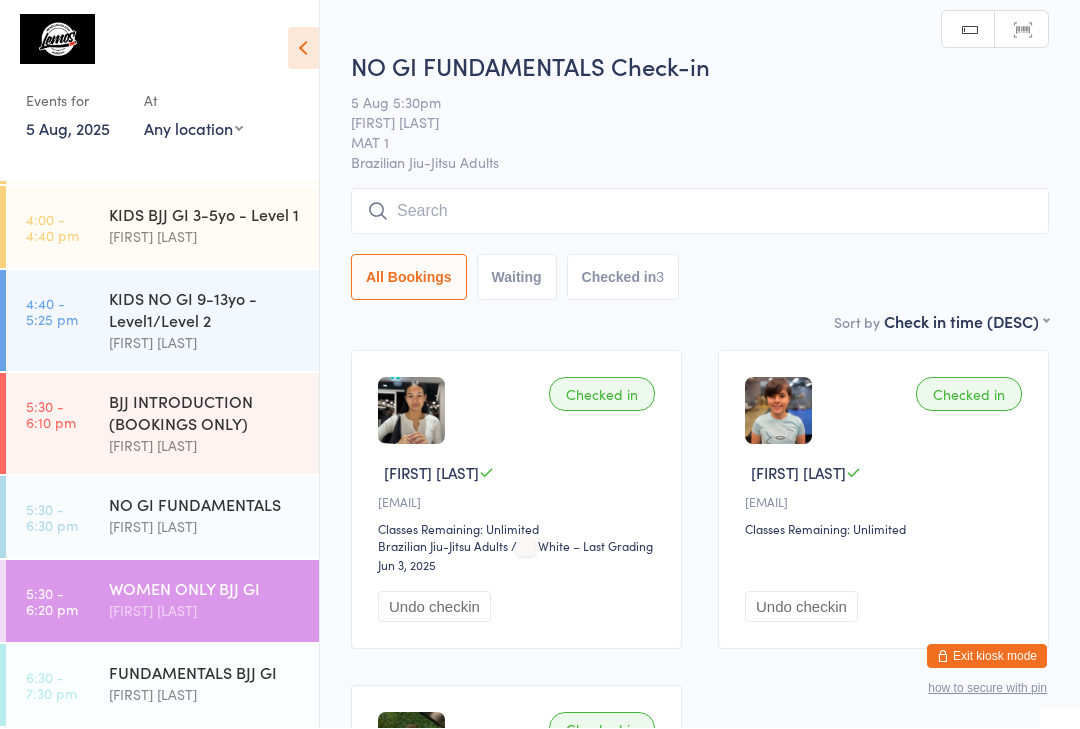 scroll, scrollTop: 1, scrollLeft: 0, axis: vertical 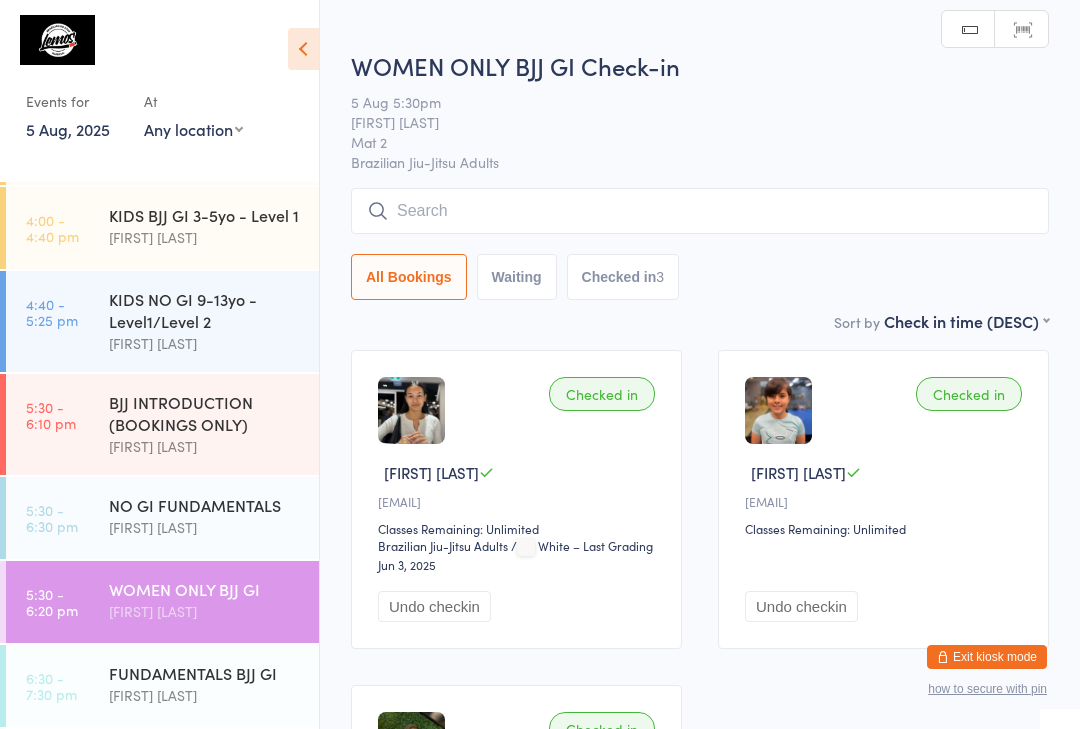 click at bounding box center (700, 211) 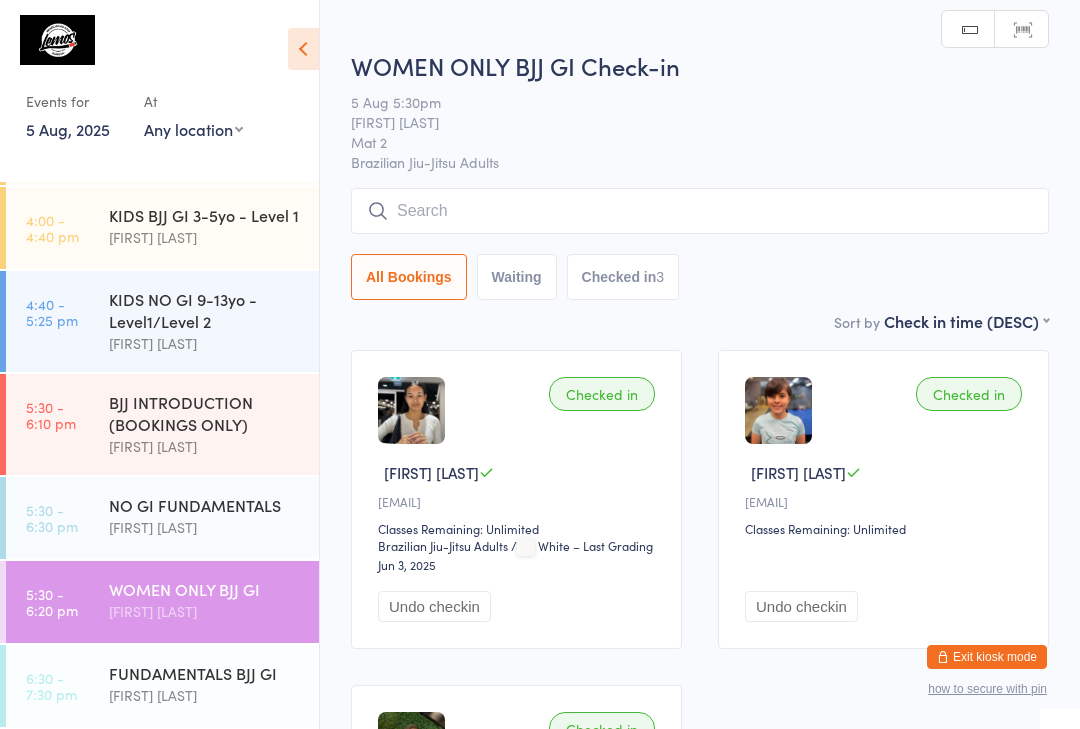 scroll, scrollTop: 0, scrollLeft: 0, axis: both 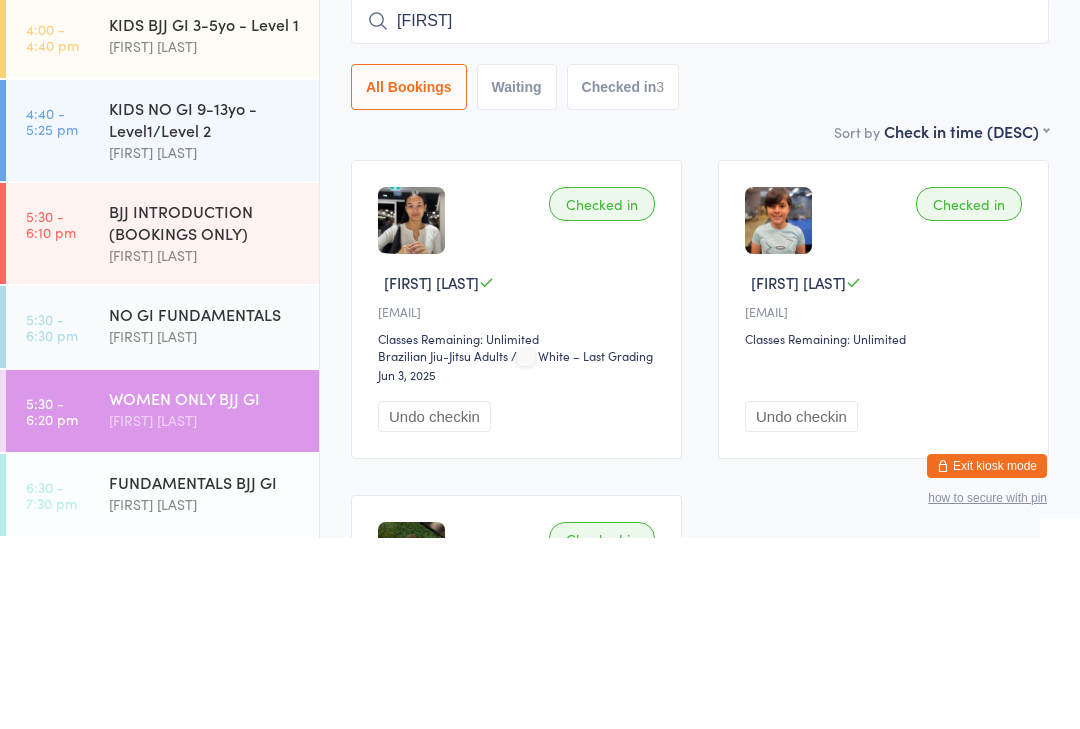 type on "O" 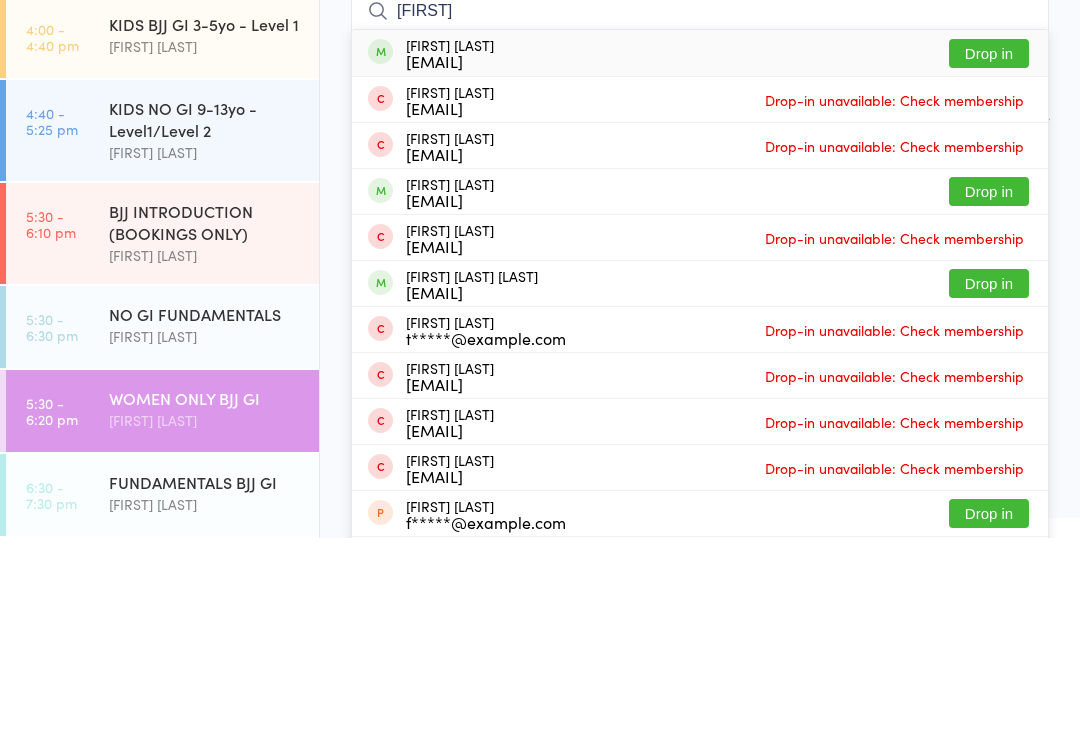type on "[FIRST]" 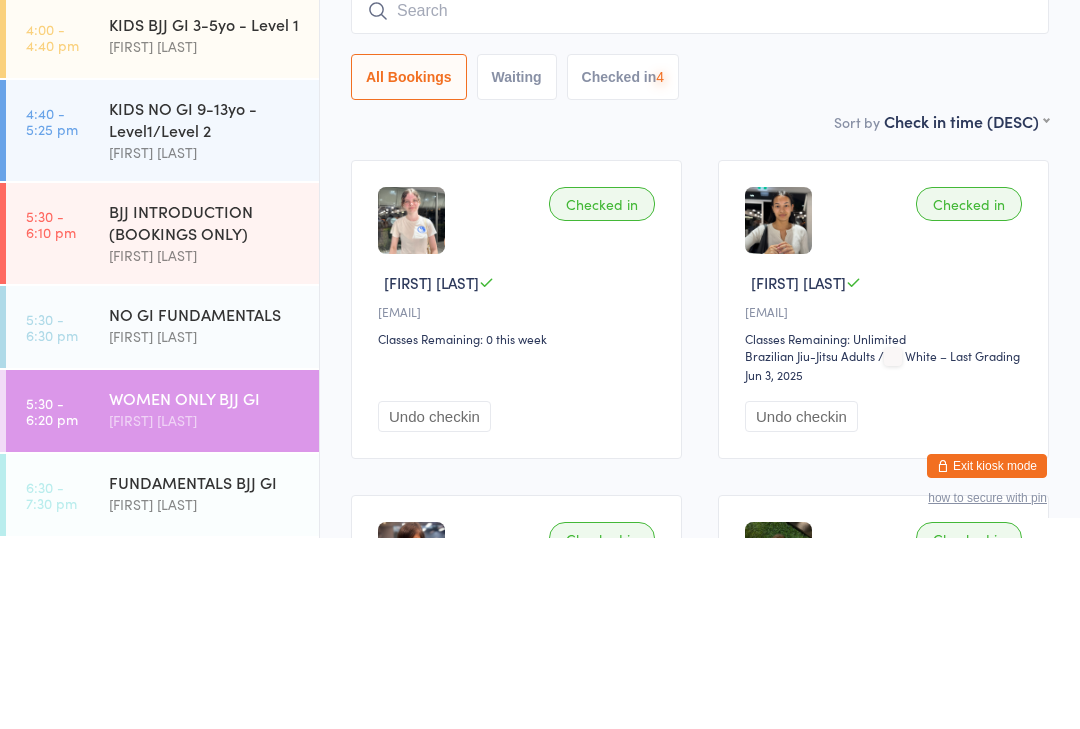 scroll, scrollTop: 191, scrollLeft: 0, axis: vertical 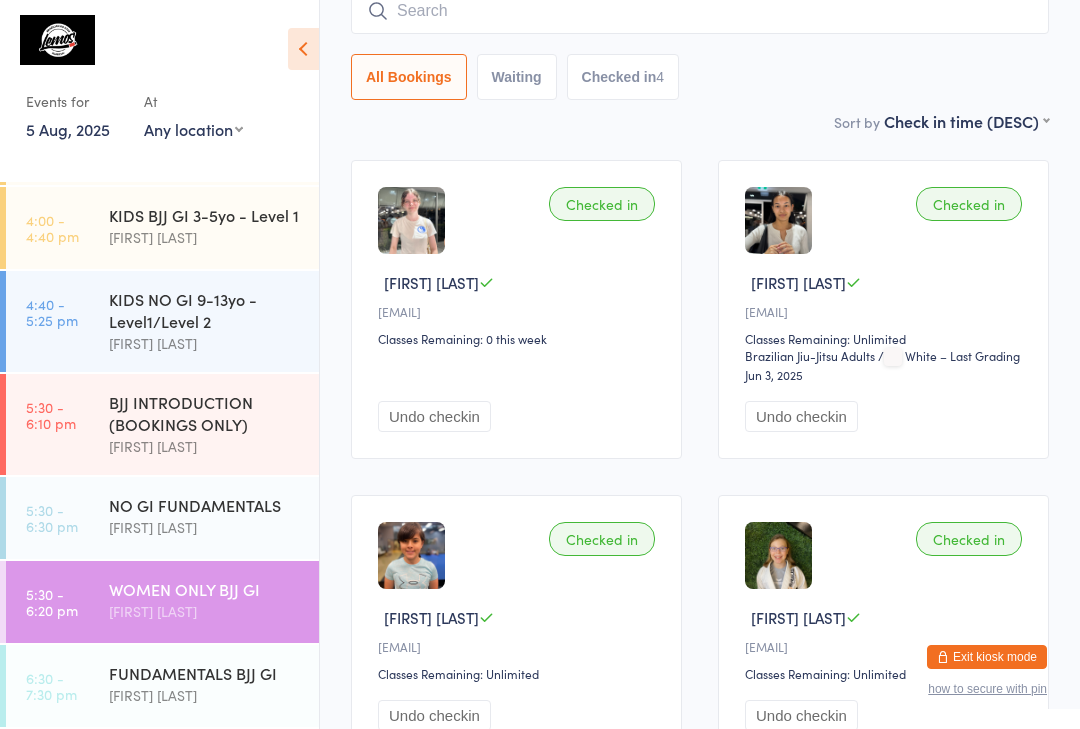 click on "NO GI FUNDAMENTALS" at bounding box center [205, 505] 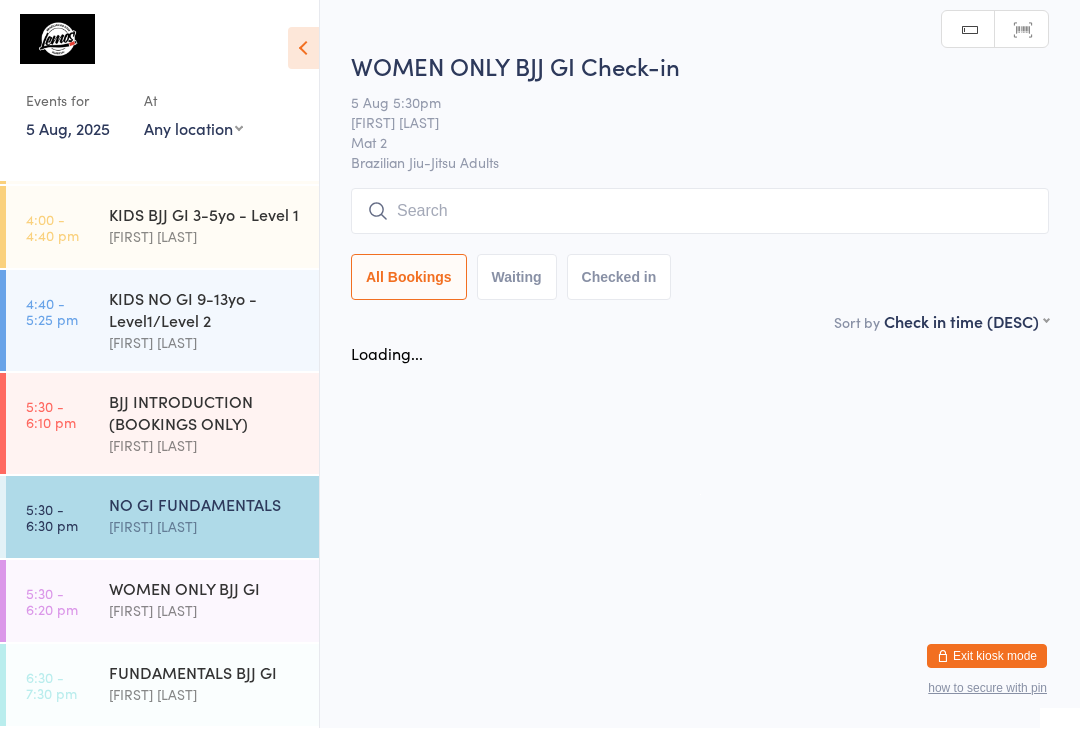 scroll, scrollTop: 1, scrollLeft: 0, axis: vertical 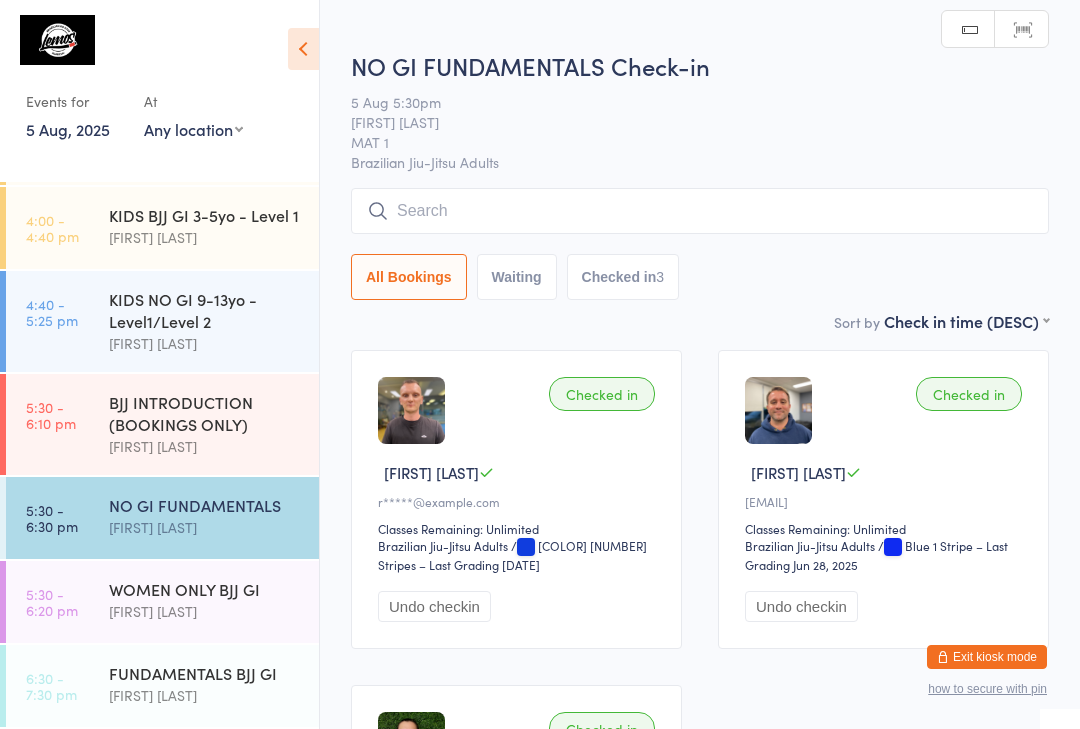 click at bounding box center [700, 211] 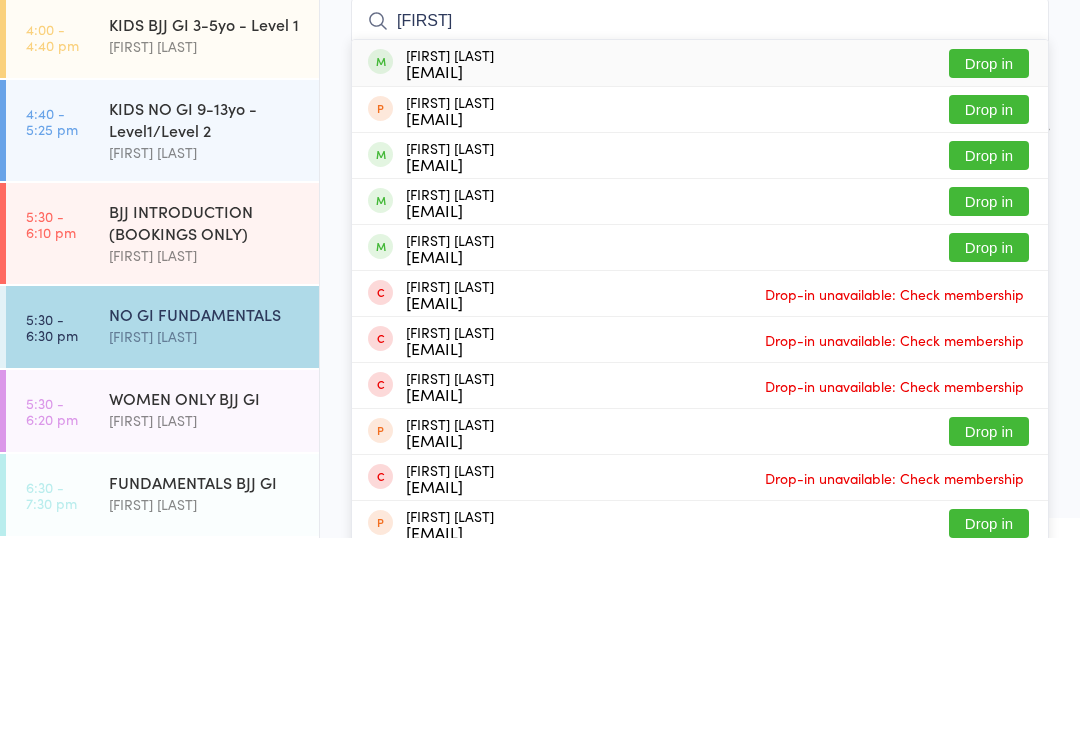 type on "[FIRST]" 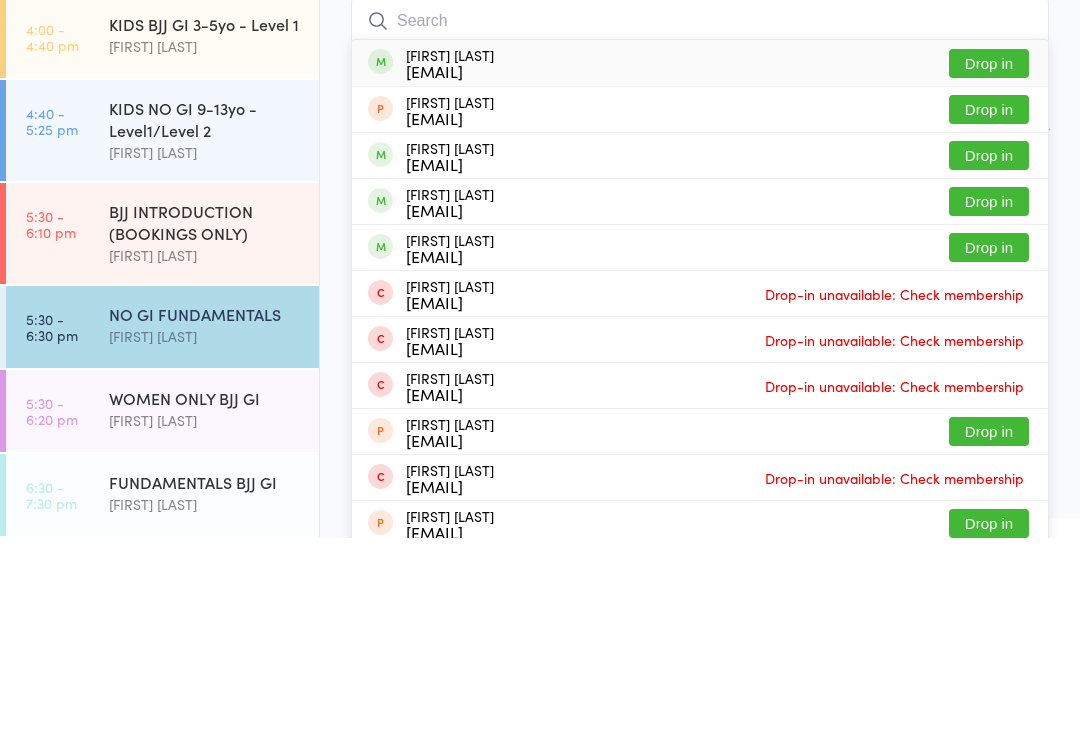 scroll, scrollTop: 191, scrollLeft: 0, axis: vertical 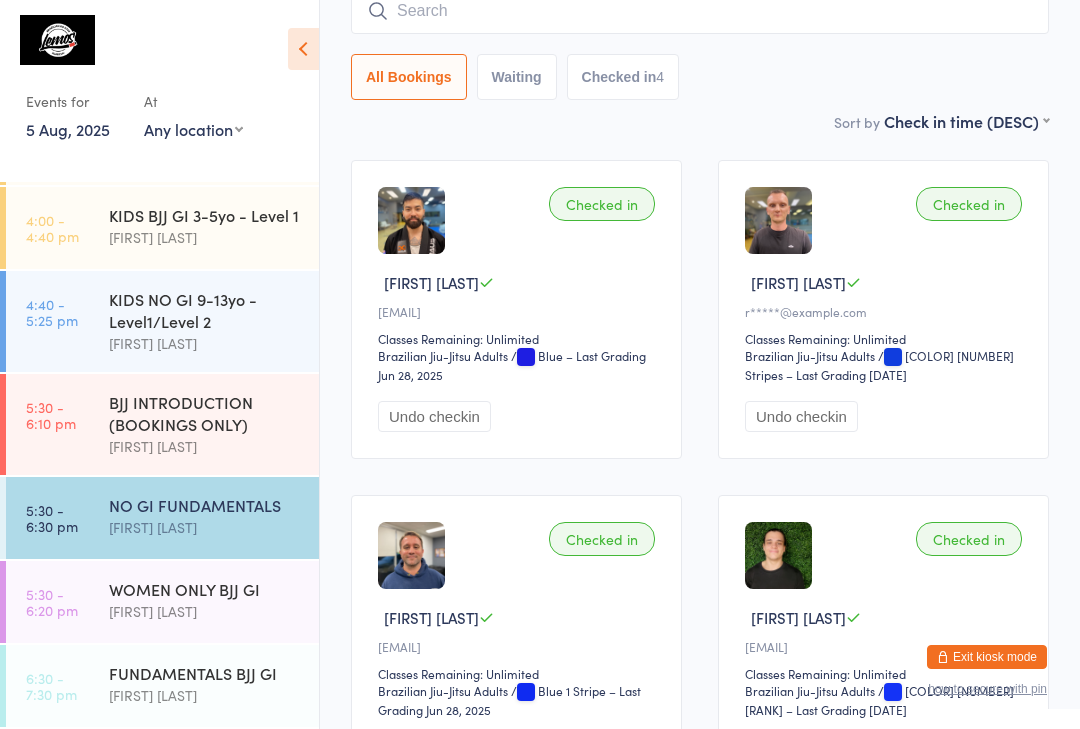 click at bounding box center (700, 11) 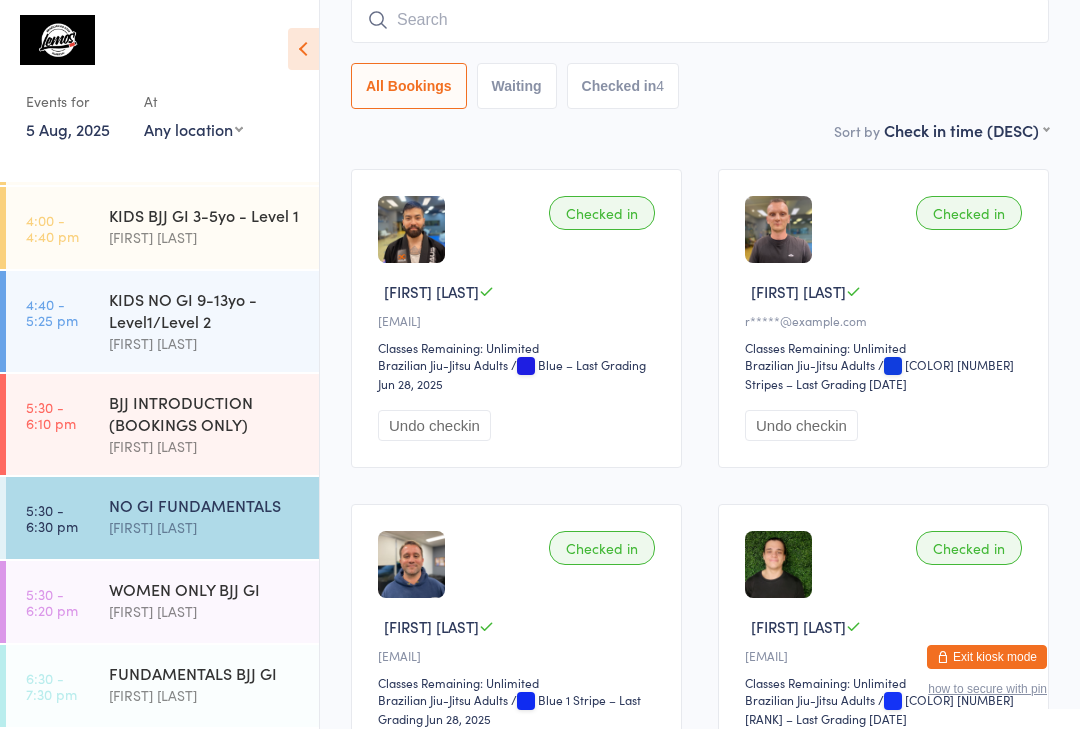 scroll, scrollTop: 181, scrollLeft: 0, axis: vertical 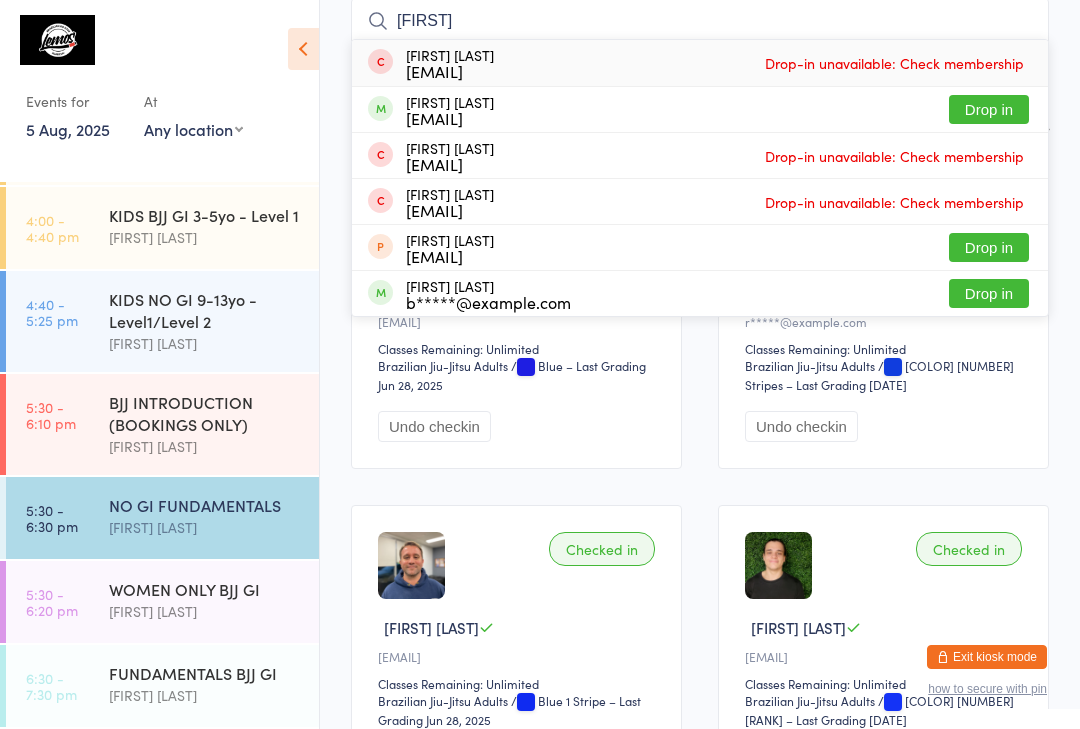type on "[FIRST]" 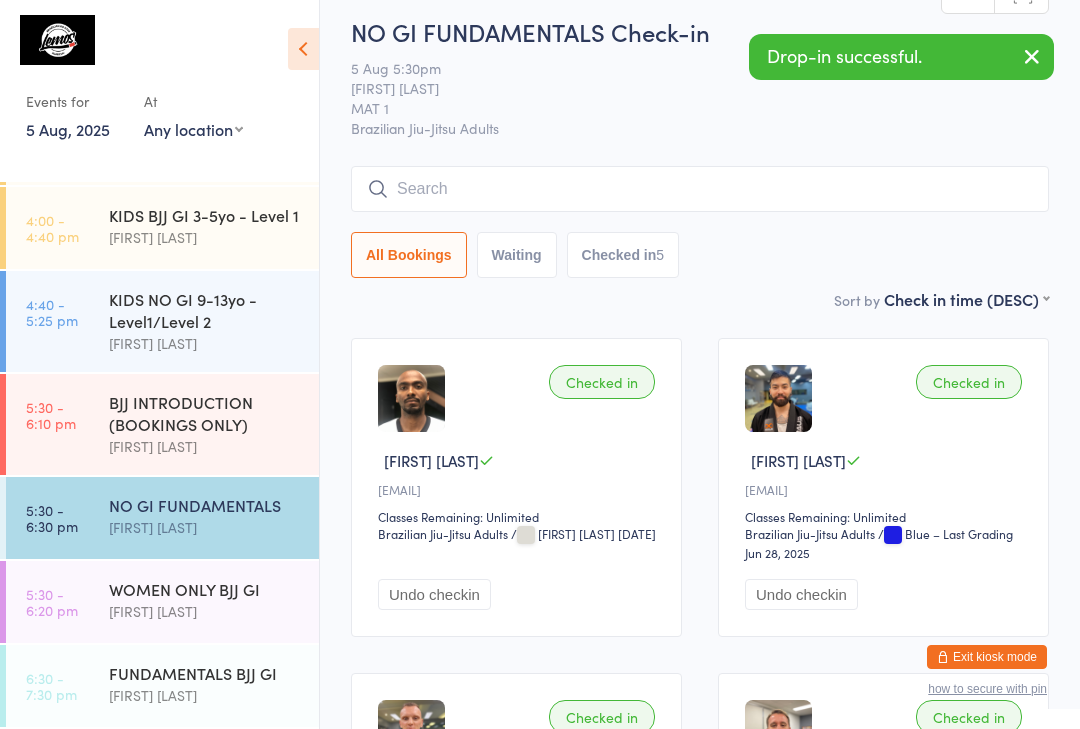 scroll, scrollTop: 0, scrollLeft: 0, axis: both 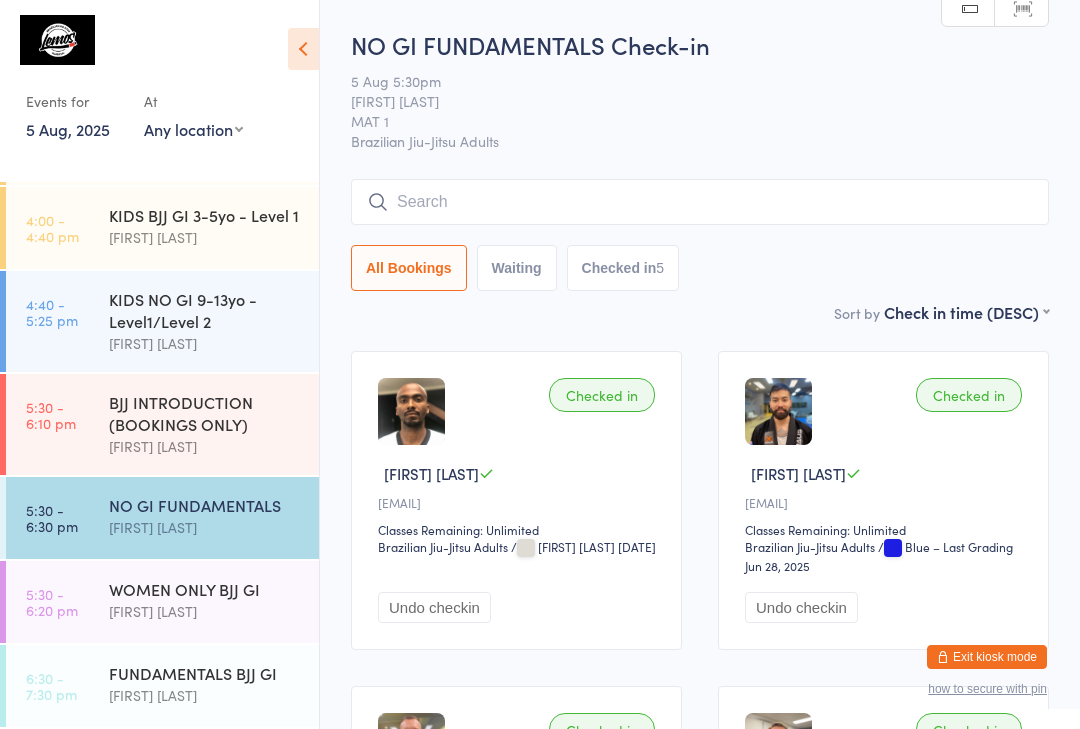 click at bounding box center [700, 202] 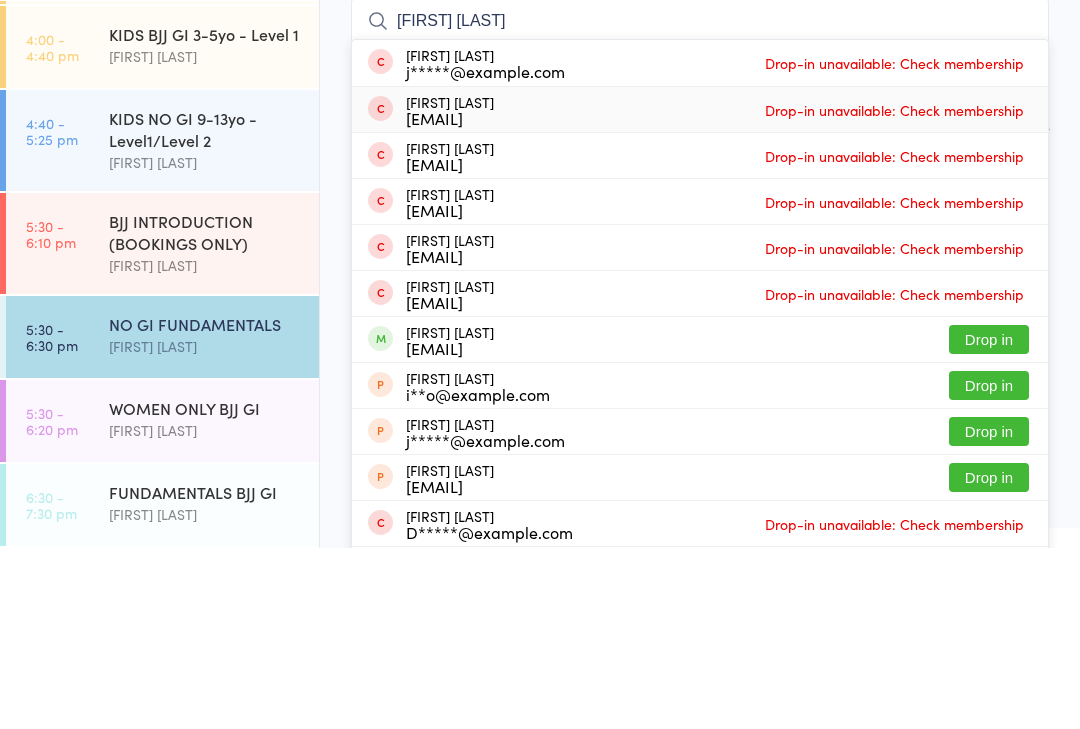 type on "[FIRST] [LAST]" 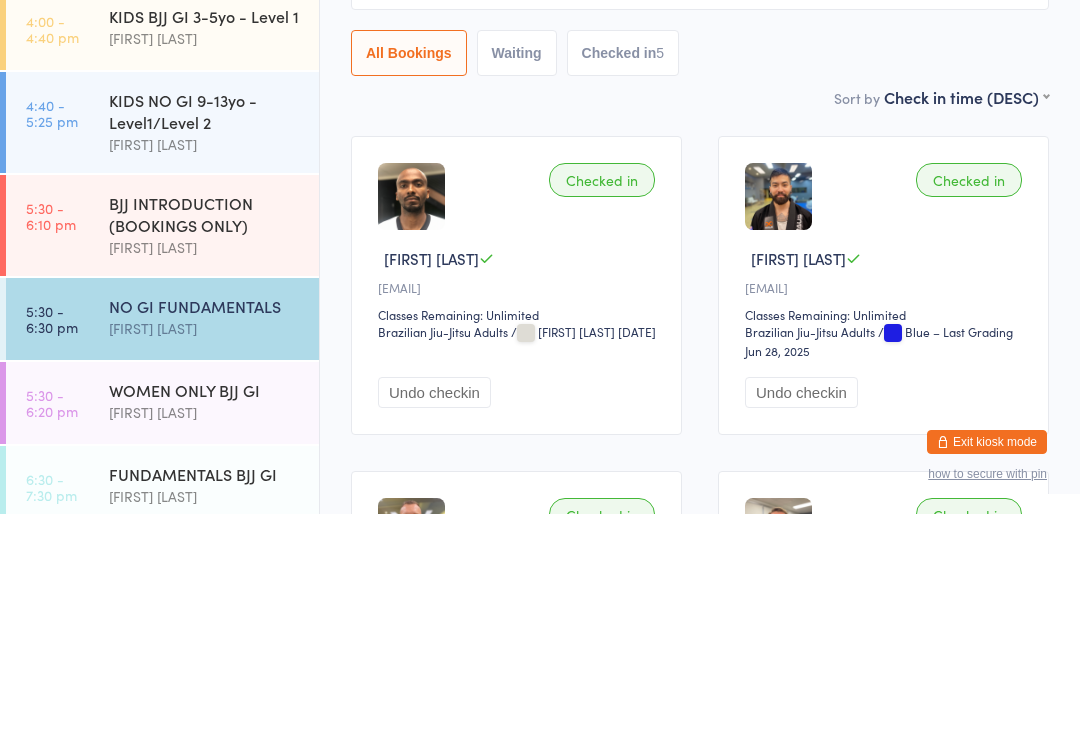 scroll, scrollTop: 410, scrollLeft: 0, axis: vertical 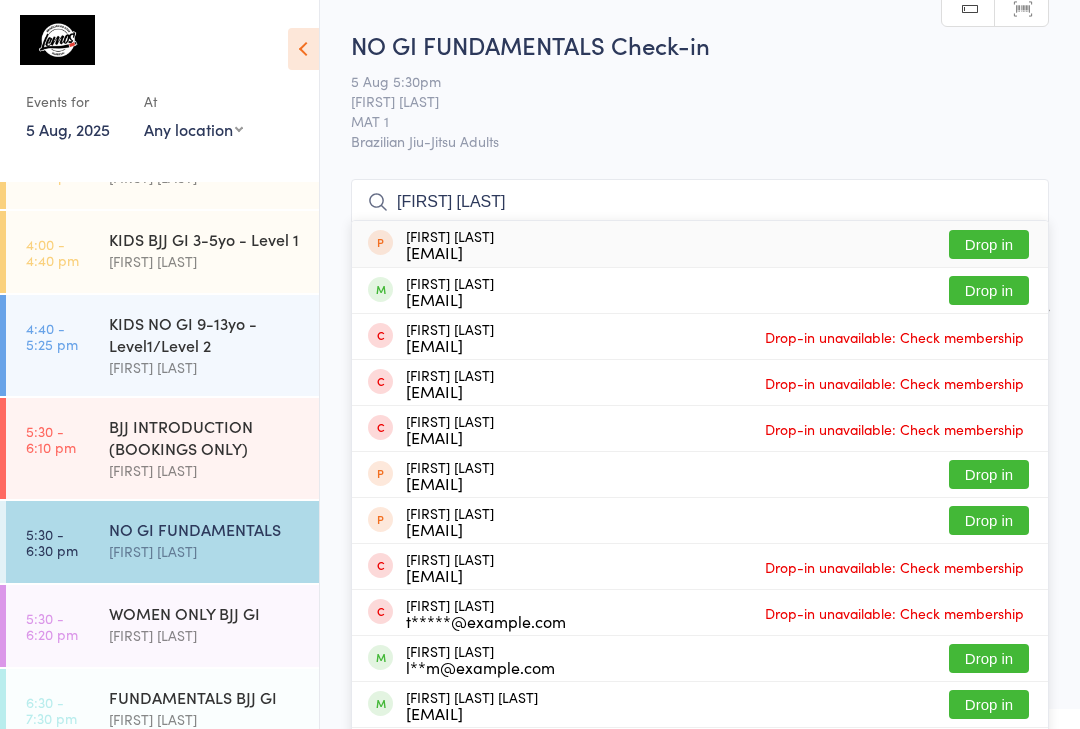 type on "[FIRST] [LAST]" 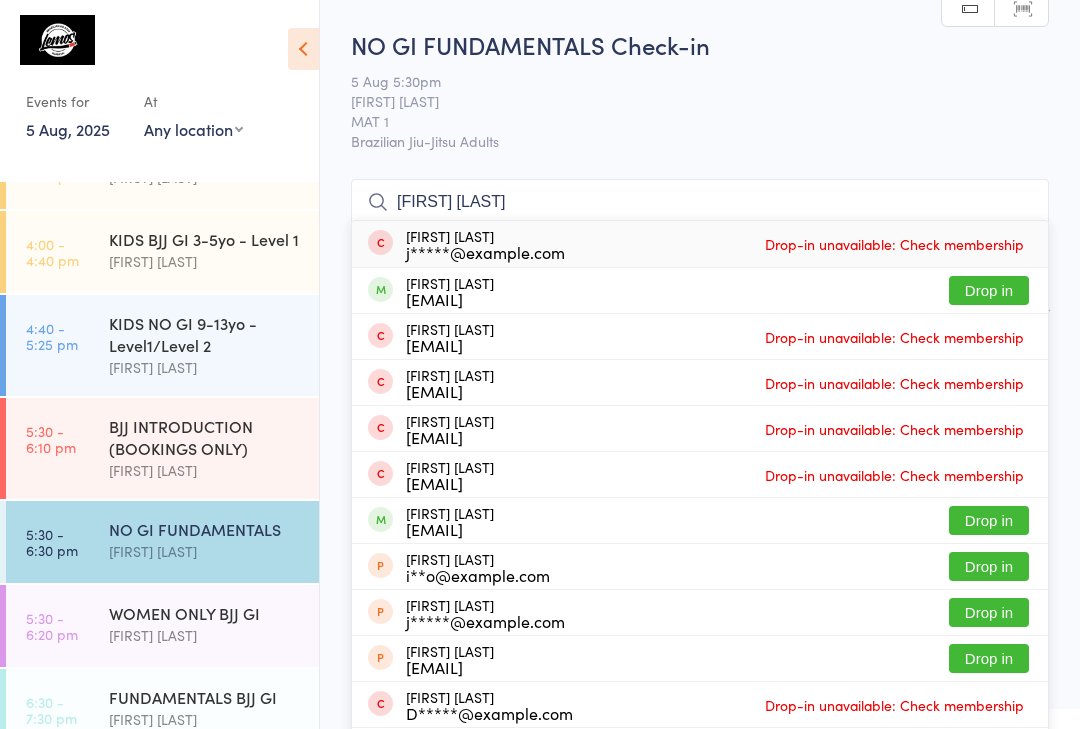 type on "[FIRST] [LAST]" 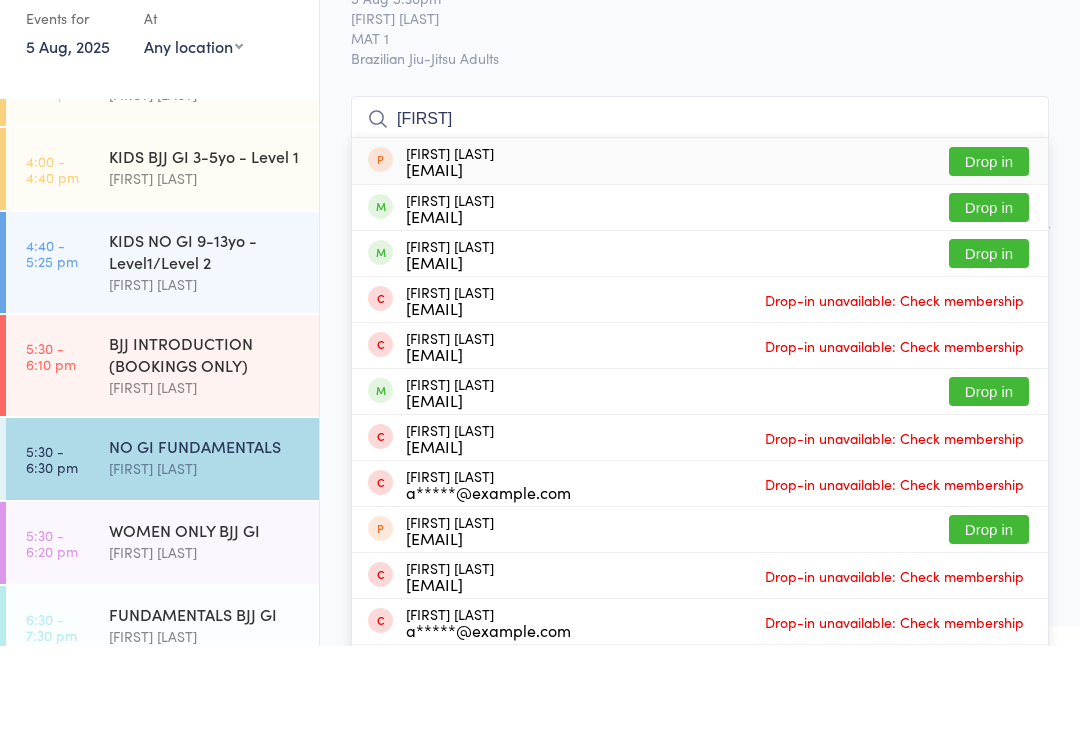 type on "[FIRST]" 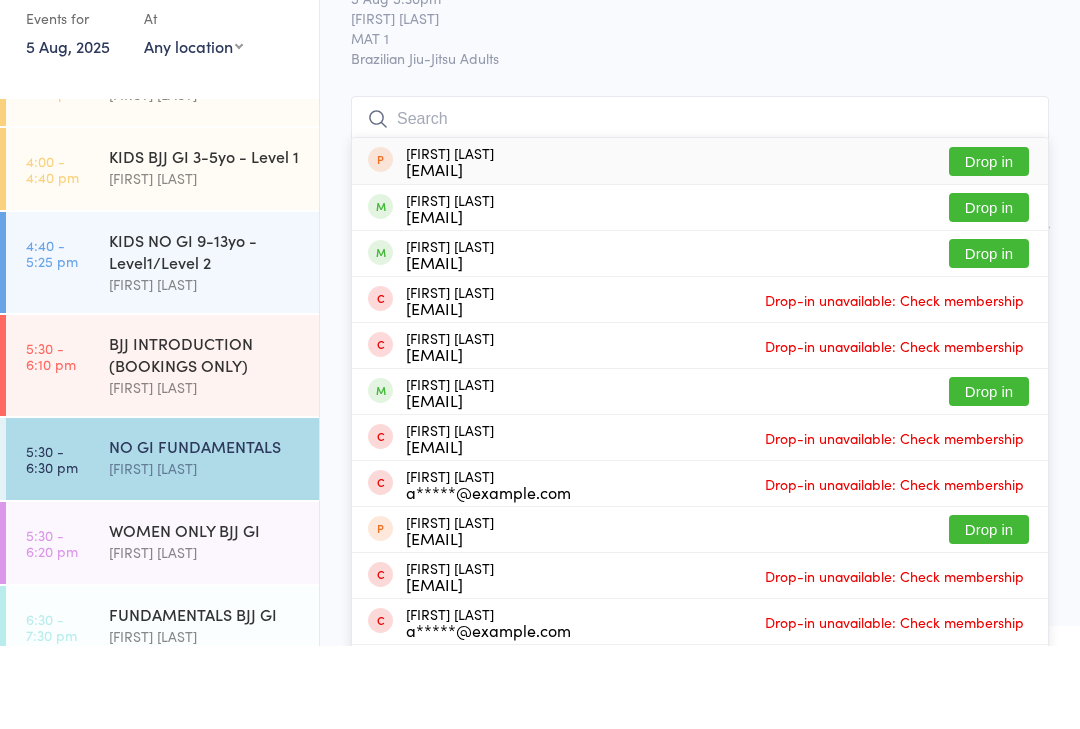 scroll, scrollTop: 83, scrollLeft: 0, axis: vertical 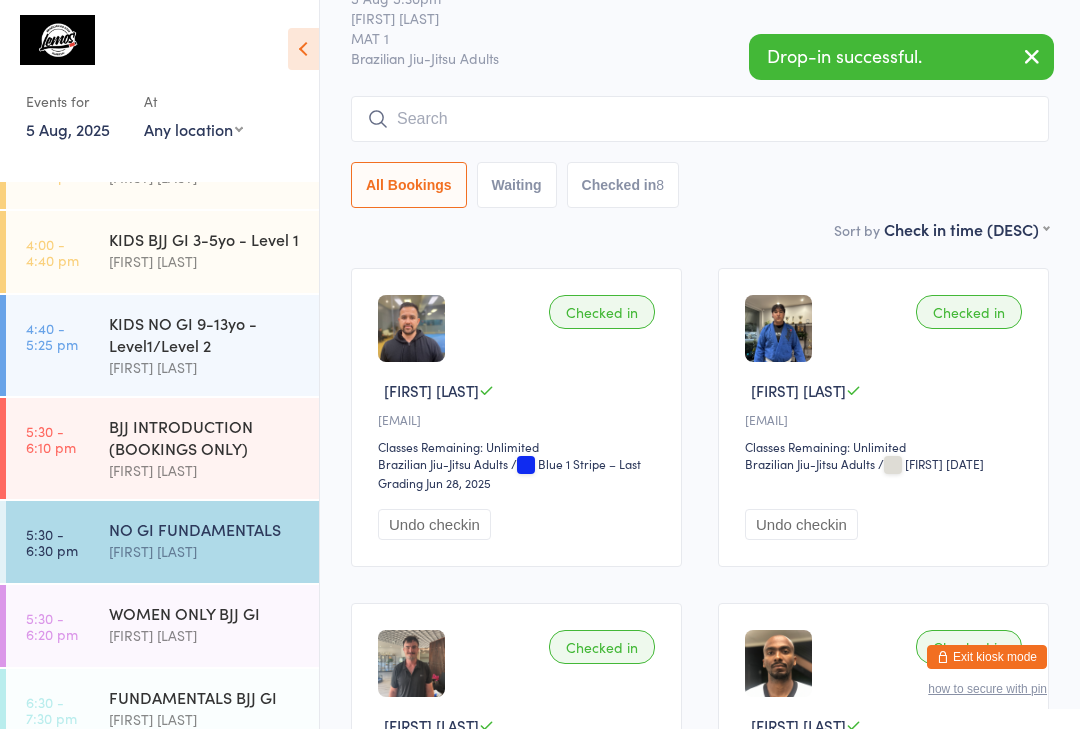 click at bounding box center [700, 119] 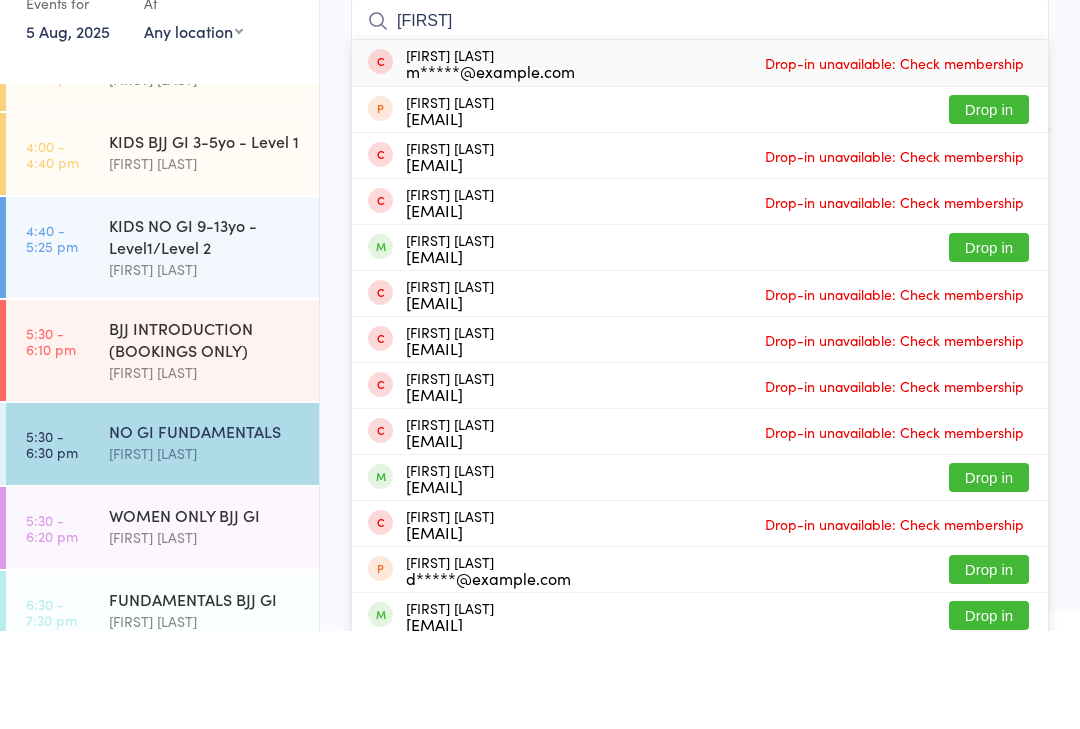 type on "[FIRST]" 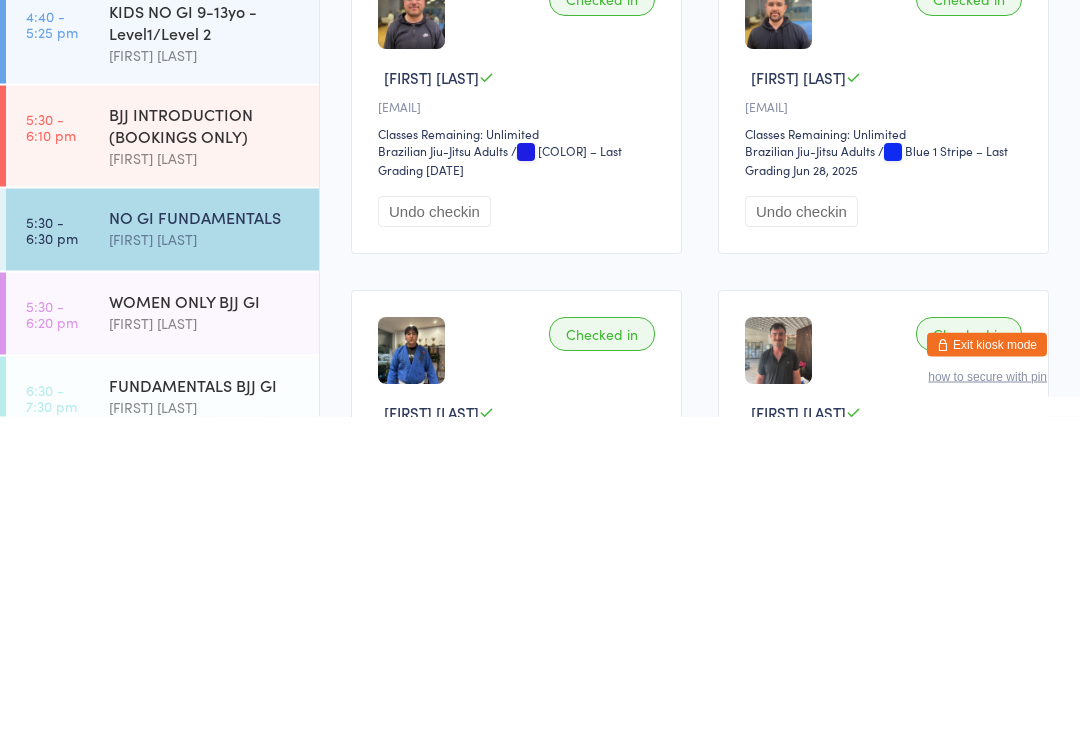click on "NO GI FUNDAMENTALS" at bounding box center [205, 529] 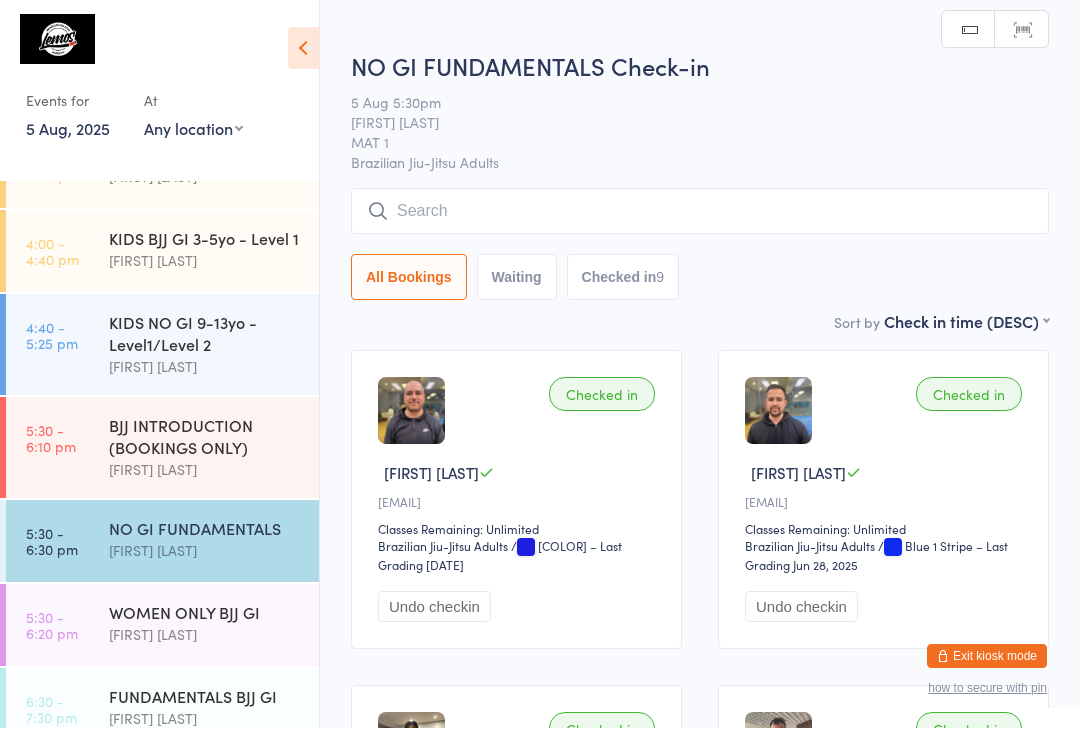 scroll, scrollTop: 1, scrollLeft: 0, axis: vertical 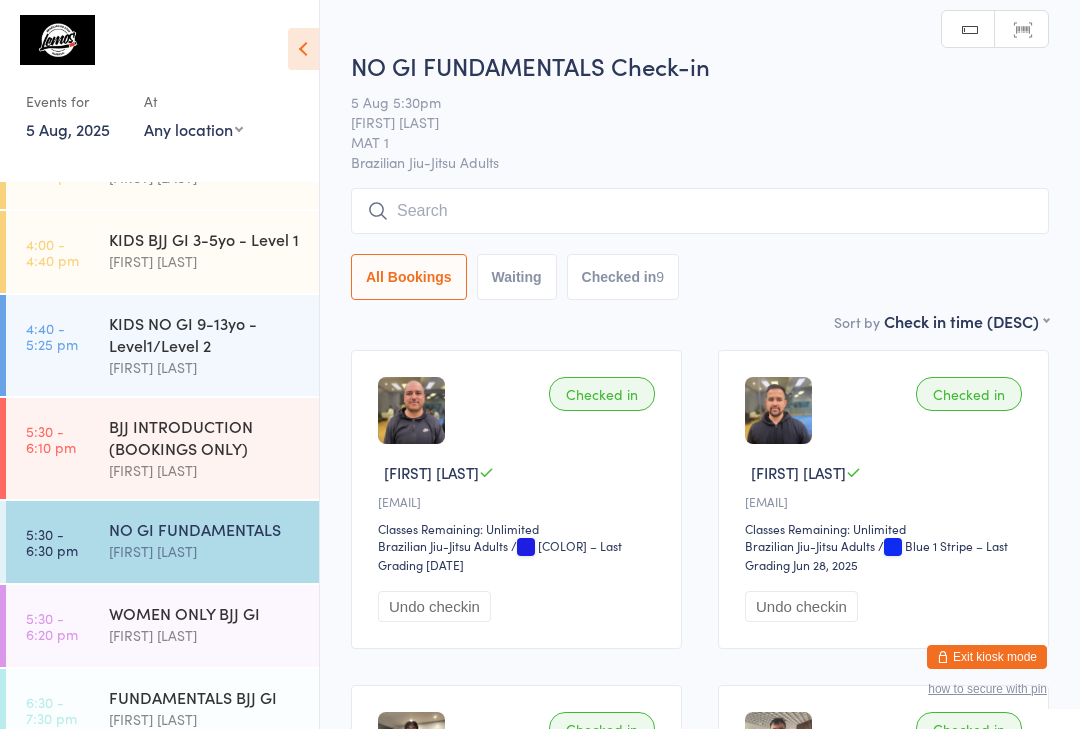 click at bounding box center (700, 211) 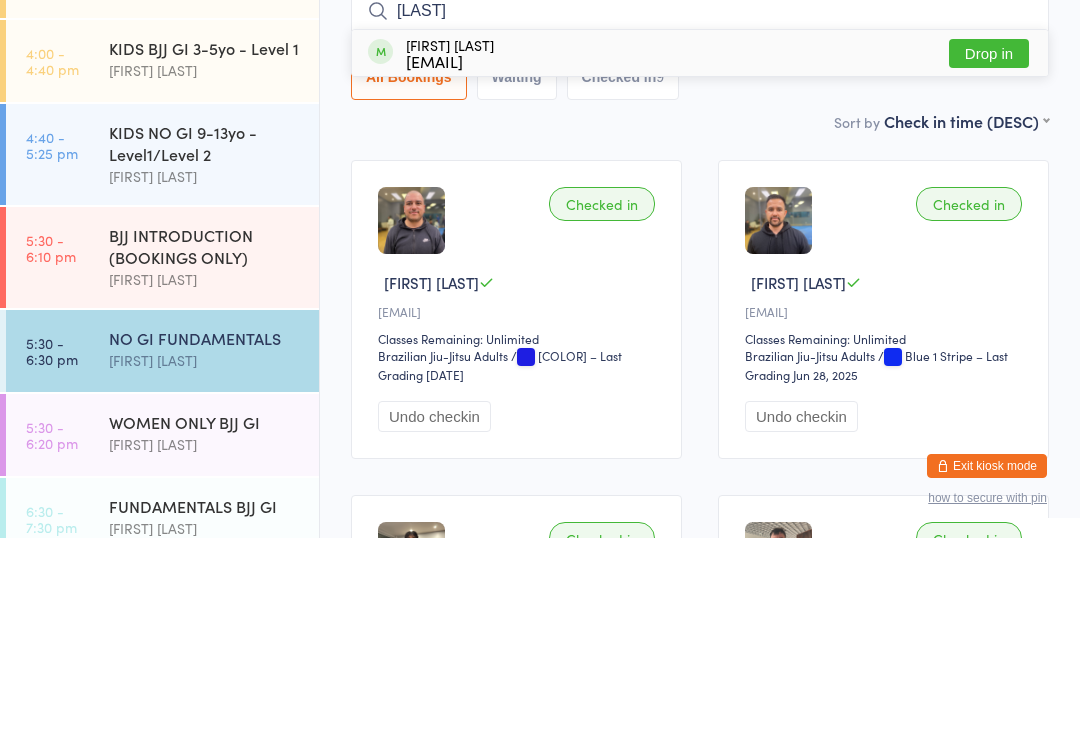 type on "[LAST]" 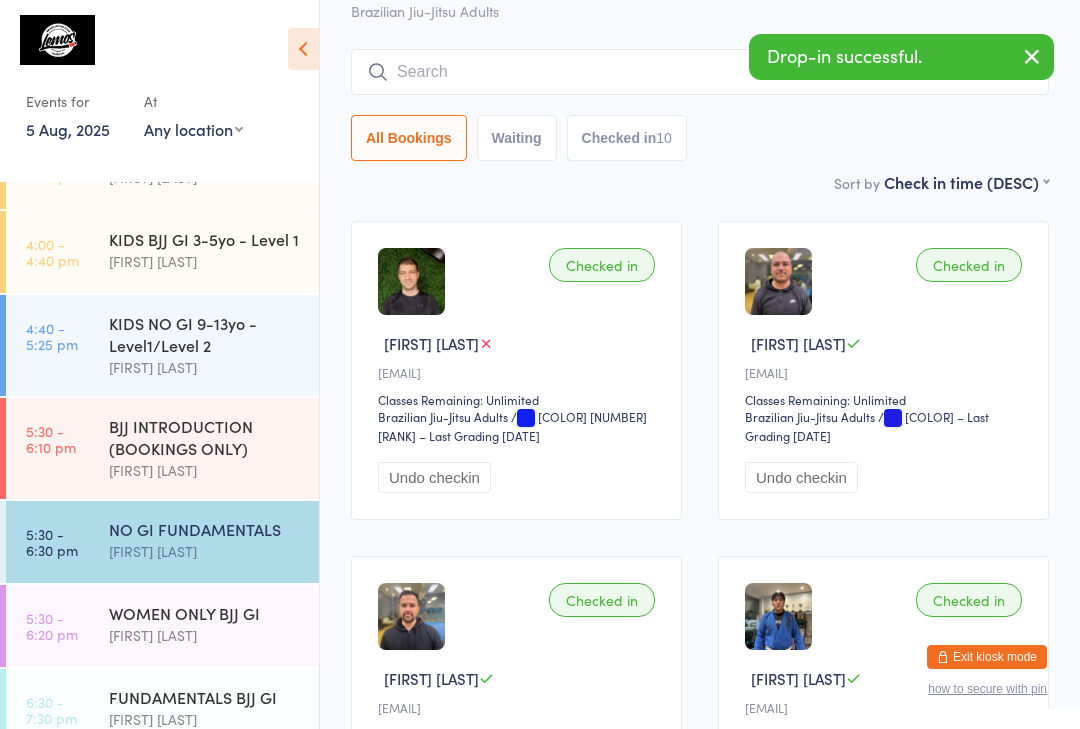 scroll, scrollTop: 0, scrollLeft: 0, axis: both 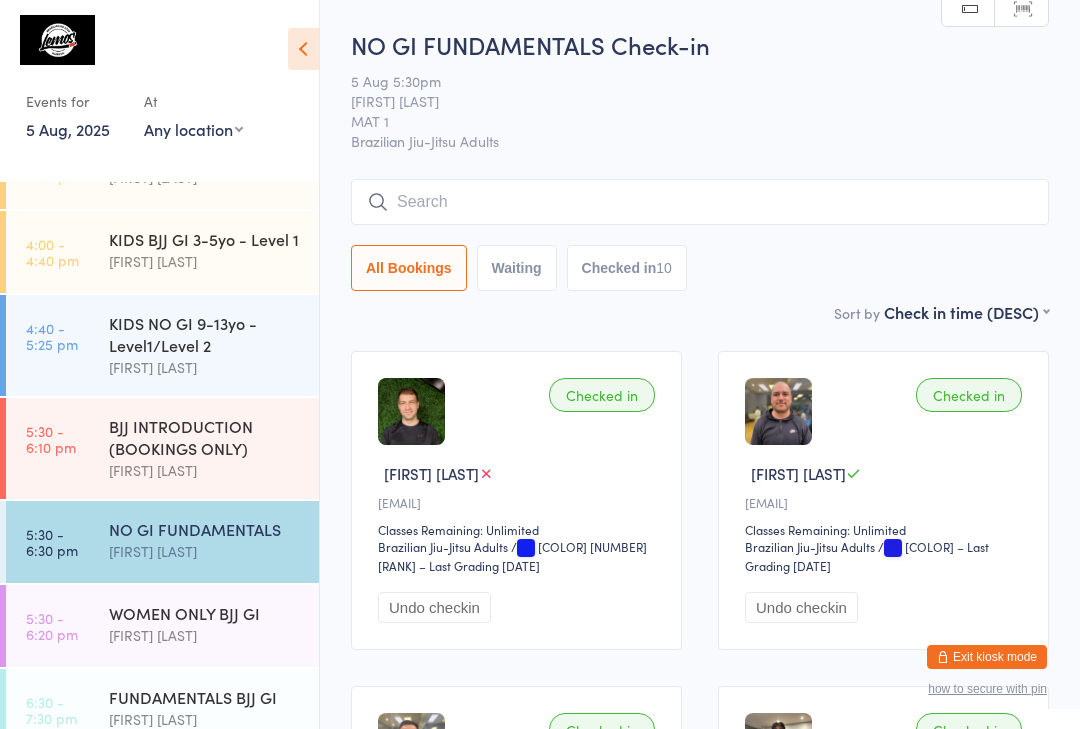 click at bounding box center (700, 202) 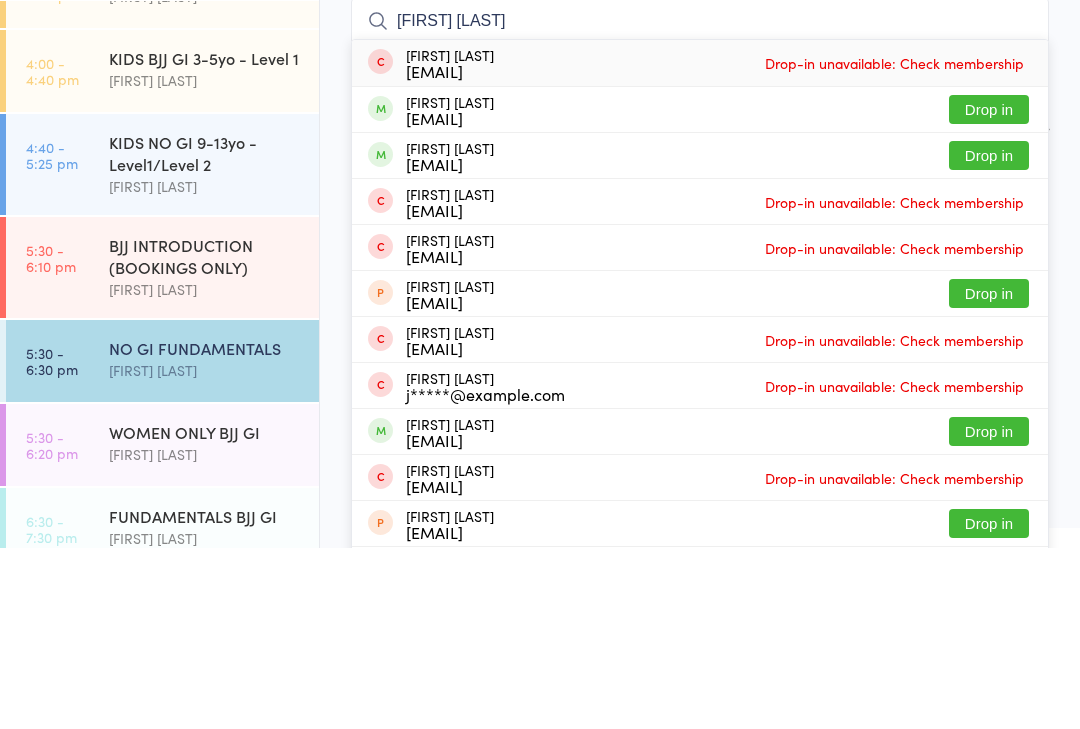 type on "[FIRST] [LAST]" 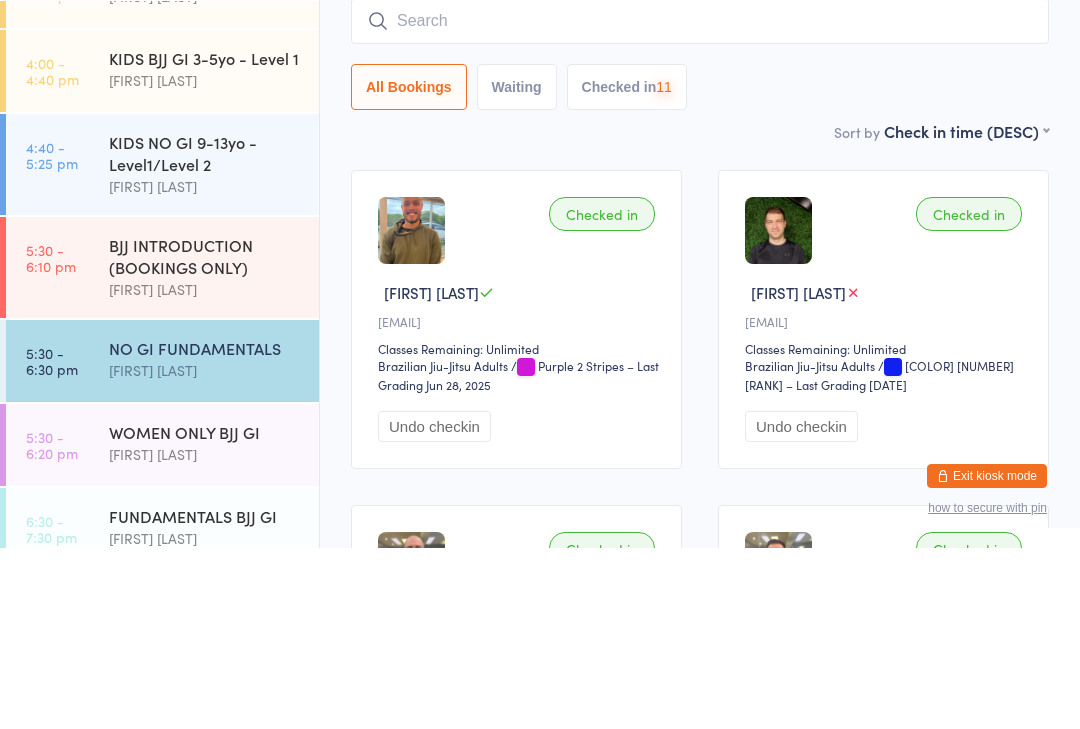 scroll, scrollTop: 181, scrollLeft: 0, axis: vertical 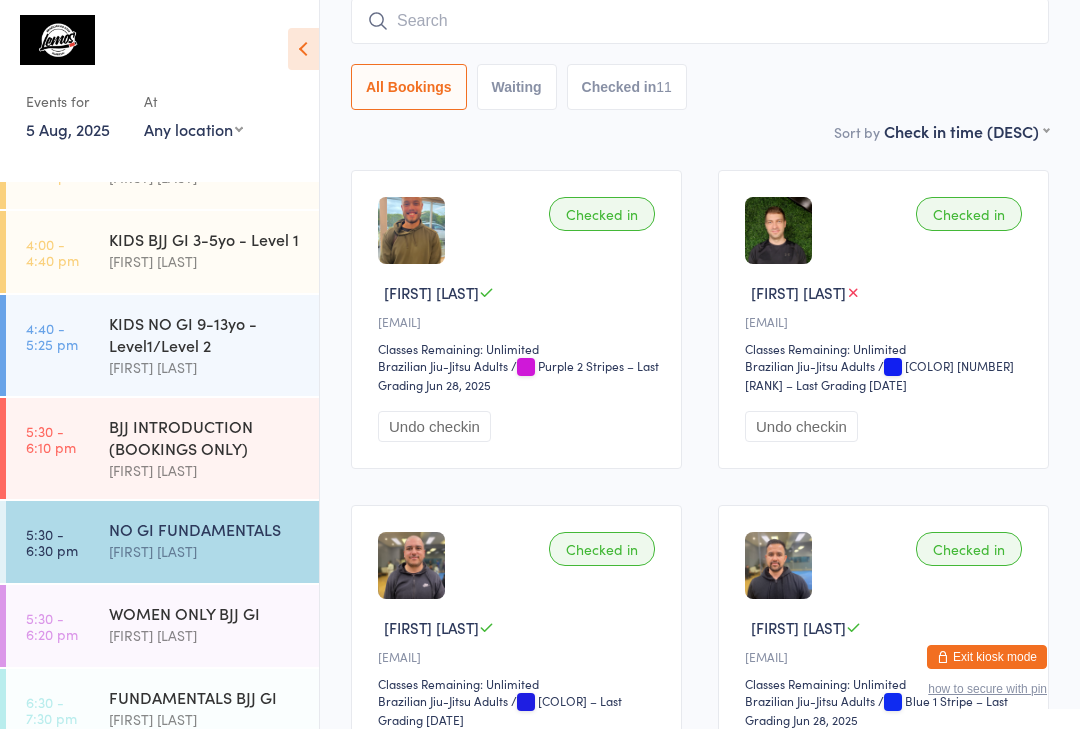 click at bounding box center (700, 21) 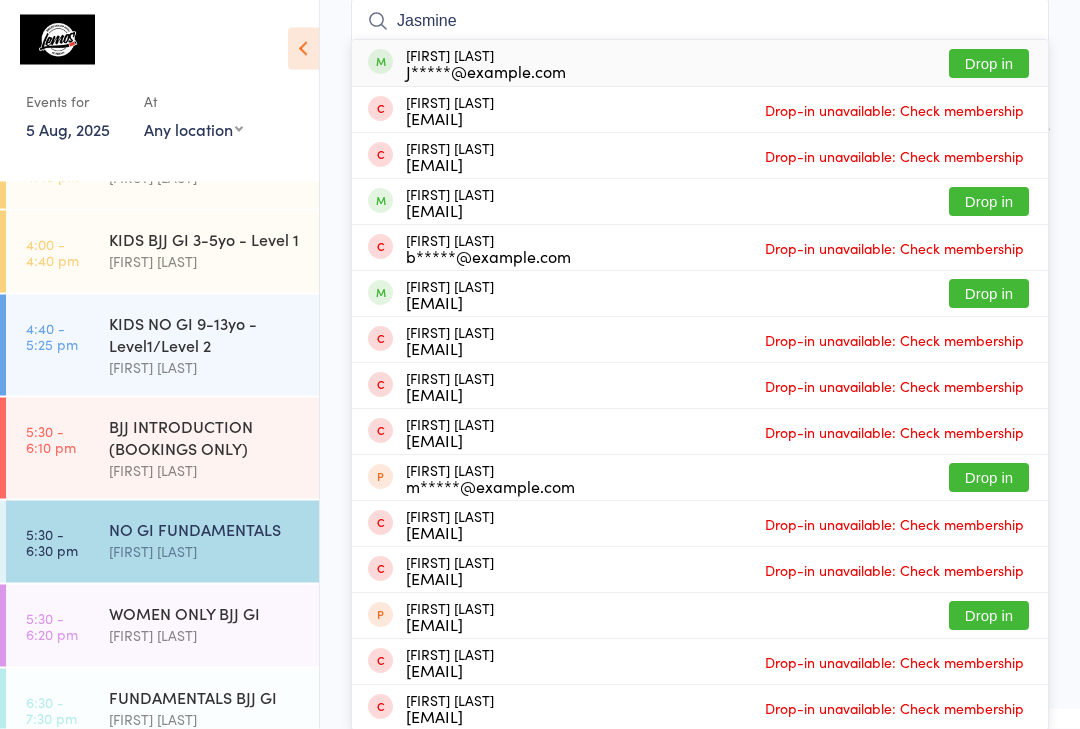 type on "Jasmine" 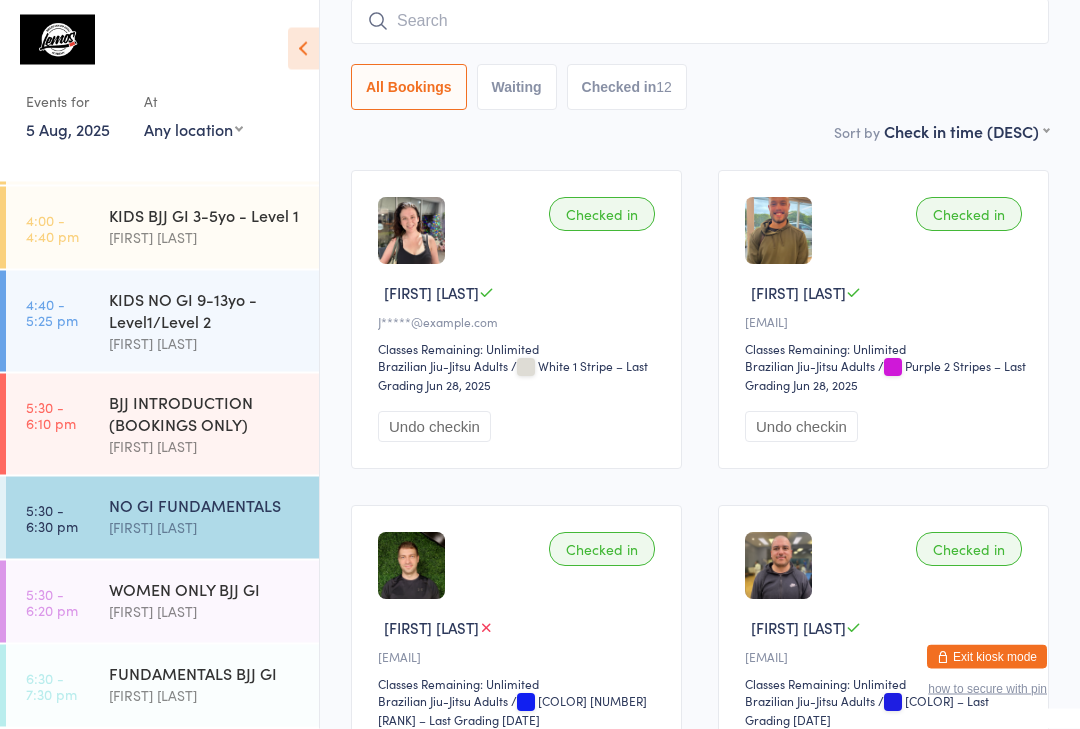 scroll, scrollTop: 446, scrollLeft: 0, axis: vertical 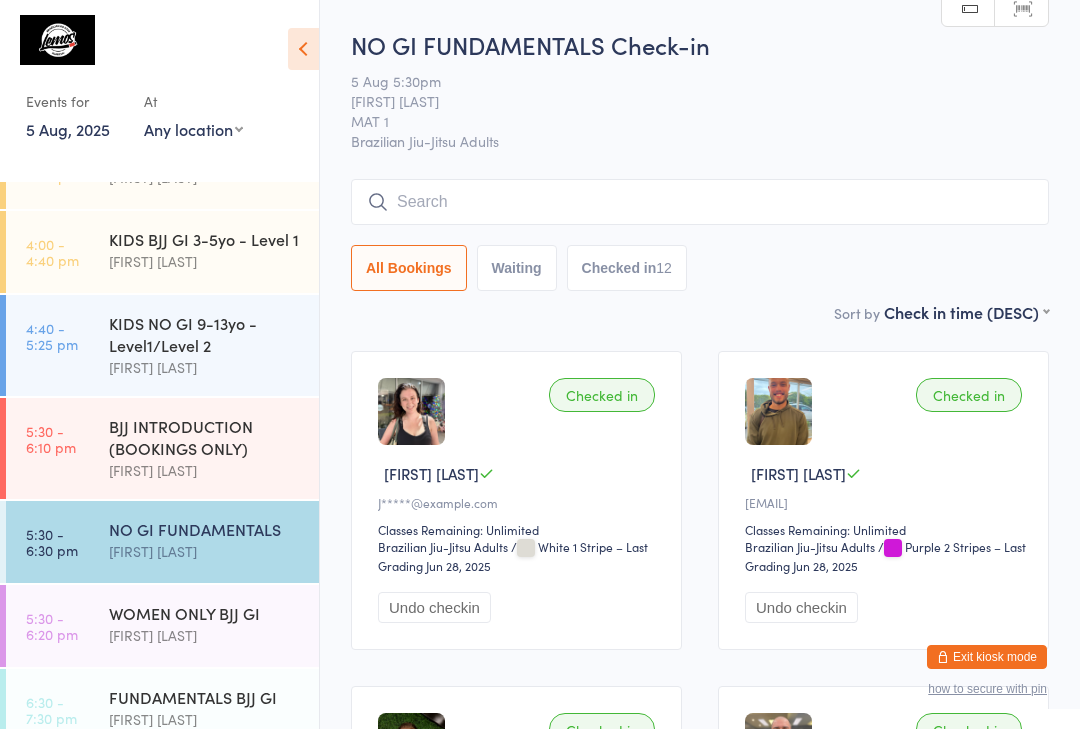 click at bounding box center [700, 202] 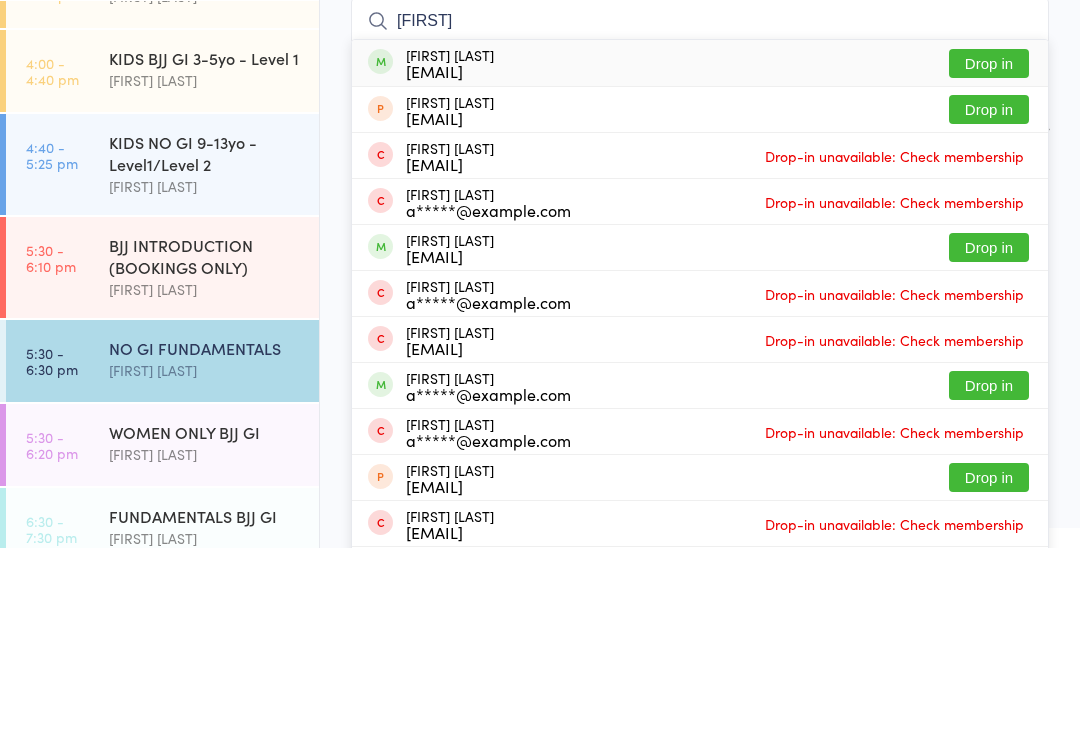 type on "[FIRST]" 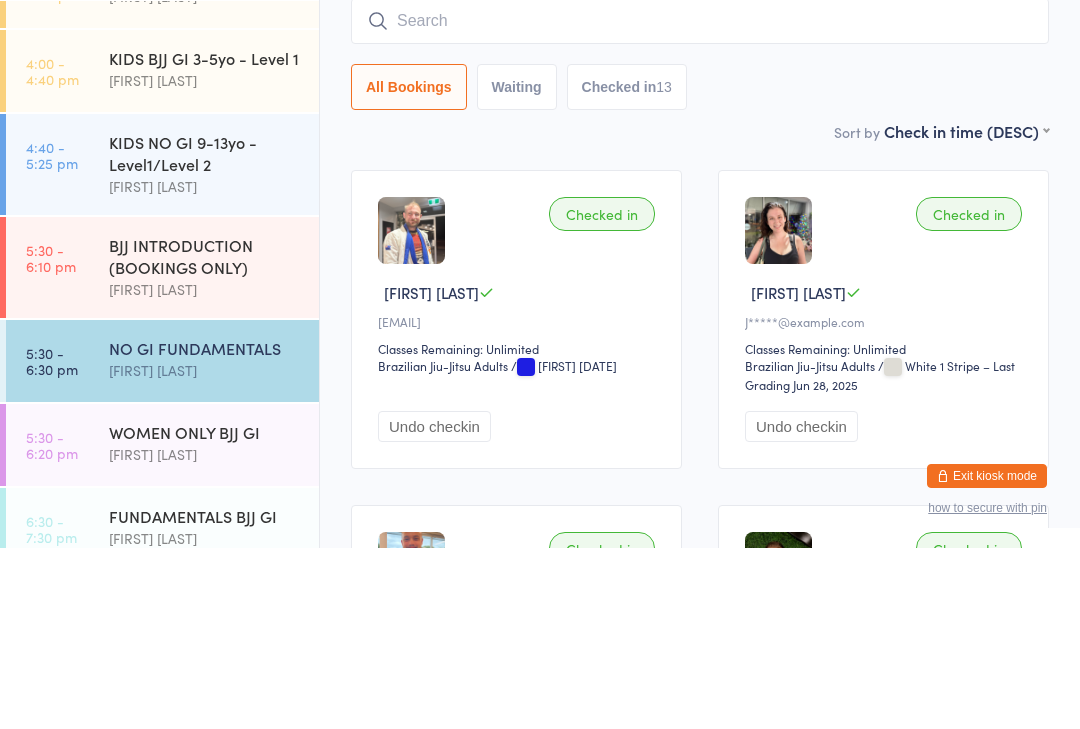 scroll, scrollTop: 181, scrollLeft: 0, axis: vertical 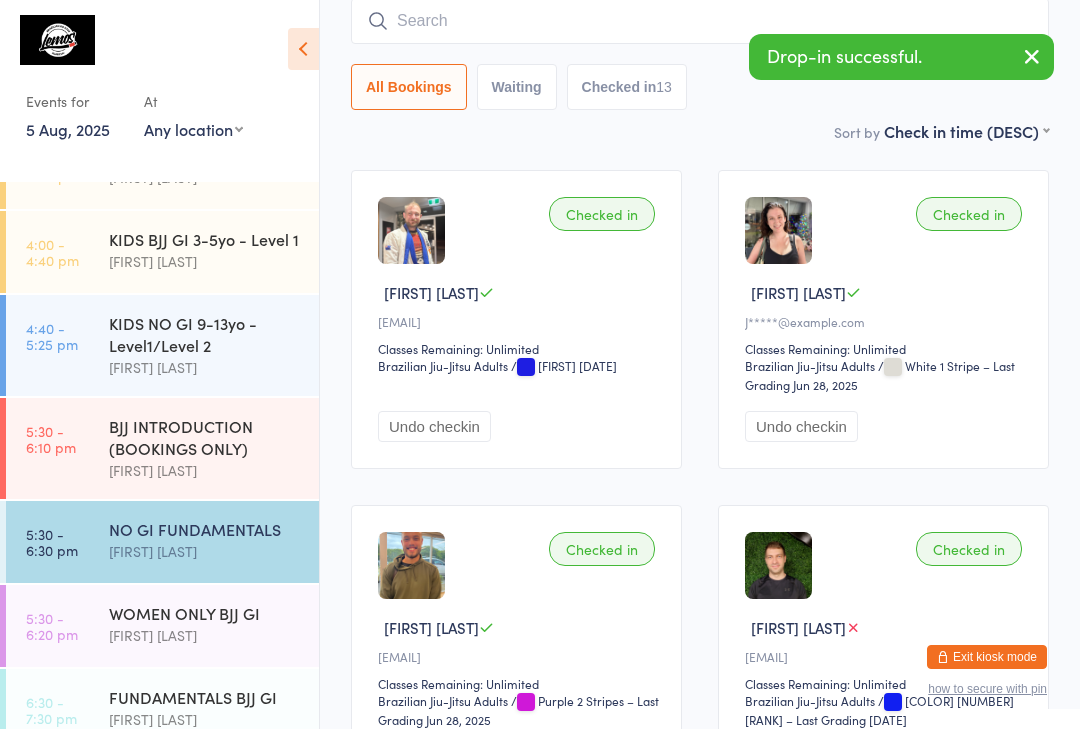 click on "FUNDAMENTALS BJJ GI [FIRST] [LAST]" at bounding box center [214, 708] 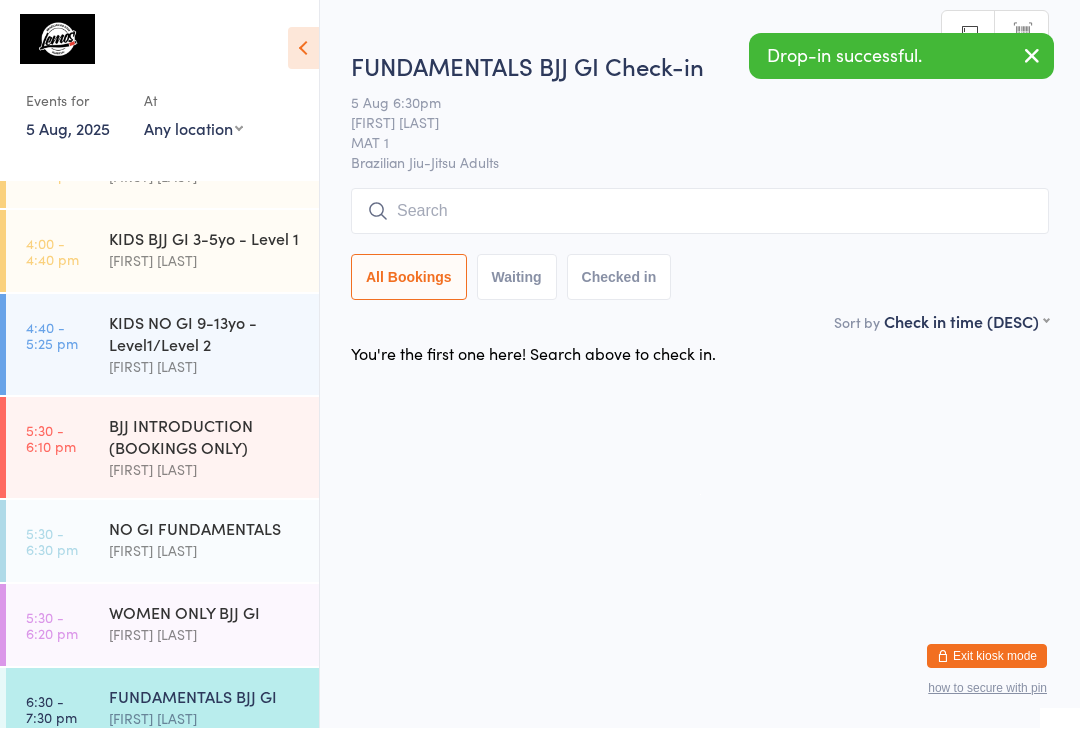click at bounding box center [700, 212] 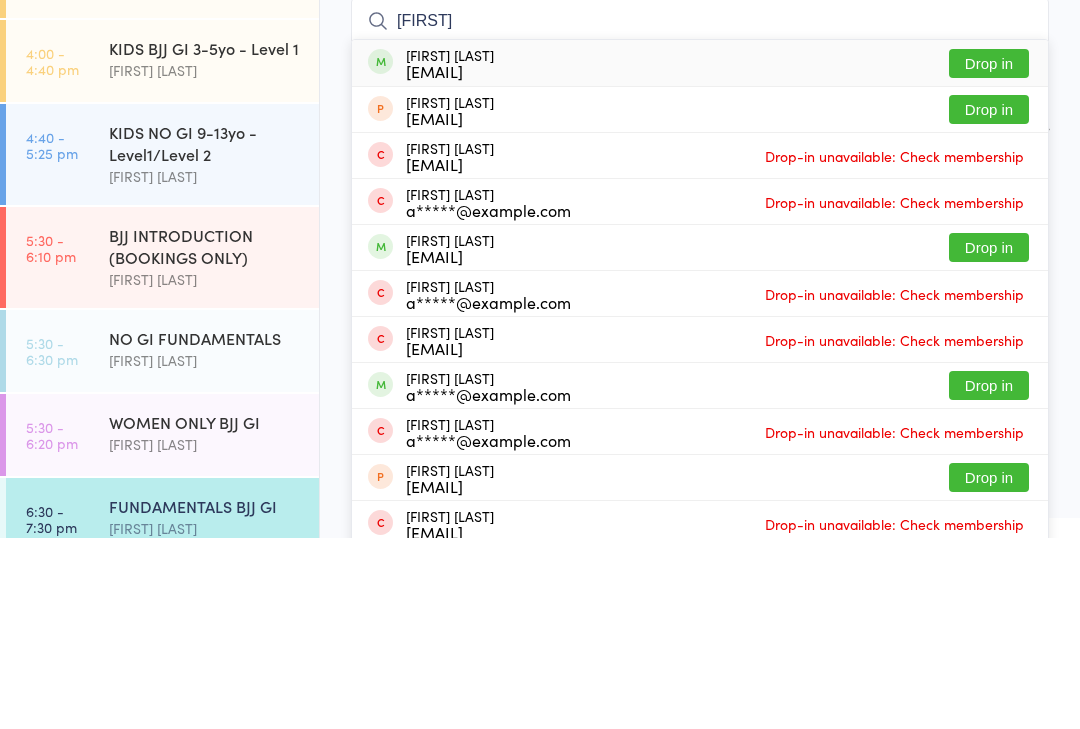 type on "[FIRST]" 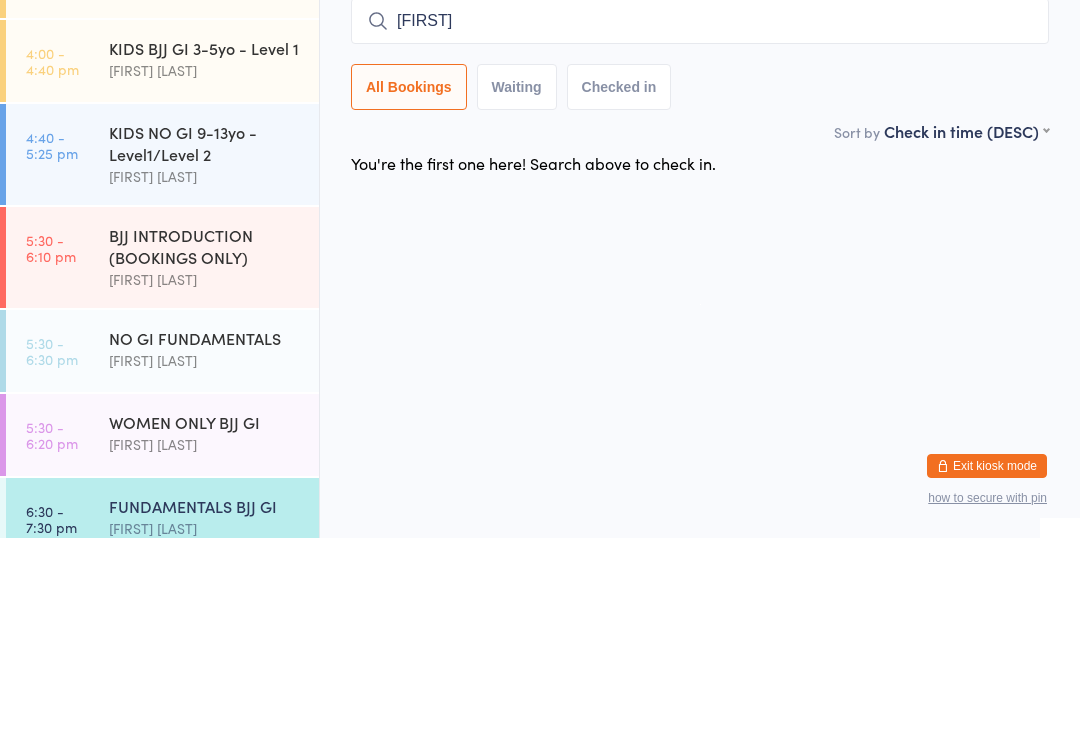 type 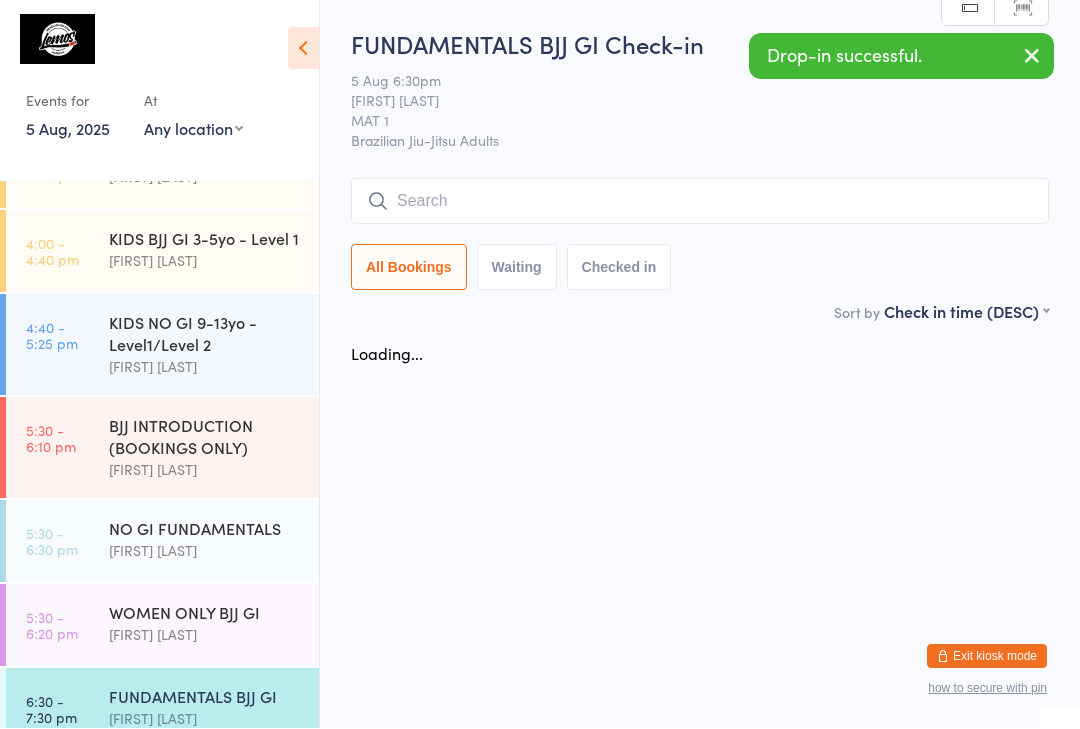 scroll, scrollTop: 1, scrollLeft: 0, axis: vertical 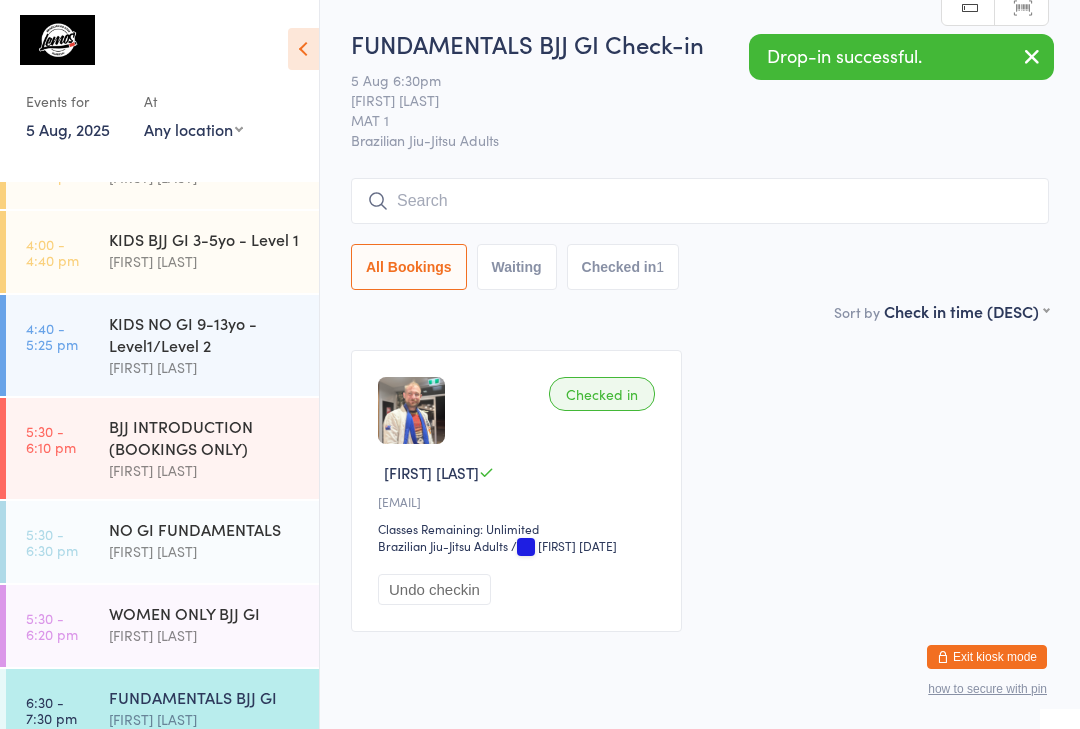click on "NO GI FUNDAMENTALS" at bounding box center [205, 529] 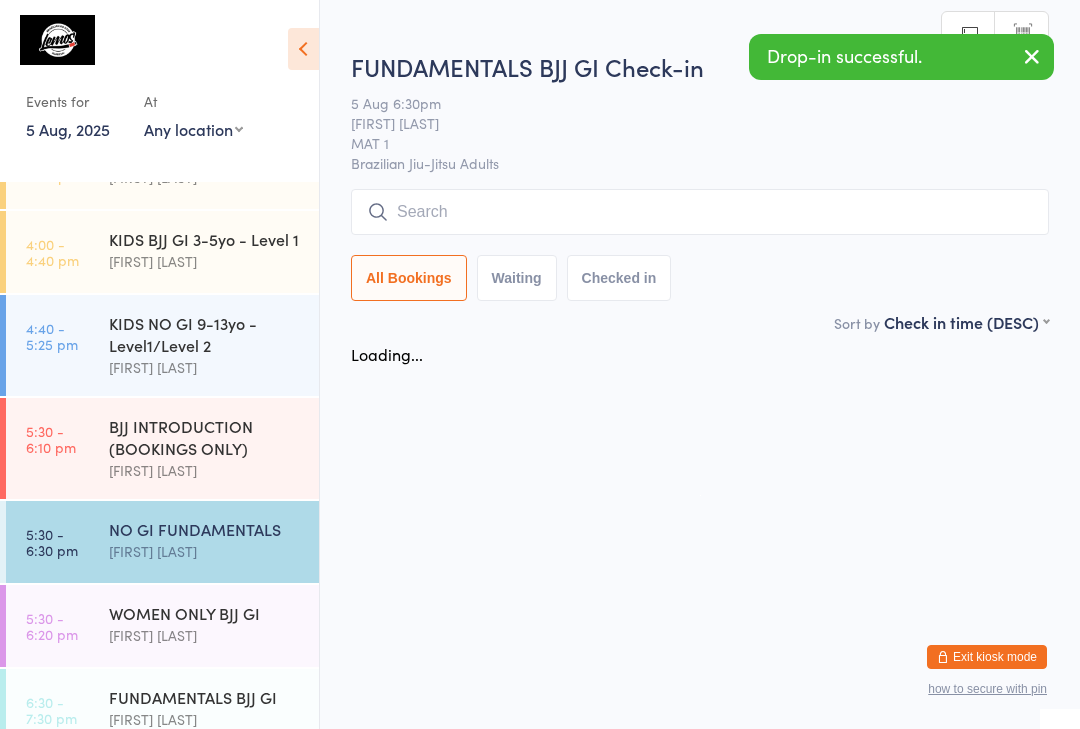 scroll, scrollTop: 0, scrollLeft: 0, axis: both 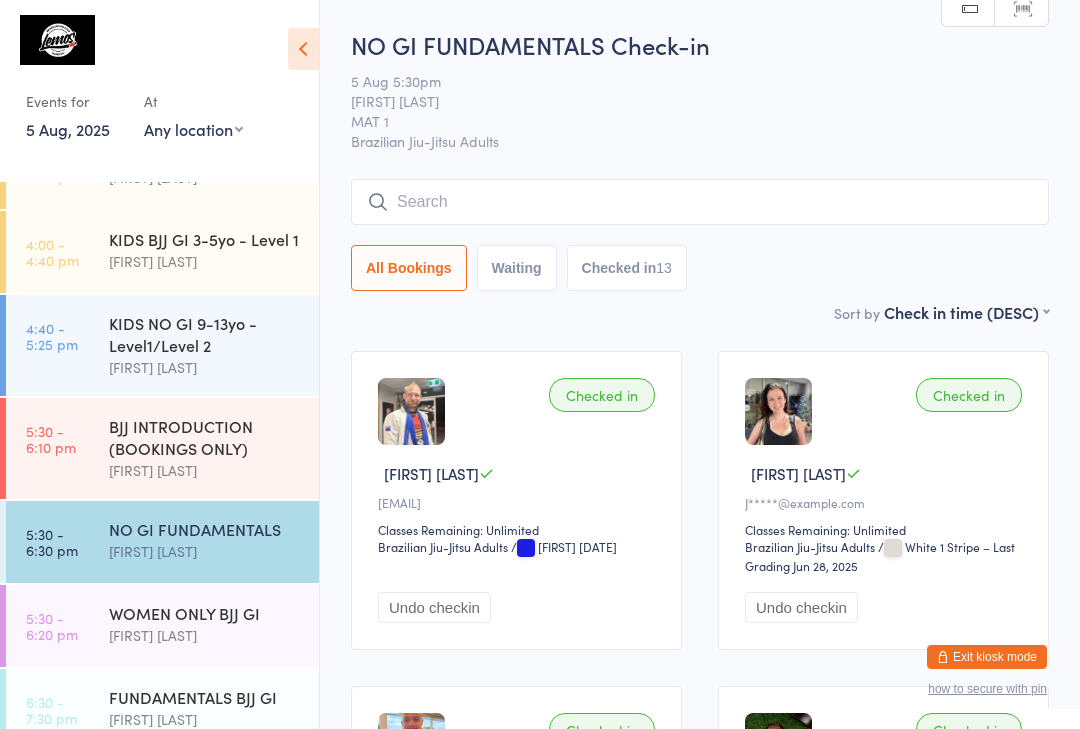 click at bounding box center [700, 202] 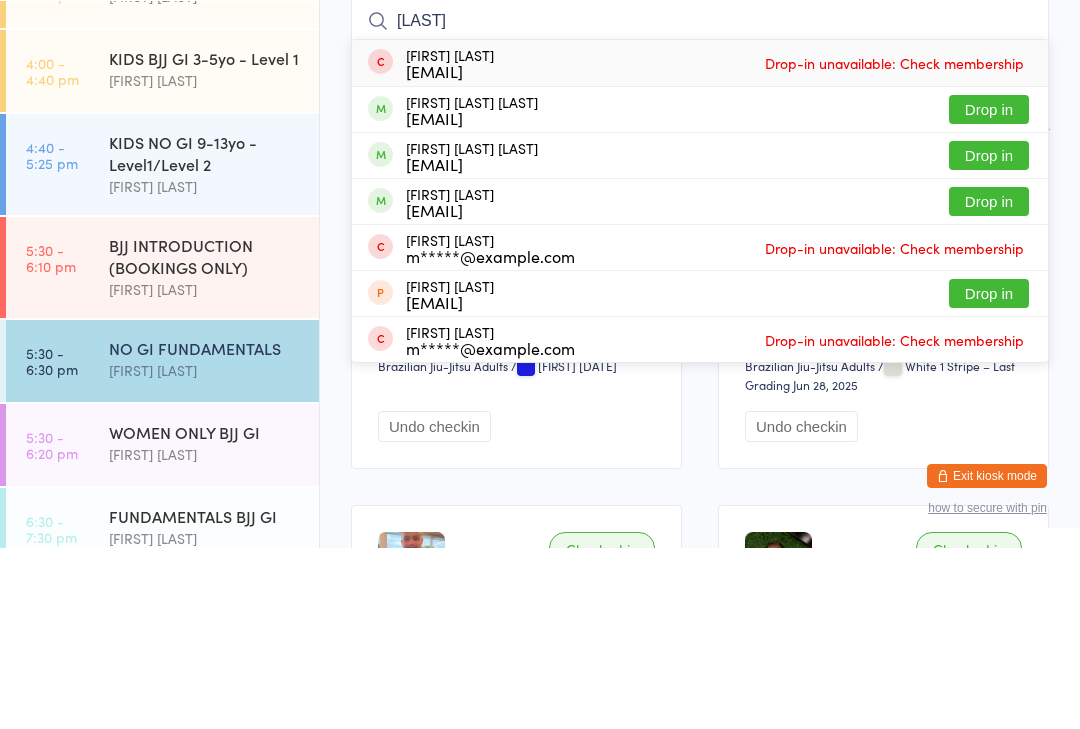 type on "[LAST]" 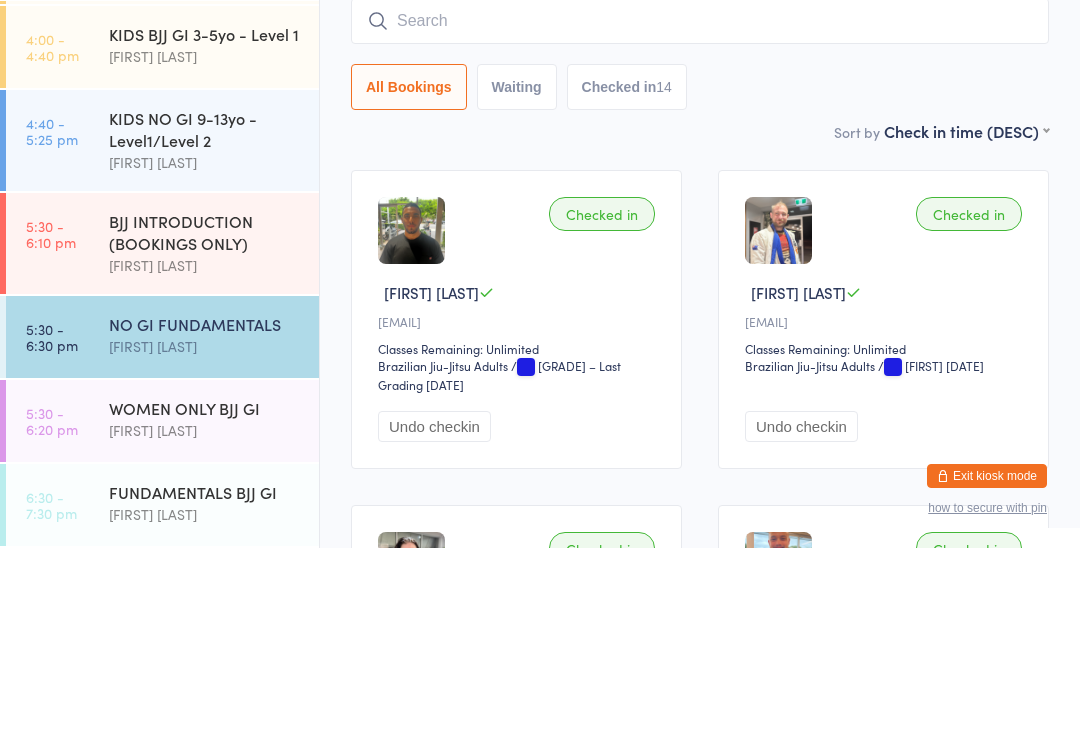 scroll, scrollTop: 446, scrollLeft: 0, axis: vertical 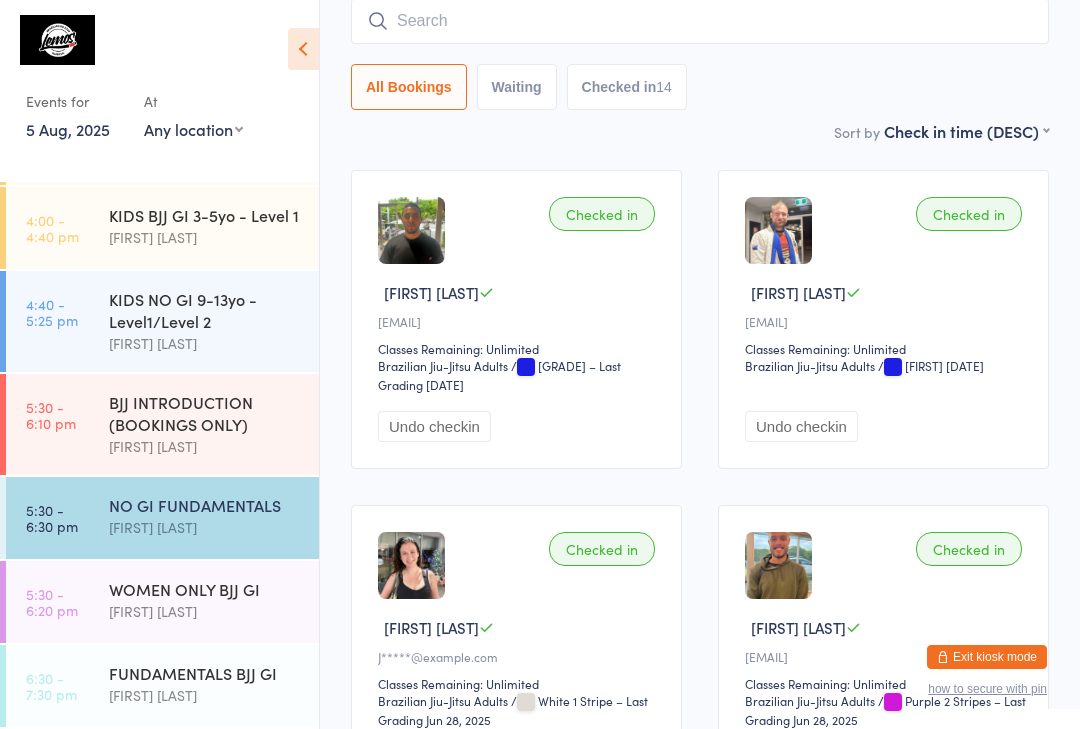 click on "WOMEN ONLY BJJ GI" at bounding box center (205, 589) 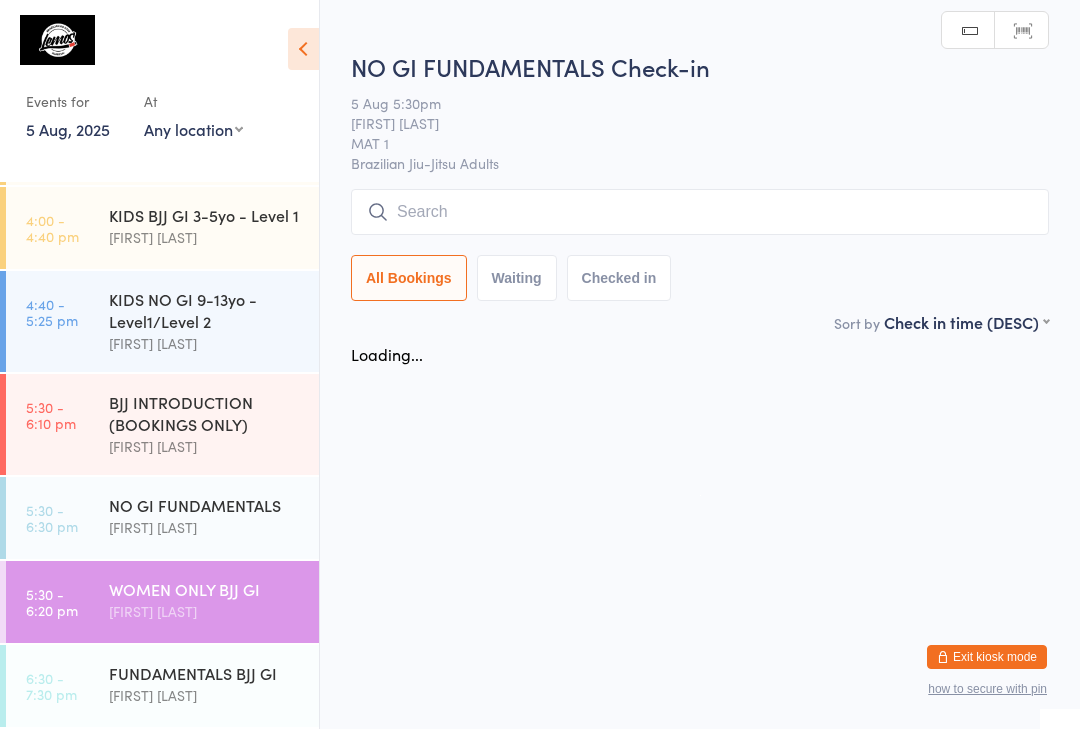 scroll, scrollTop: 0, scrollLeft: 0, axis: both 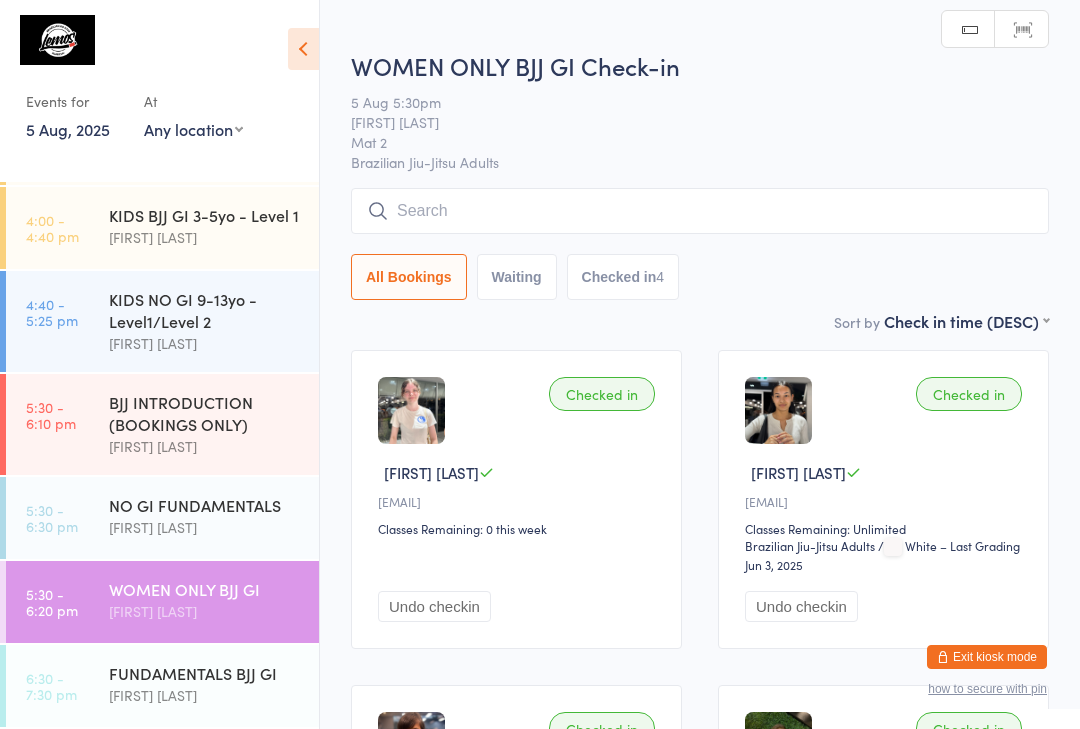 click at bounding box center (700, 211) 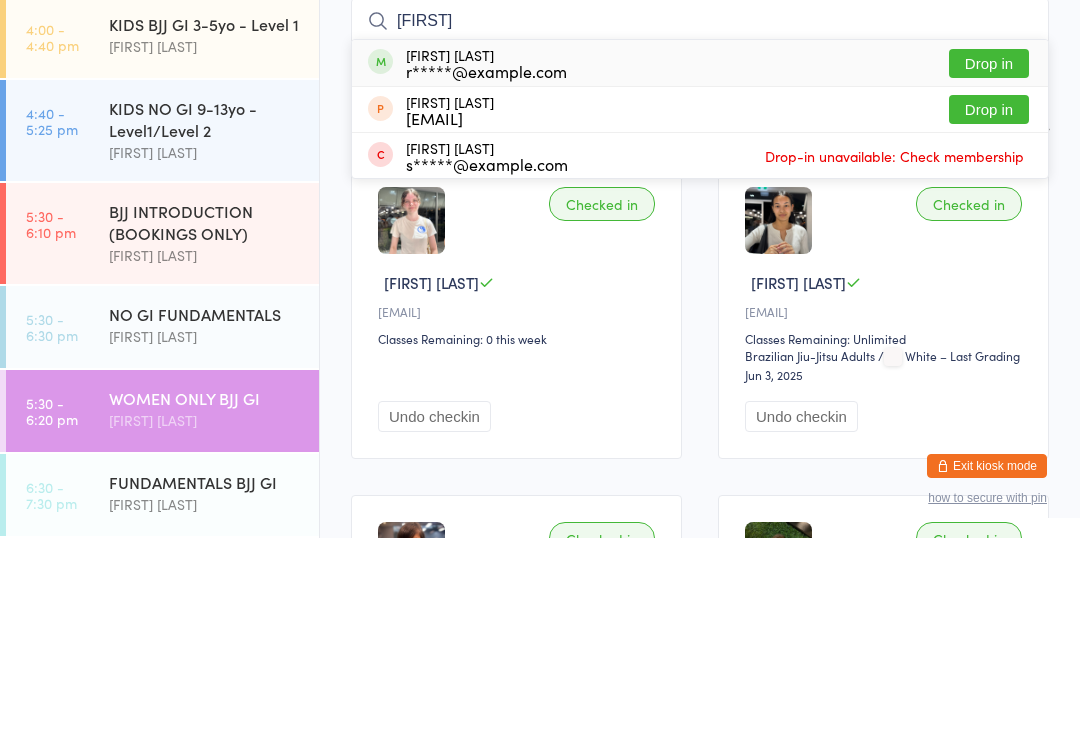 type on "[FIRST]" 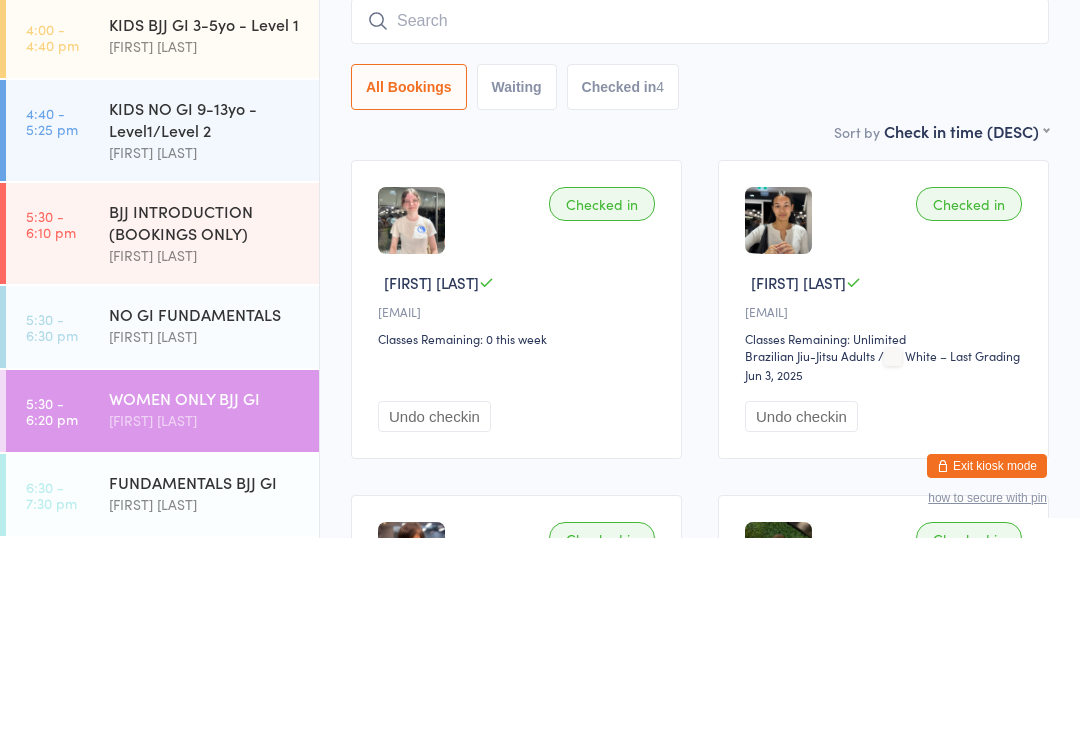 scroll, scrollTop: 191, scrollLeft: 0, axis: vertical 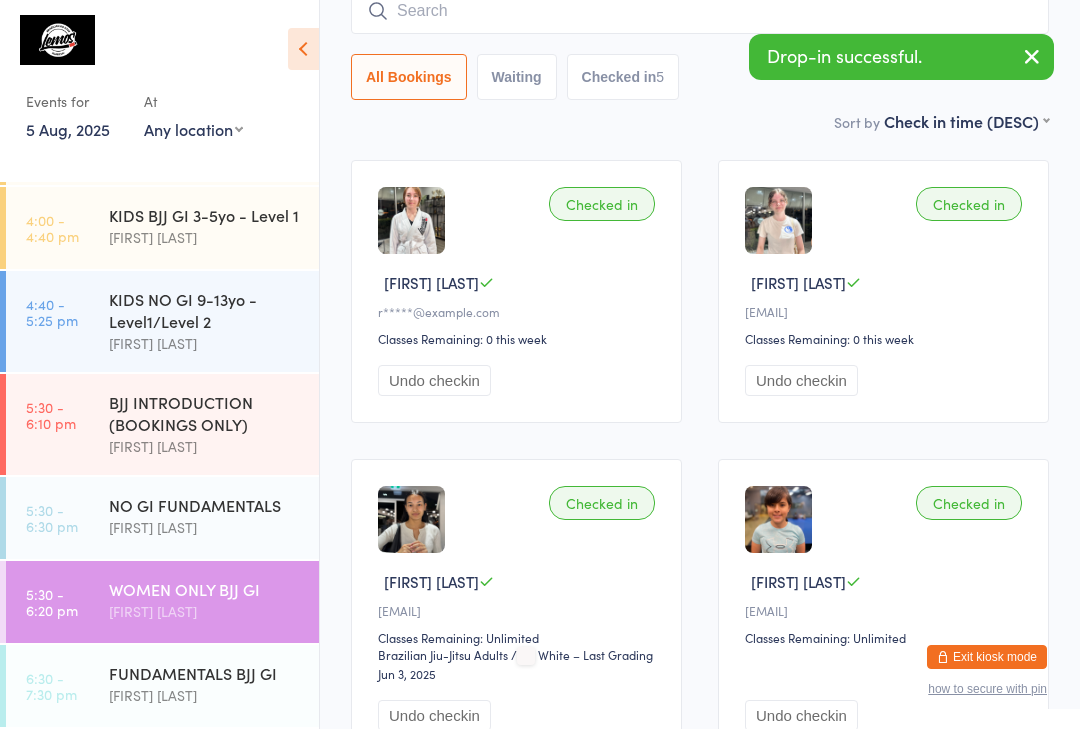 click at bounding box center [700, 11] 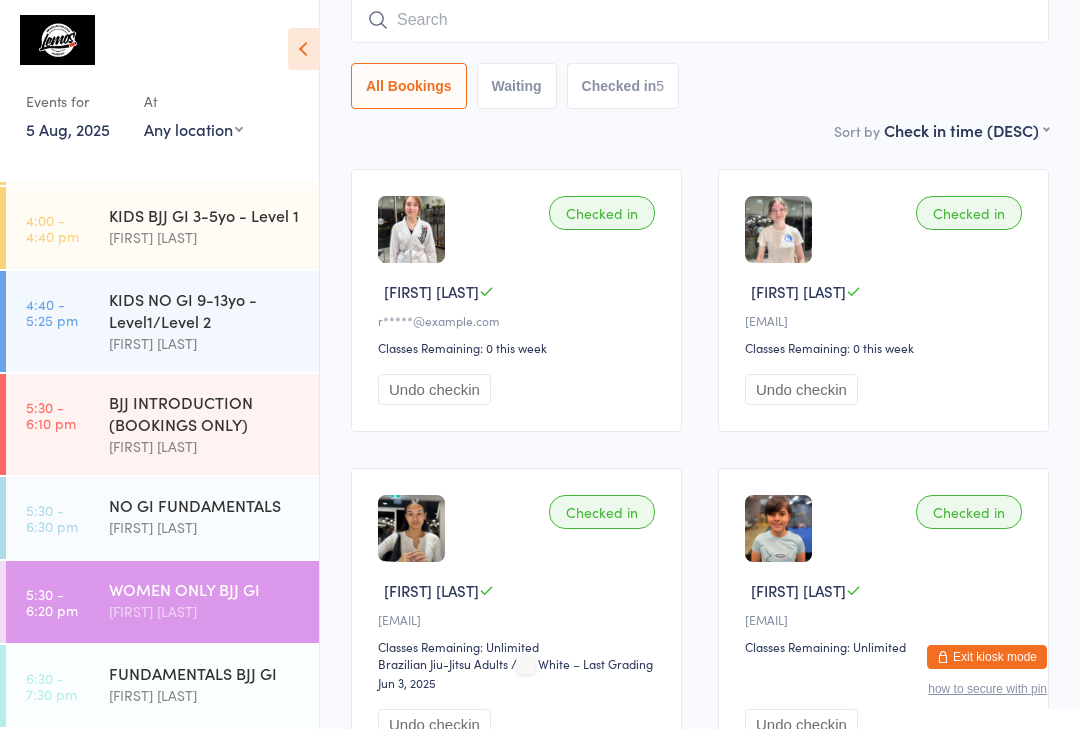 scroll, scrollTop: 181, scrollLeft: 0, axis: vertical 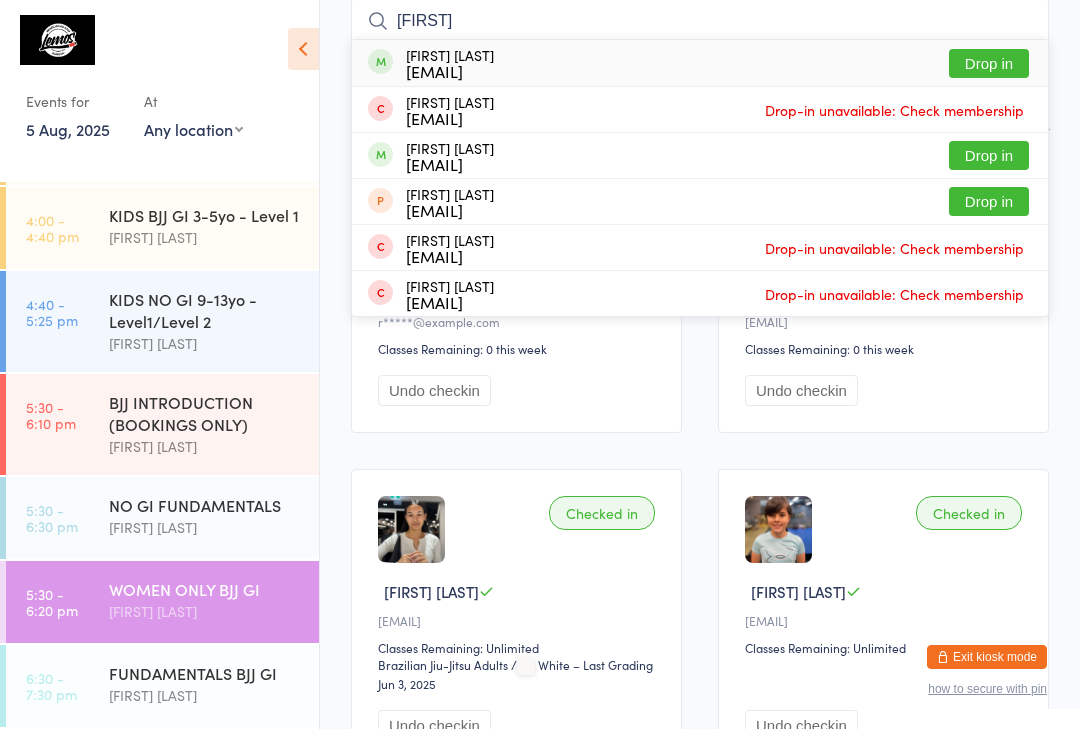 type on "[FIRST]" 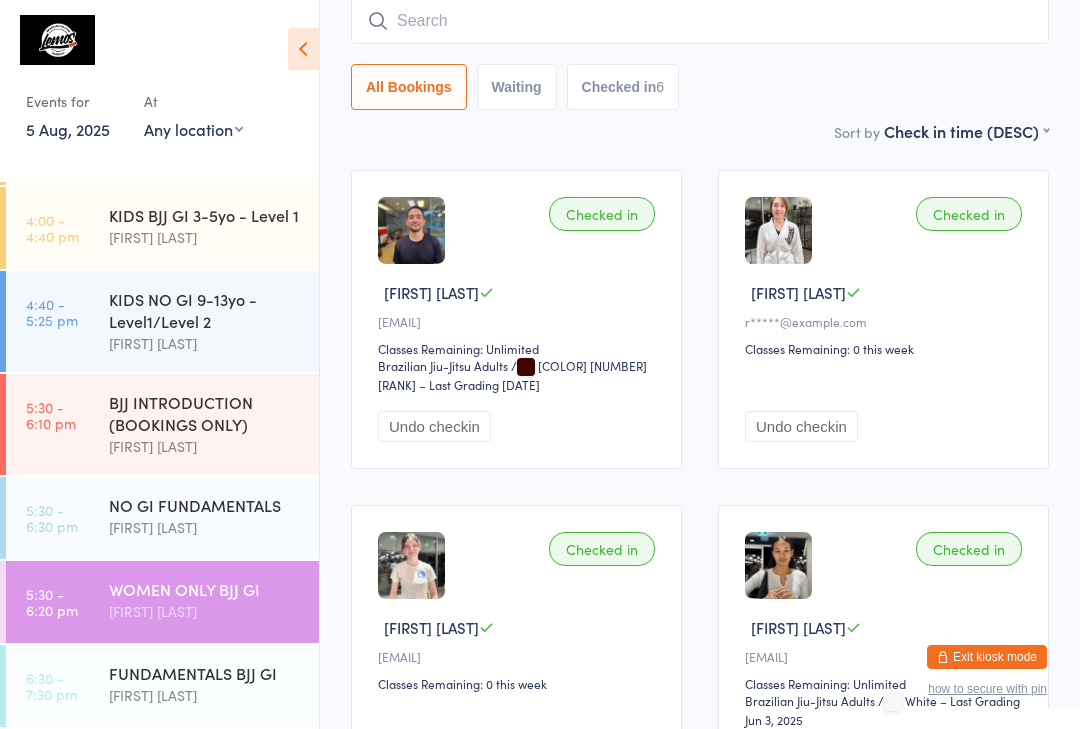 type on "A" 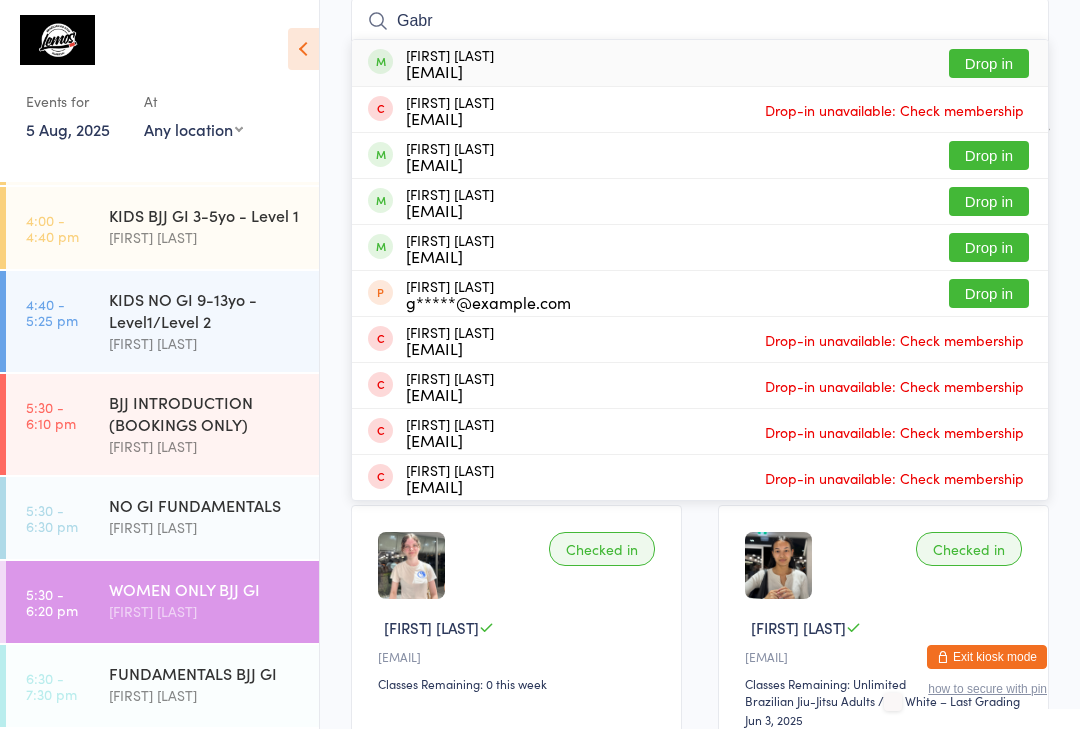 type on "Gabr" 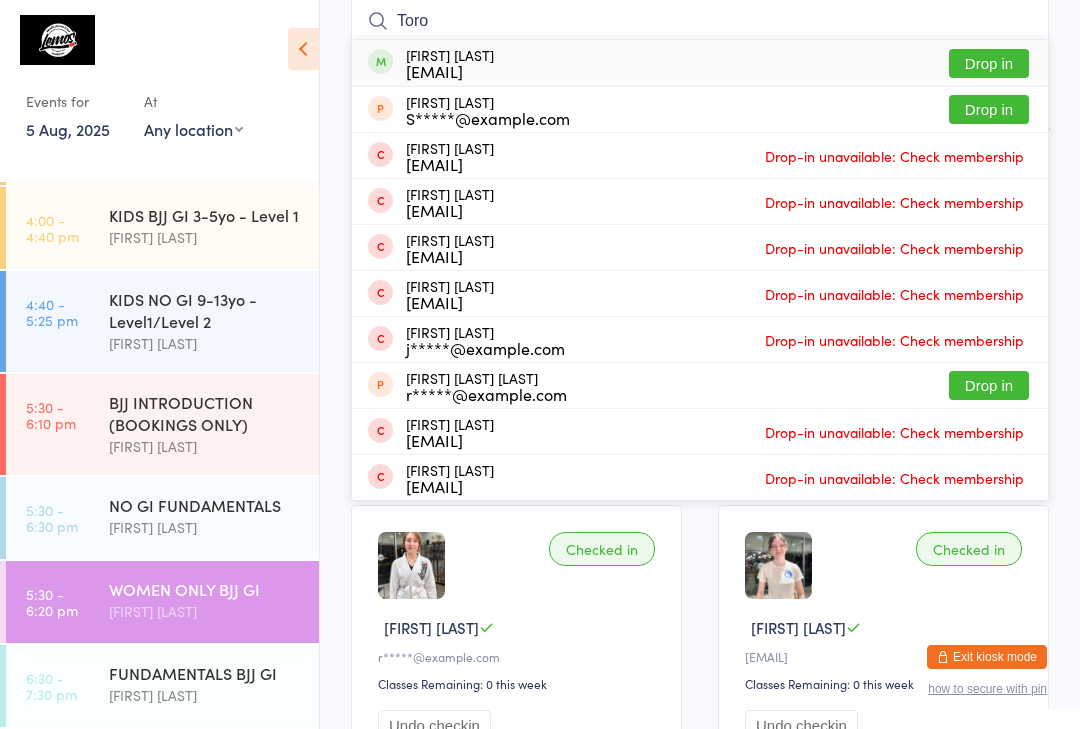 type on "Toro" 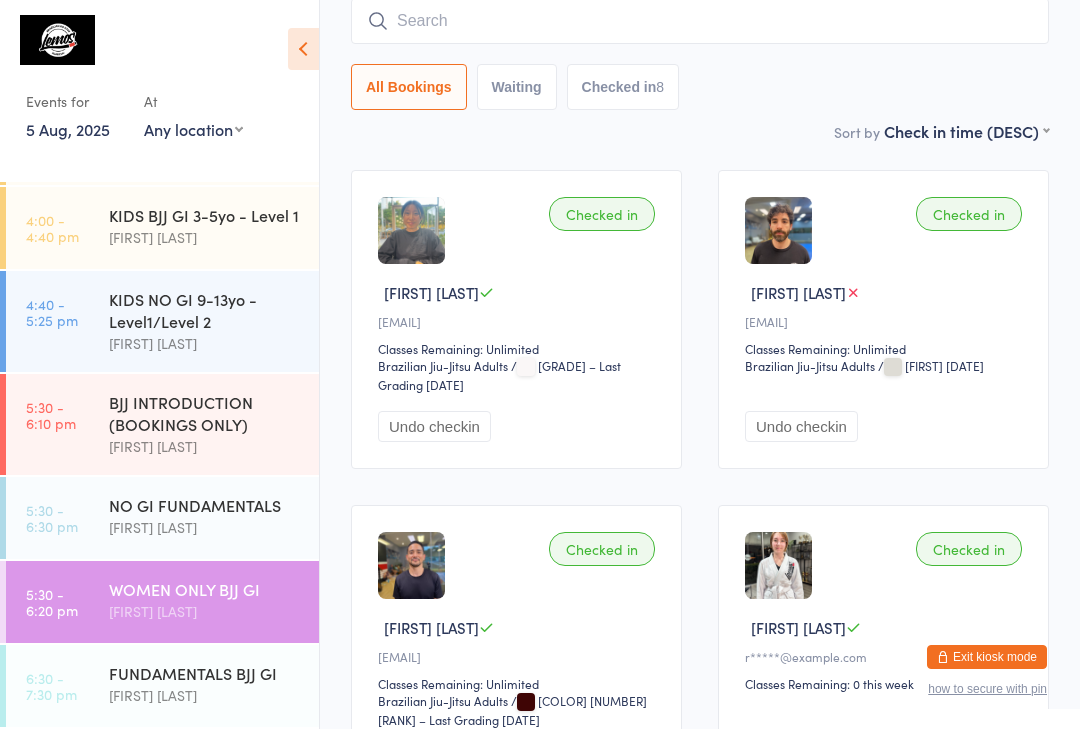 click at bounding box center (700, 21) 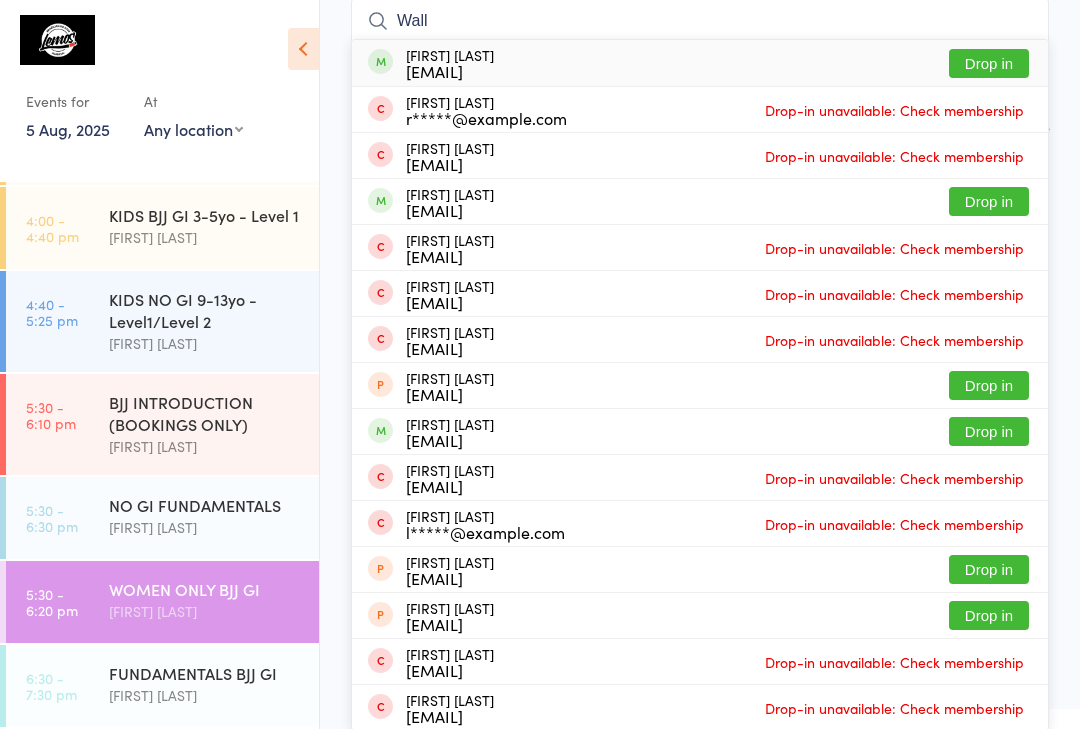 type on "Wall" 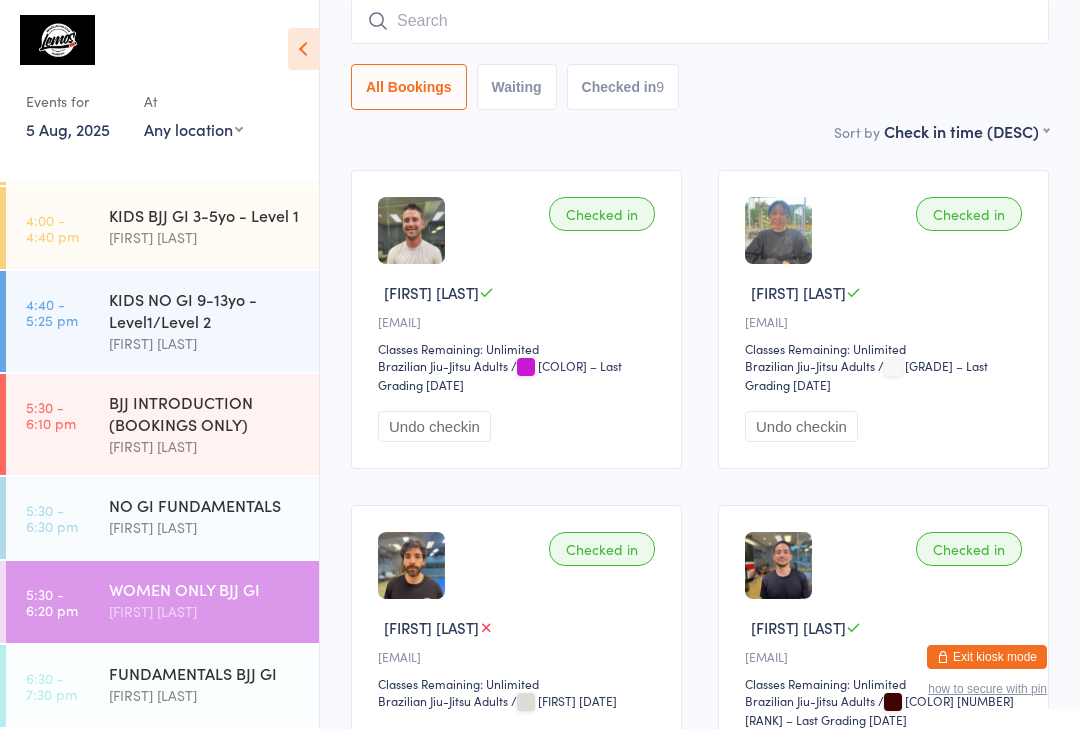 click at bounding box center (700, 21) 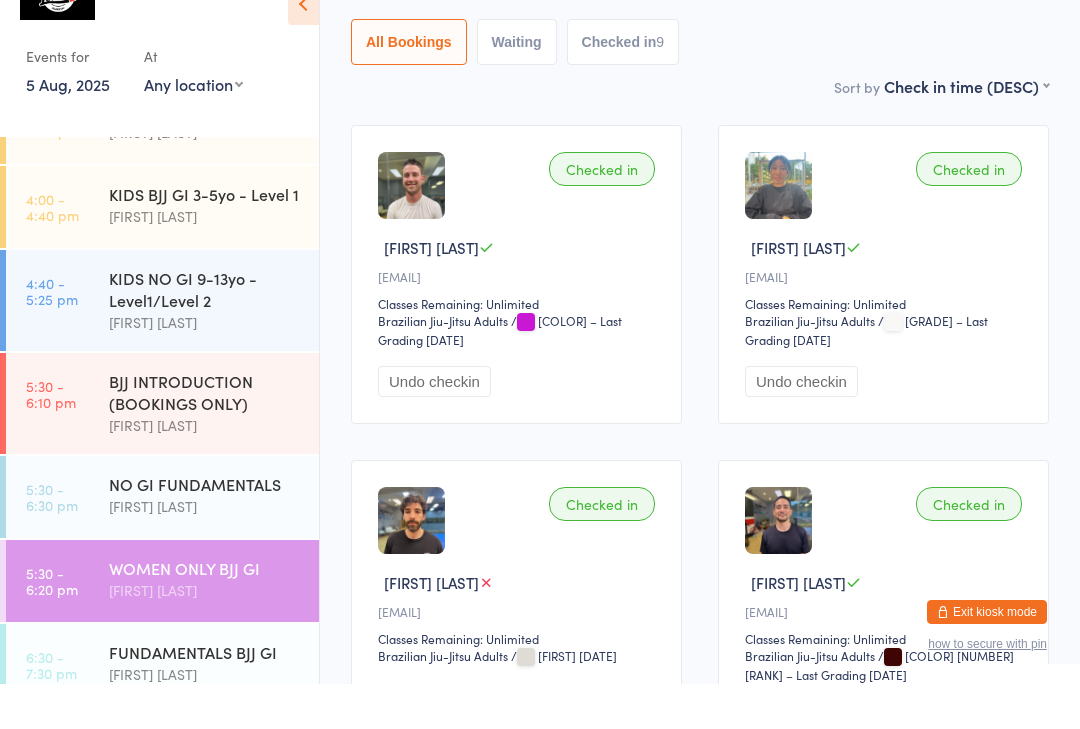 scroll, scrollTop: 410, scrollLeft: 0, axis: vertical 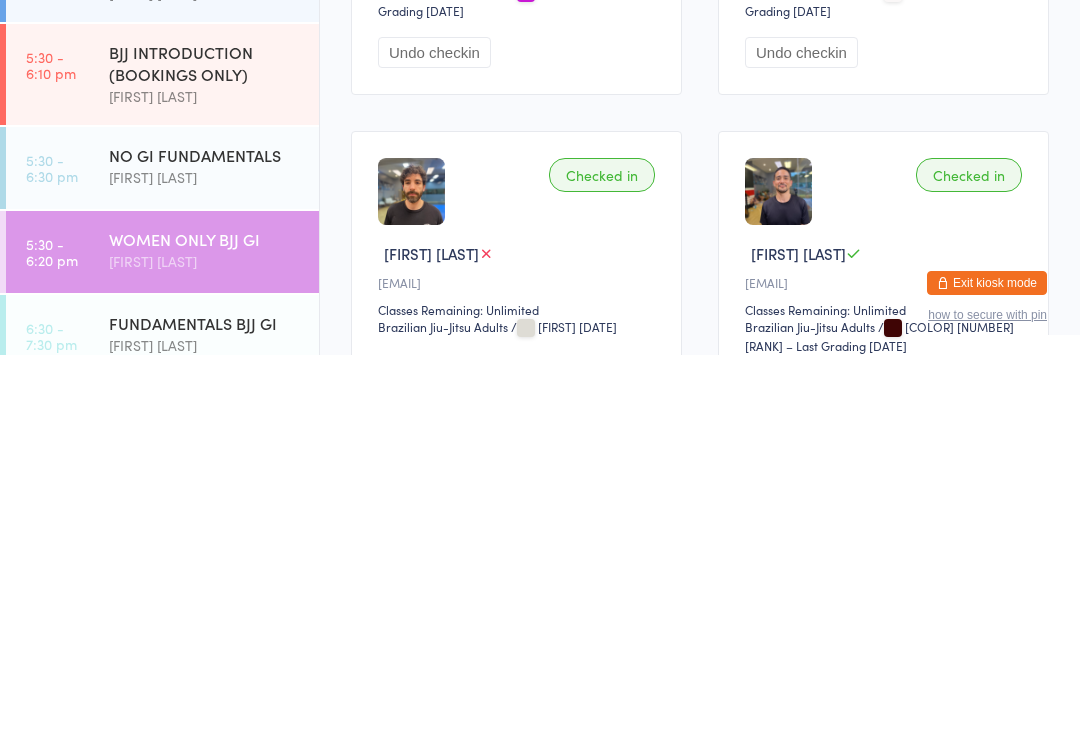 click on "NO GI FUNDAMENTALS" at bounding box center (205, 529) 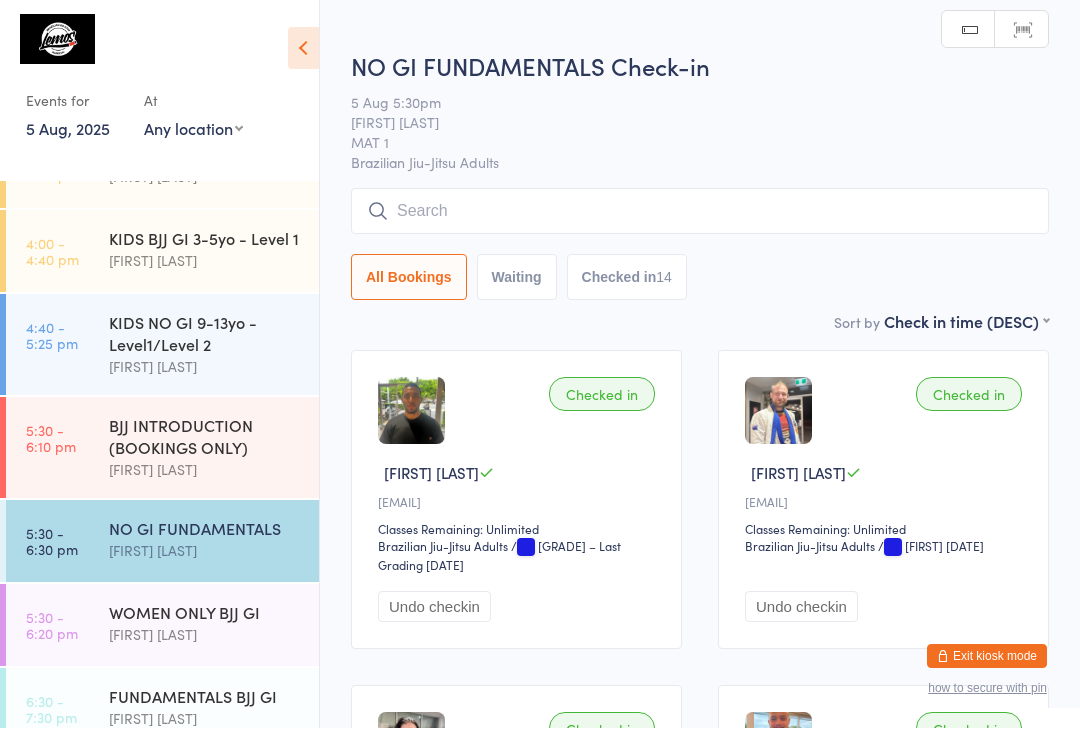 scroll, scrollTop: 1, scrollLeft: 0, axis: vertical 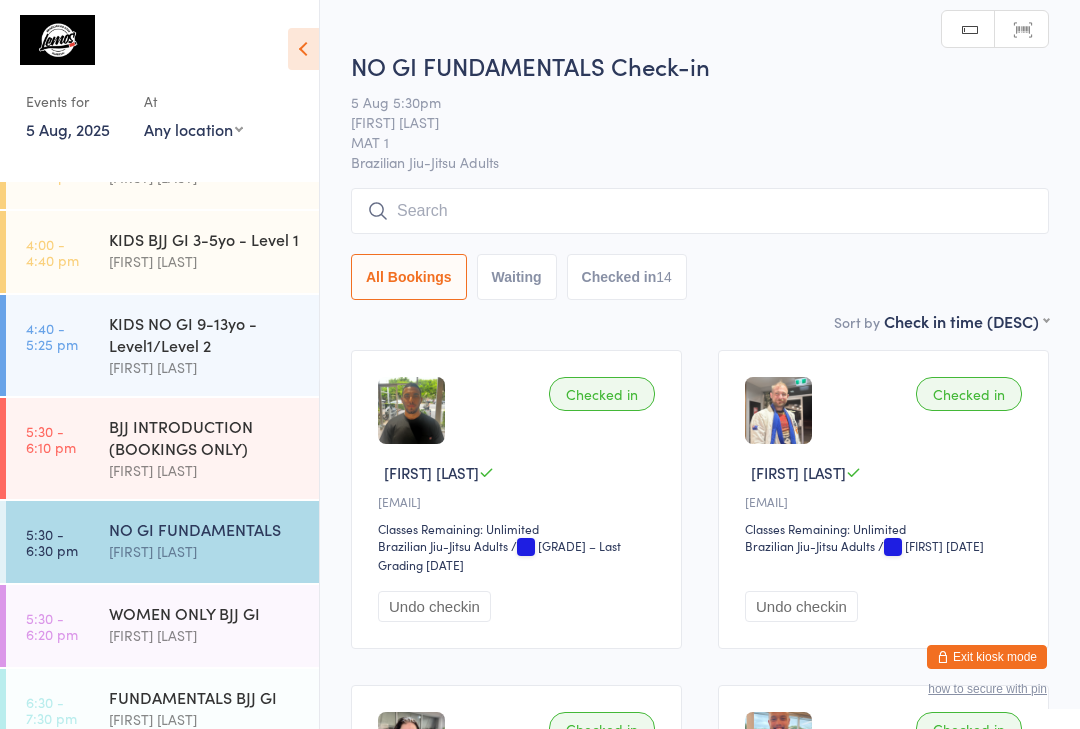click at bounding box center (700, 211) 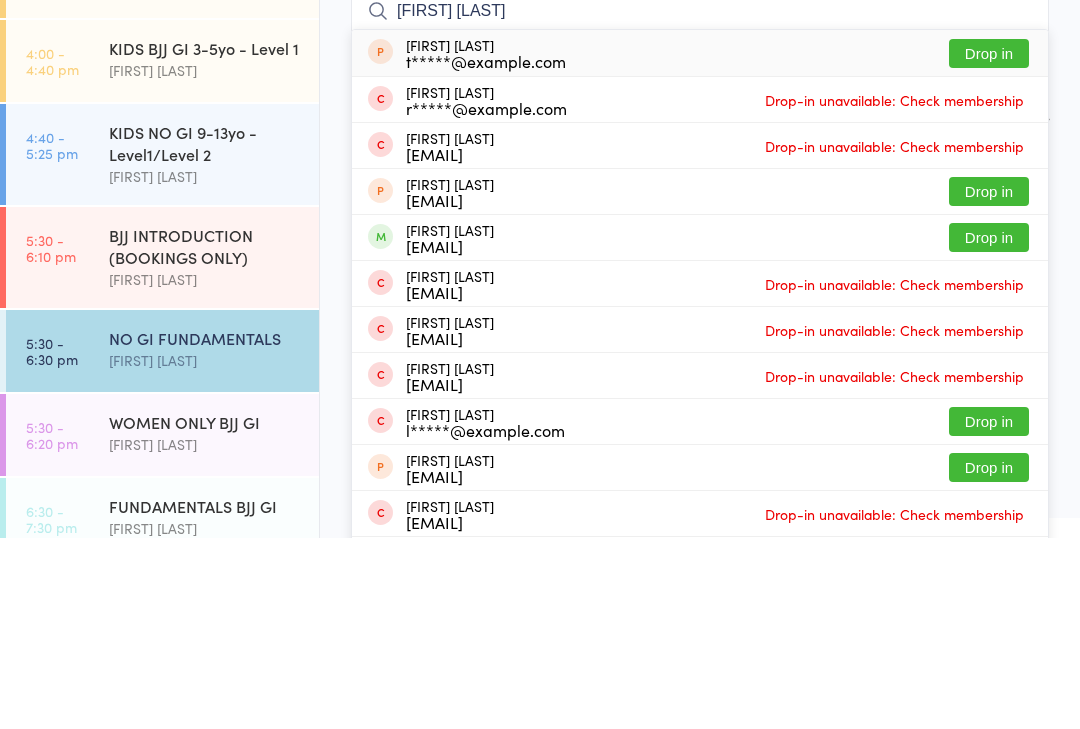 type on "[FIRST] [LAST]" 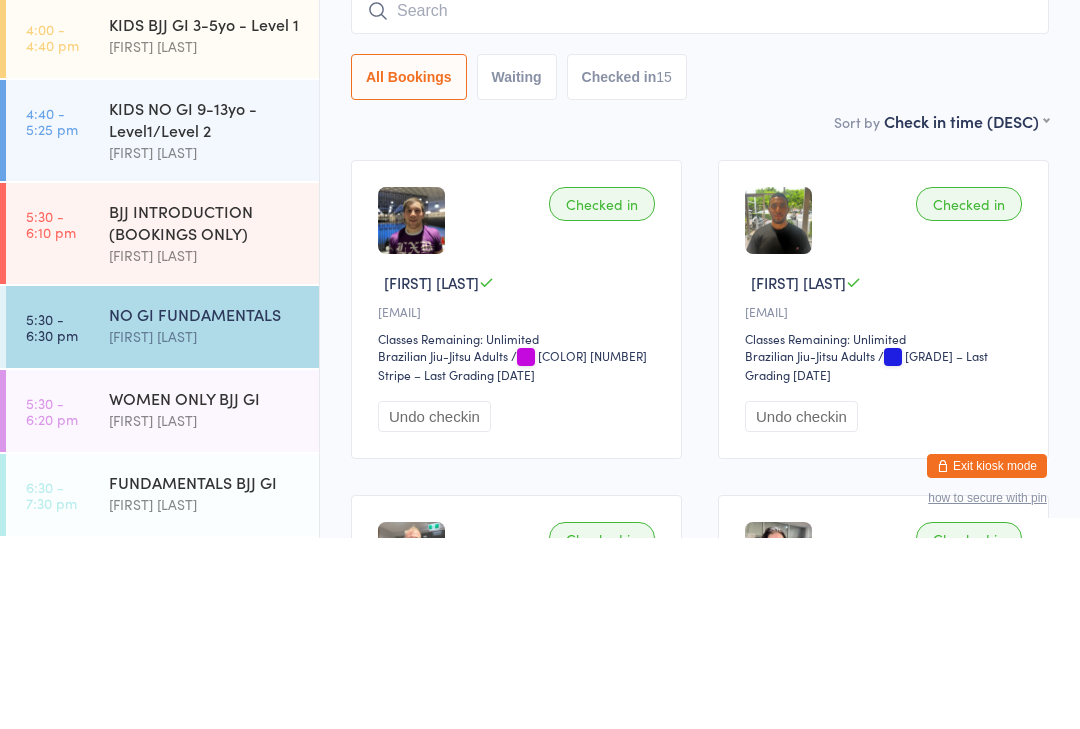 scroll, scrollTop: 446, scrollLeft: 0, axis: vertical 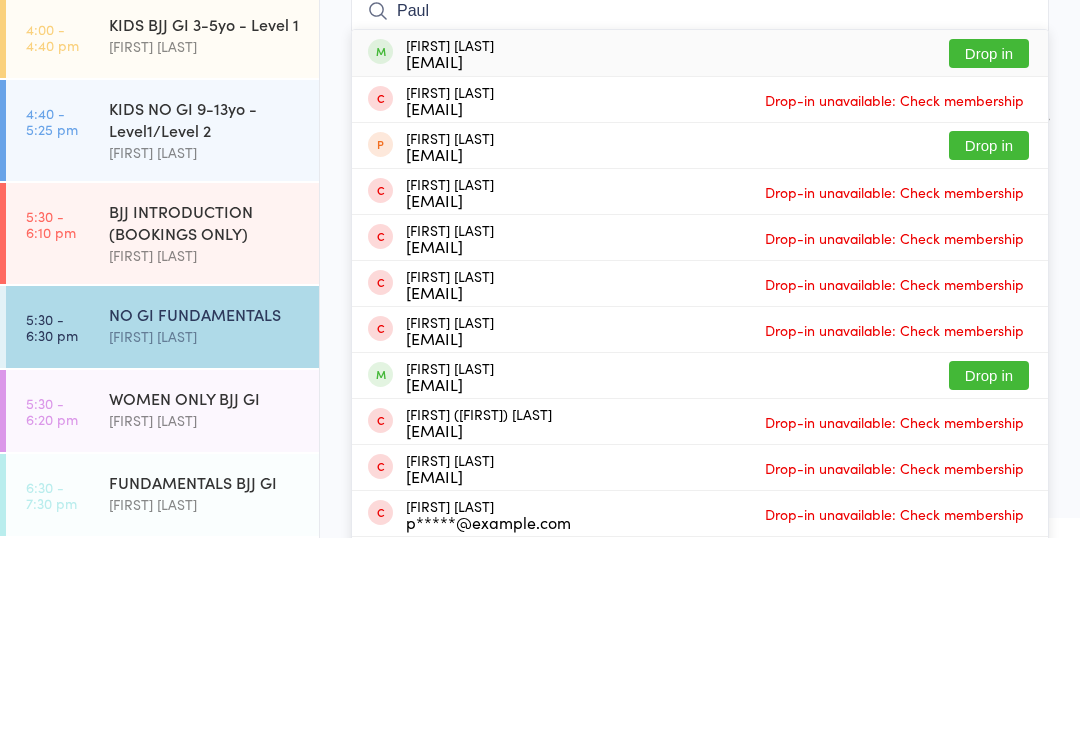 type on "Paul" 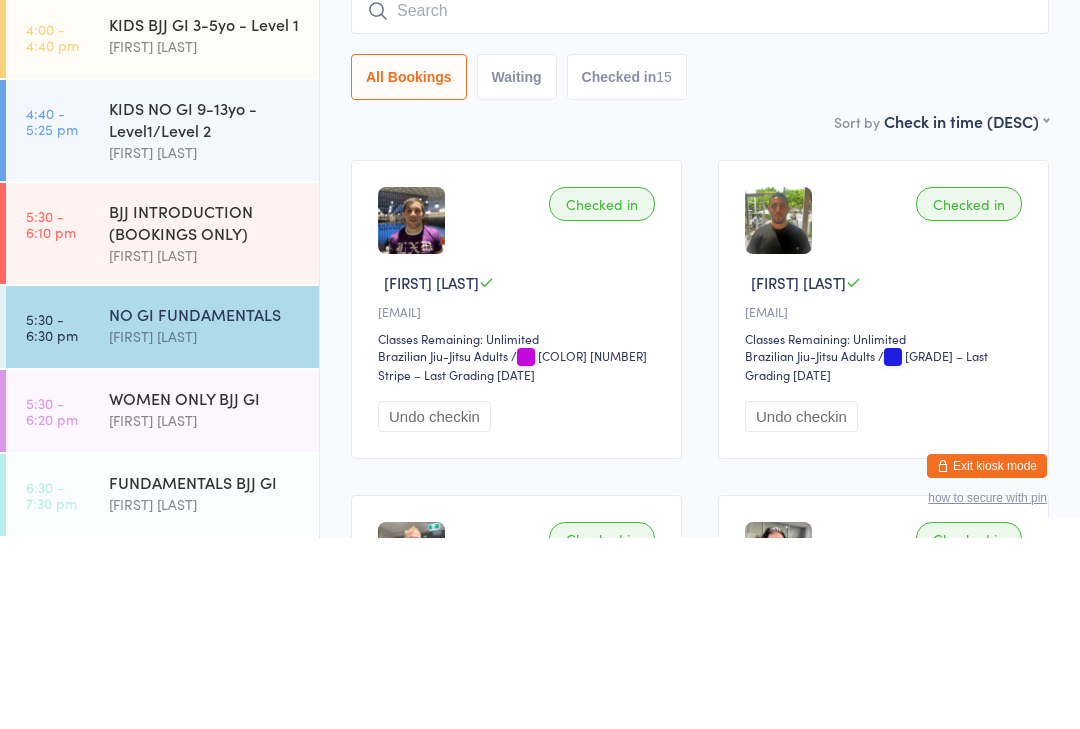 scroll, scrollTop: 191, scrollLeft: 0, axis: vertical 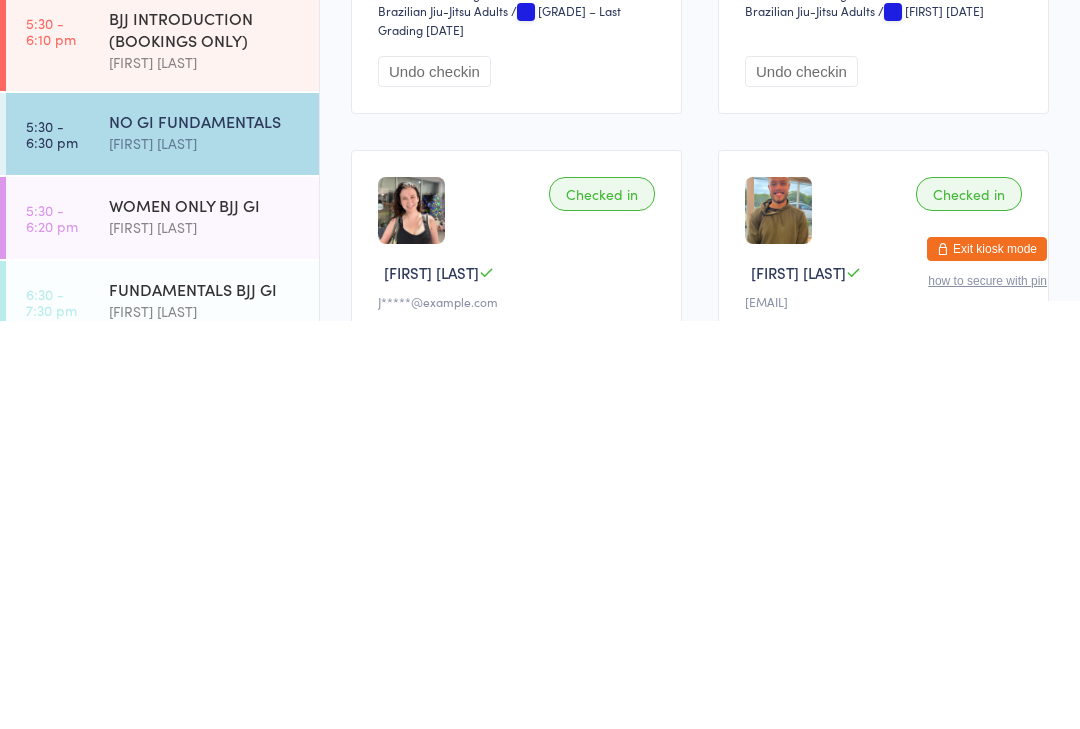 click on "FUNDAMENTALS  BJJ GI" at bounding box center [205, 697] 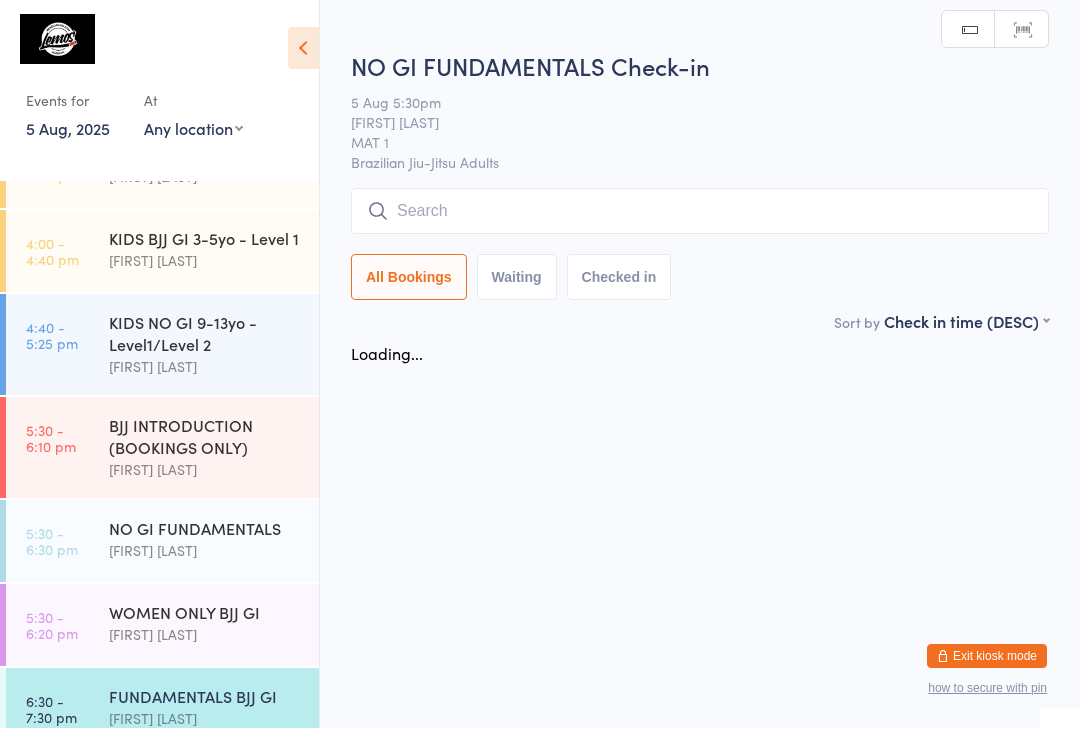 scroll, scrollTop: 1, scrollLeft: 0, axis: vertical 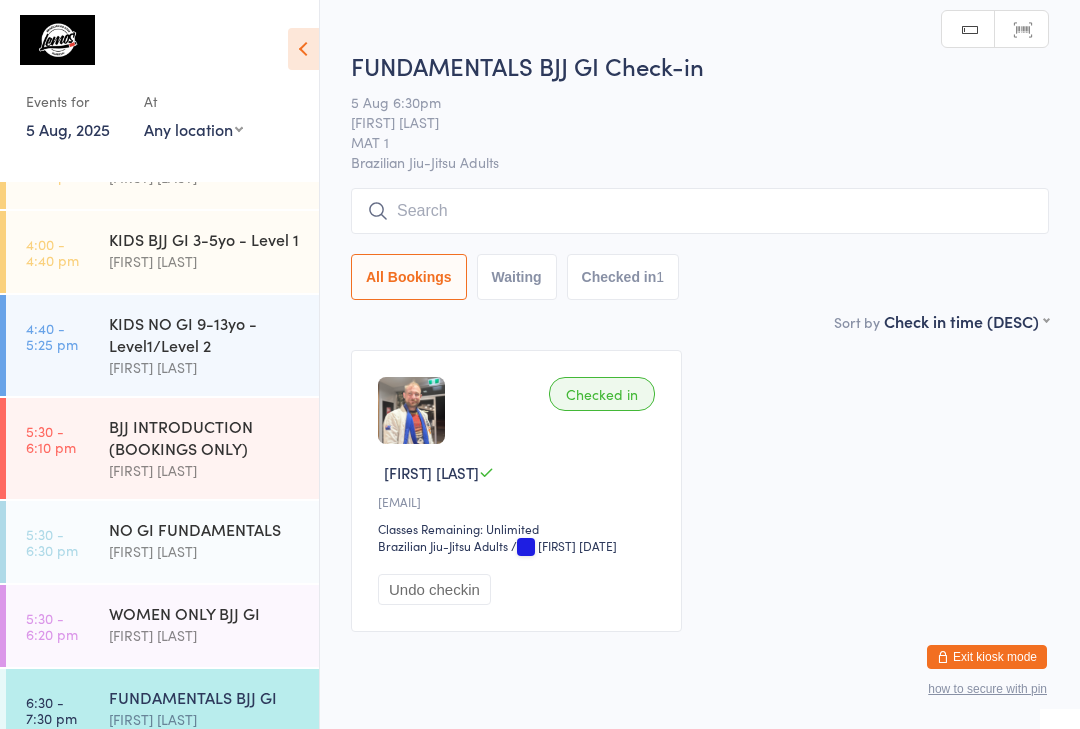 click at bounding box center [700, 211] 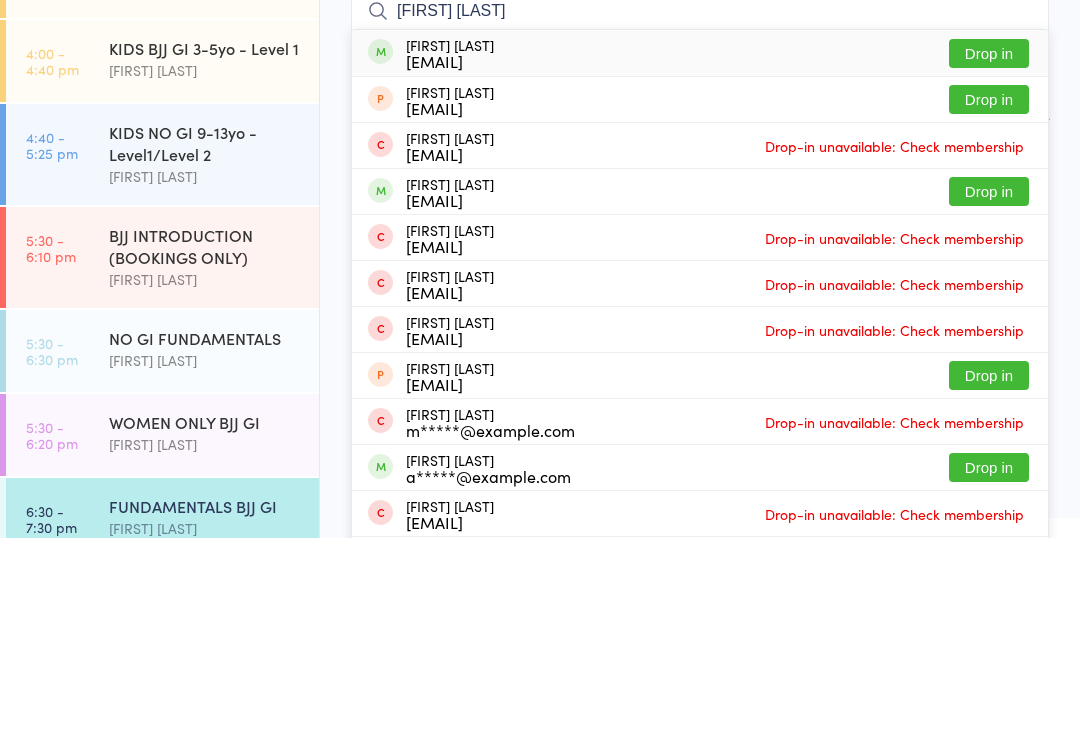 type on "[FIRST] [LAST]" 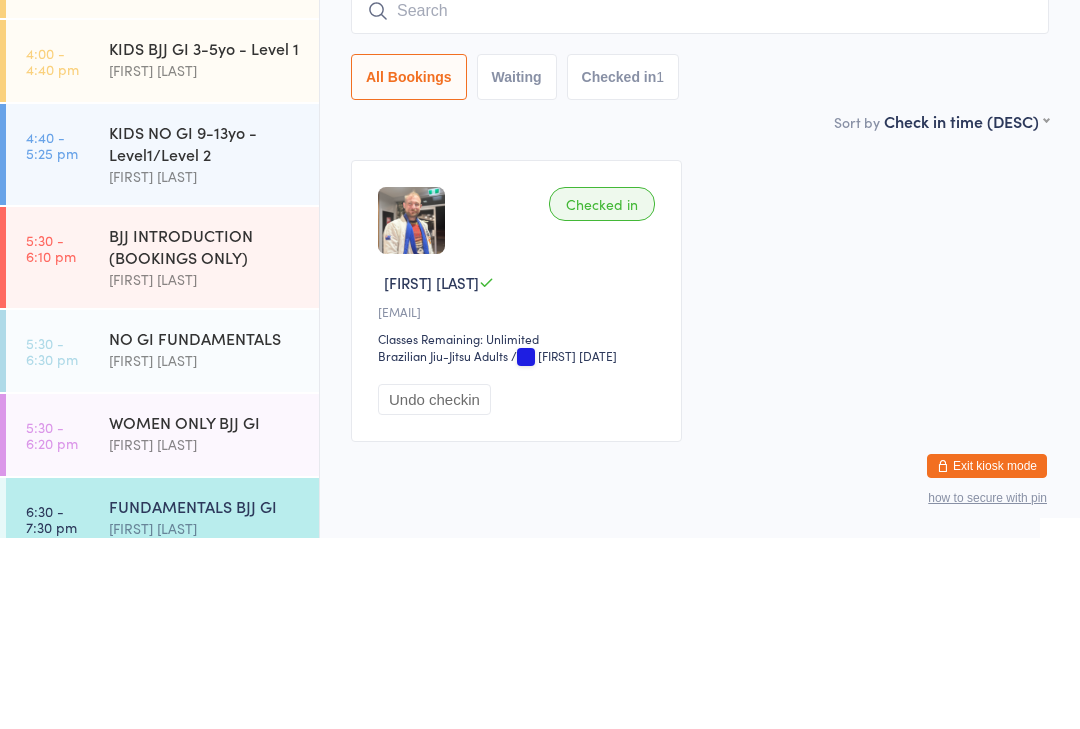 scroll, scrollTop: 86, scrollLeft: 0, axis: vertical 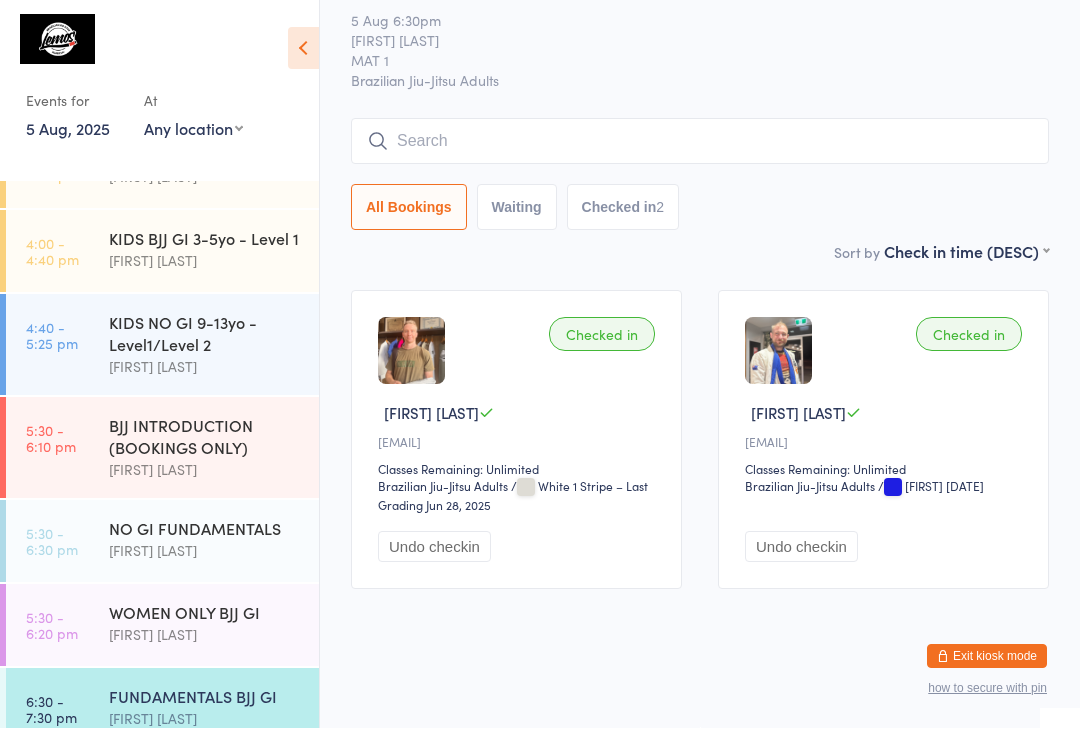 click at bounding box center [700, 142] 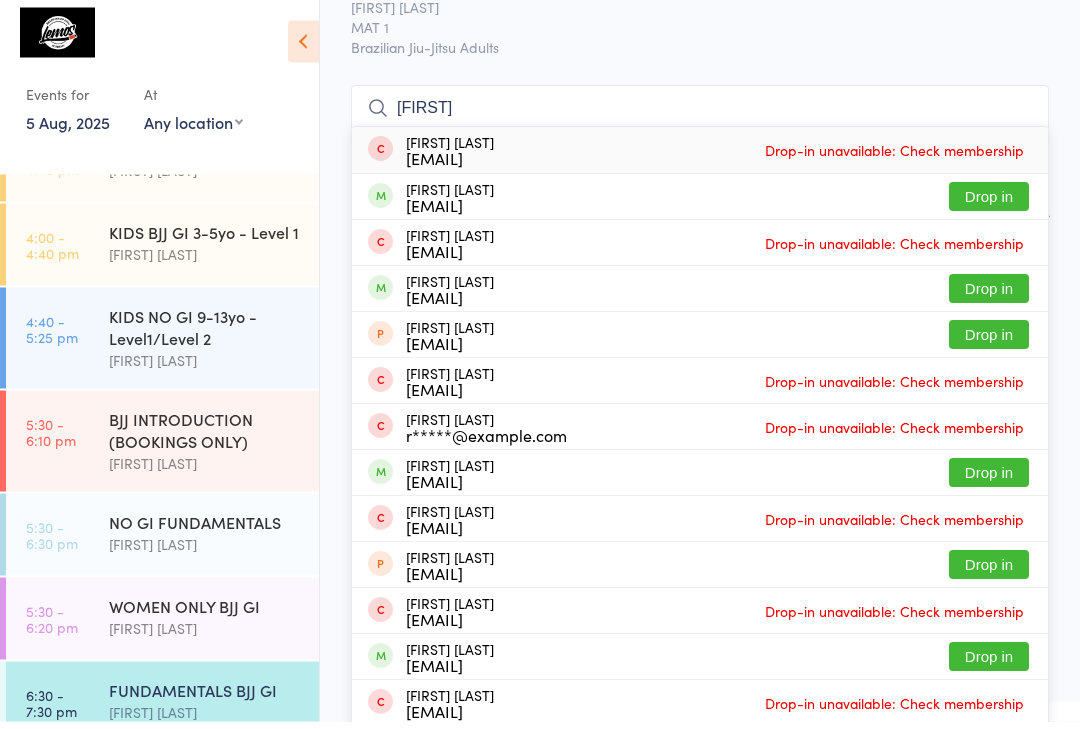 type on "[FIRST]" 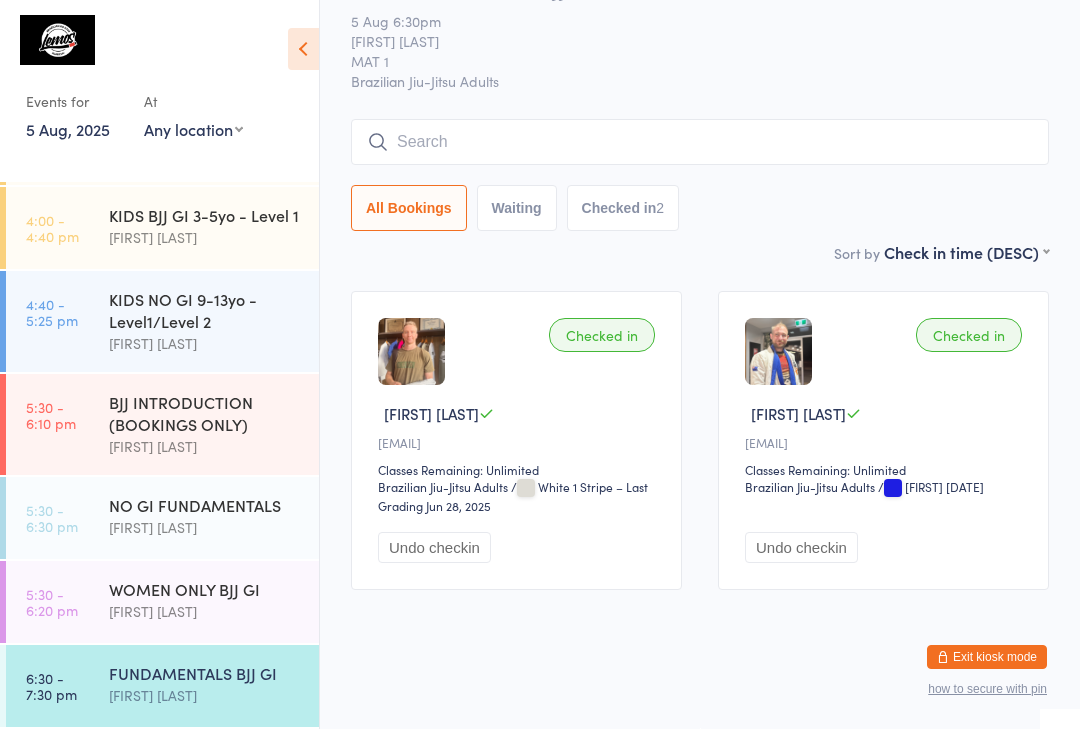 scroll, scrollTop: 446, scrollLeft: 0, axis: vertical 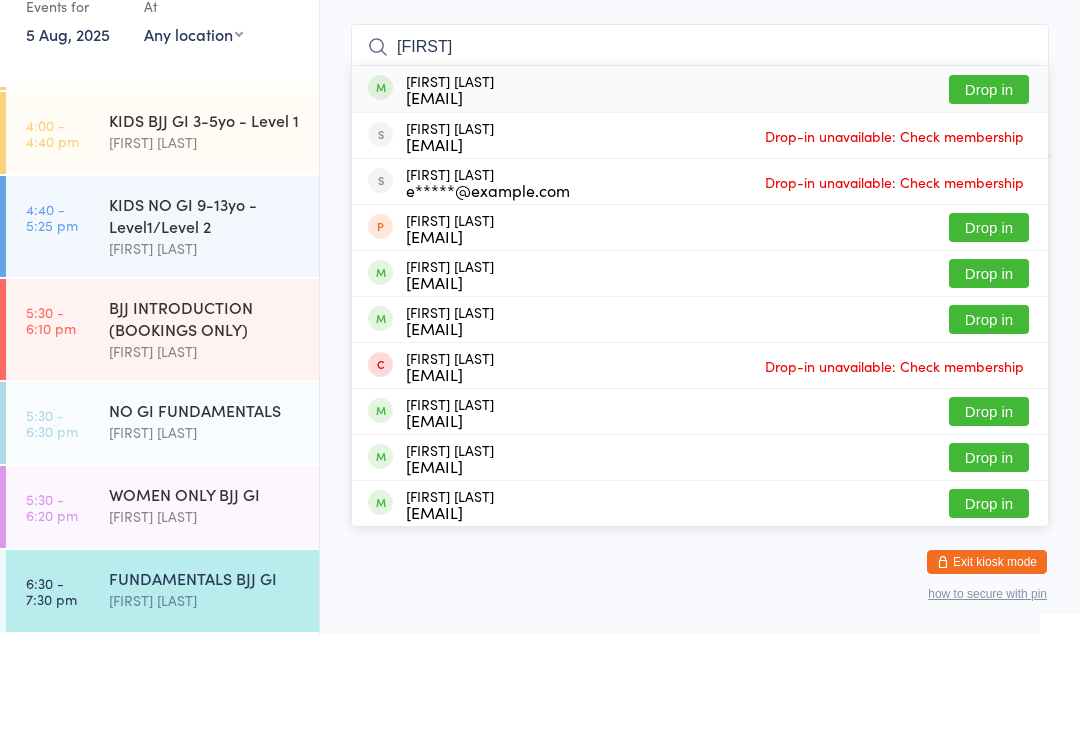 type on "[FIRST]" 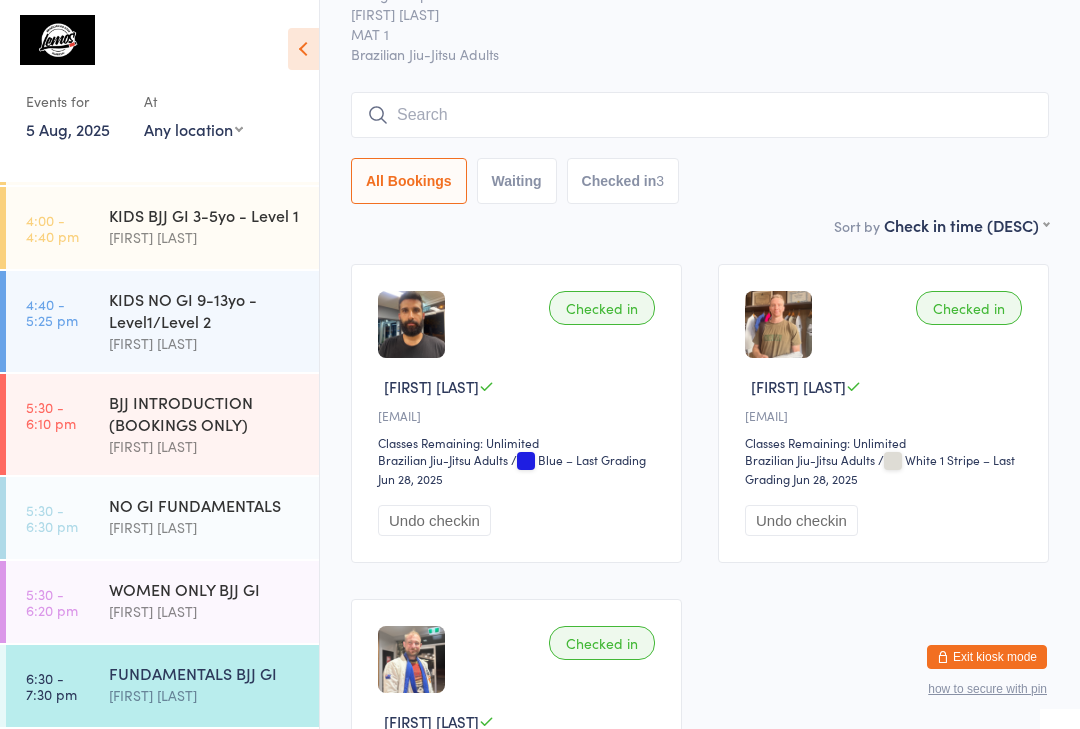 scroll, scrollTop: 114, scrollLeft: 0, axis: vertical 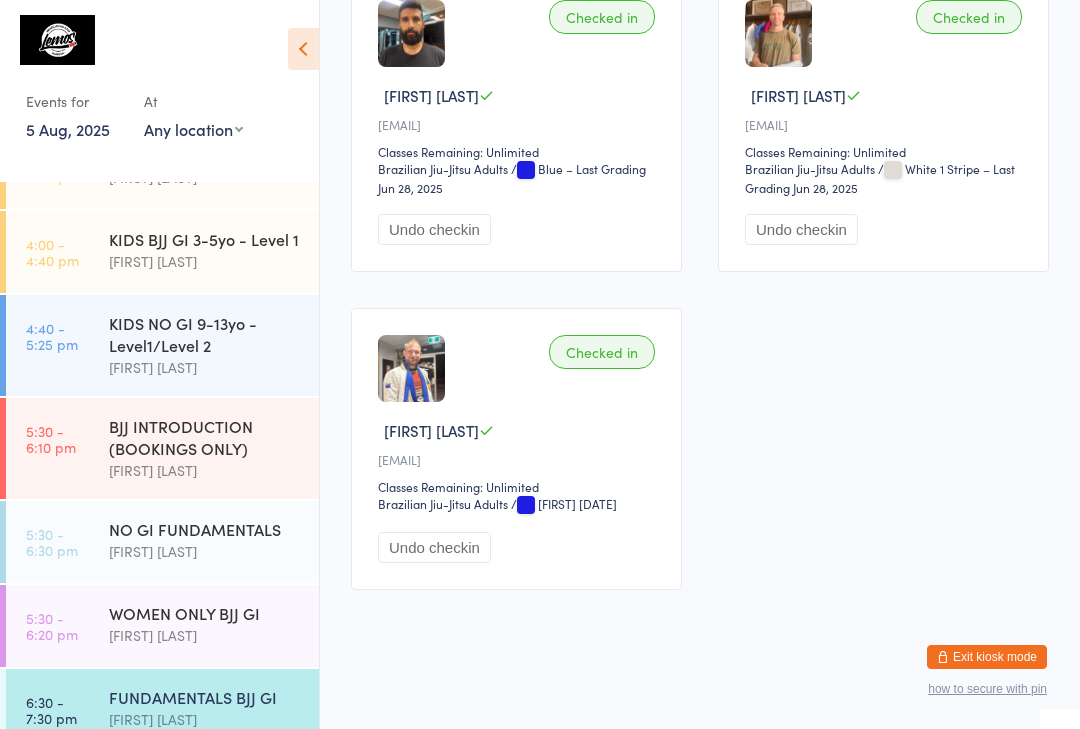 click on "FUNDAMENTALS  BJJ GI" at bounding box center [205, 697] 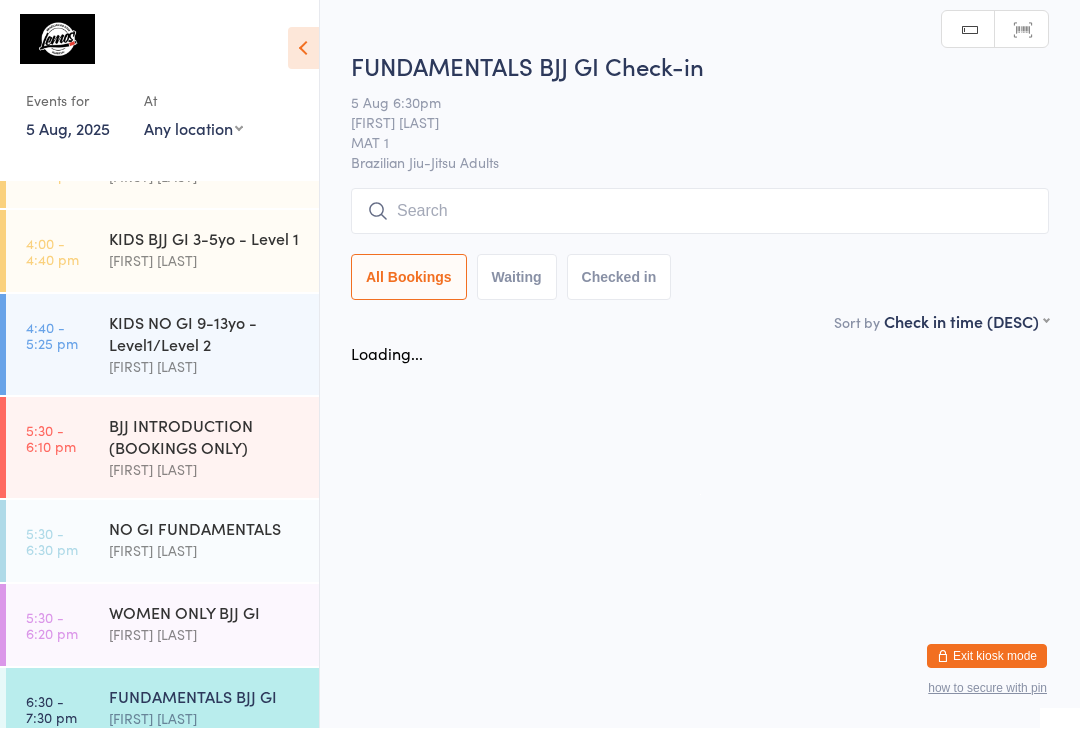 scroll, scrollTop: 1, scrollLeft: 0, axis: vertical 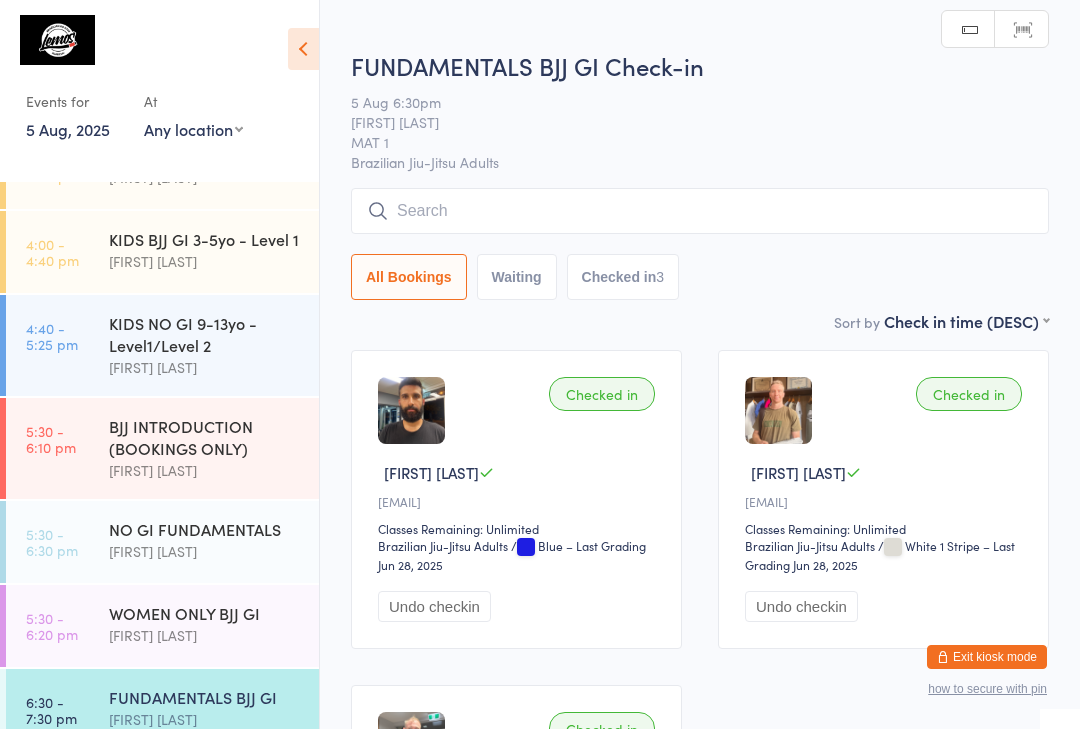 click at bounding box center (700, 211) 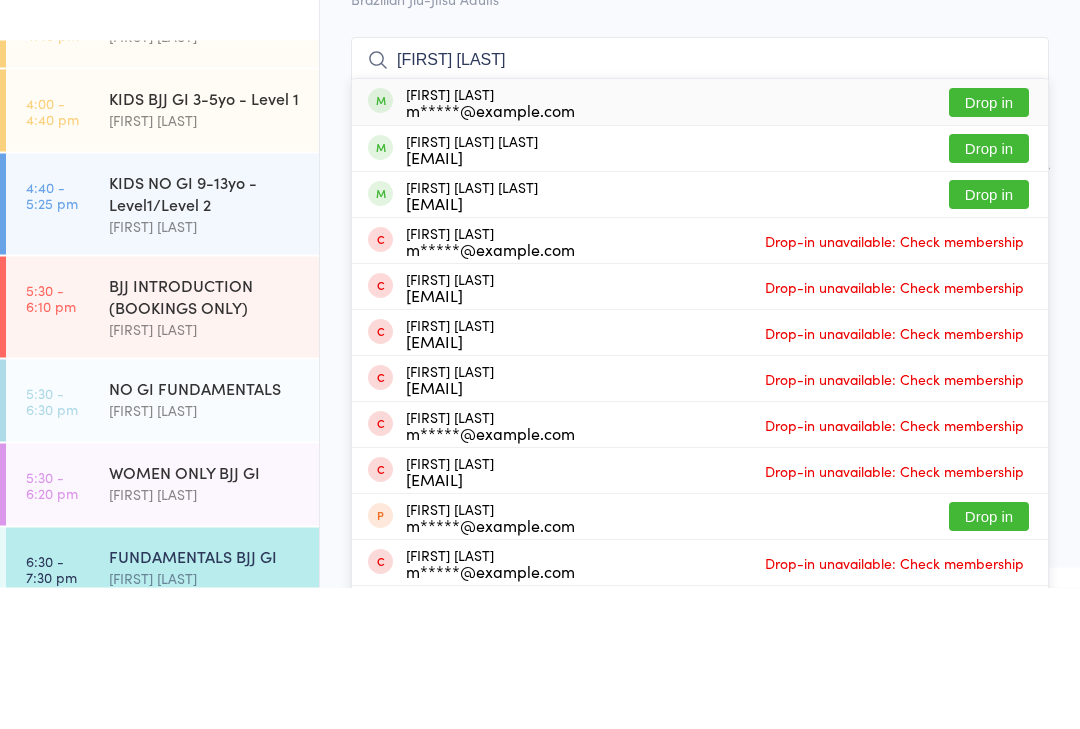 type on "[FIRST] [LAST]" 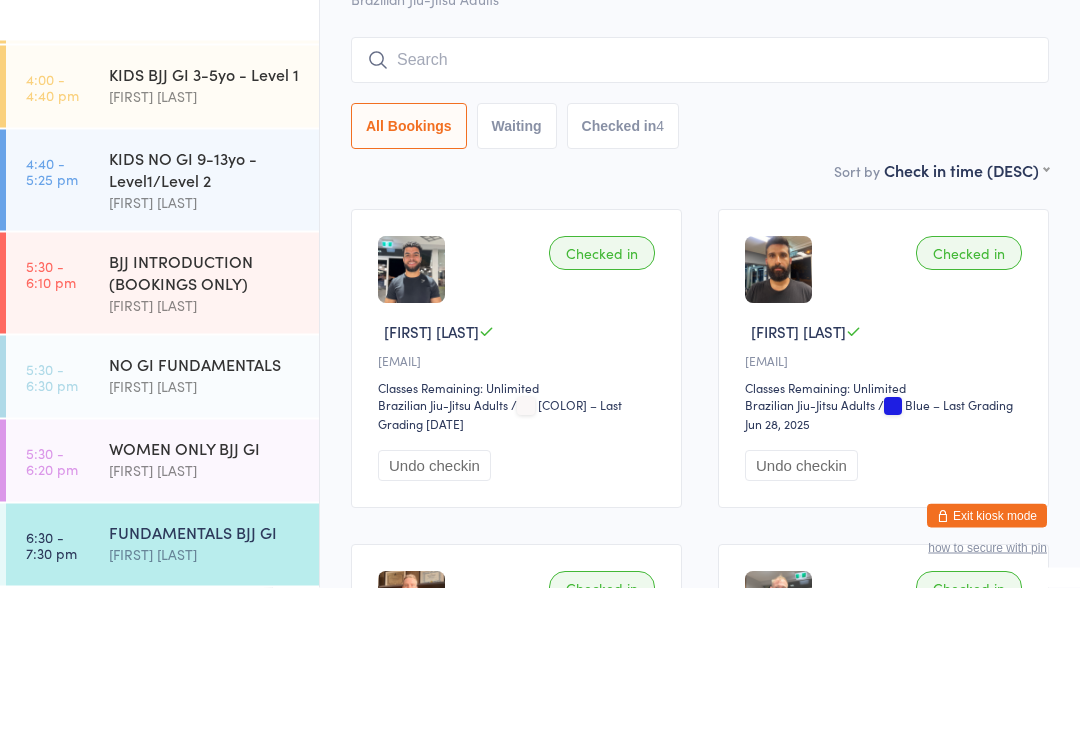 scroll, scrollTop: 446, scrollLeft: 0, axis: vertical 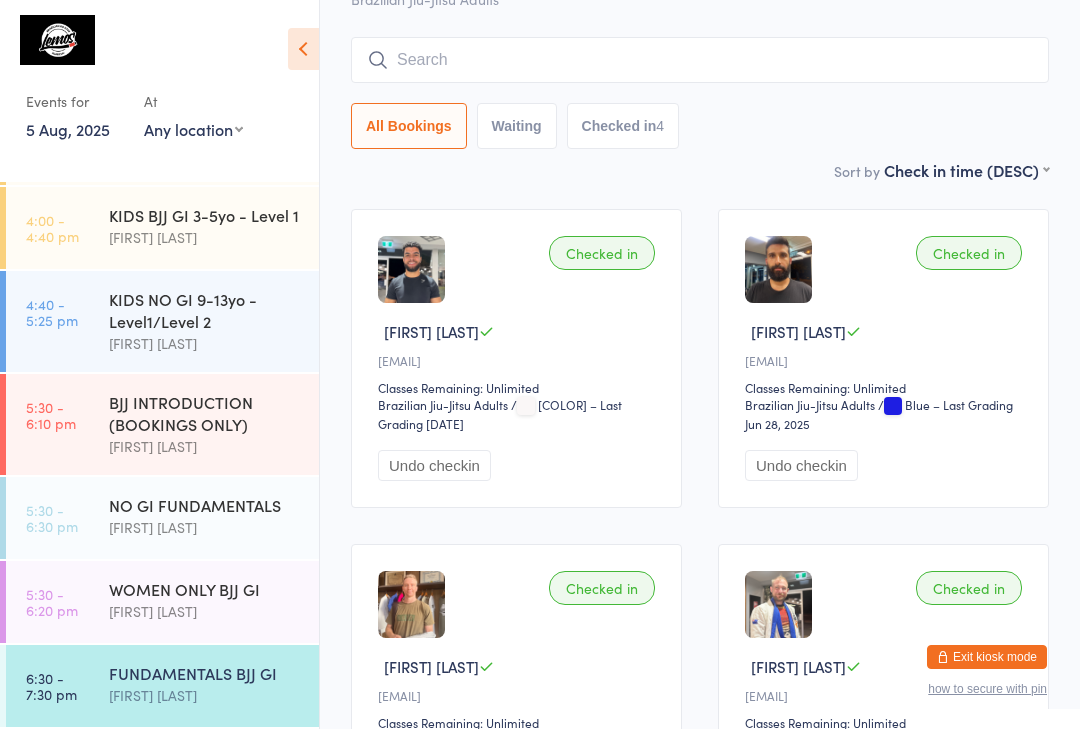 click on "[FIRST] [LAST]" at bounding box center (205, 695) 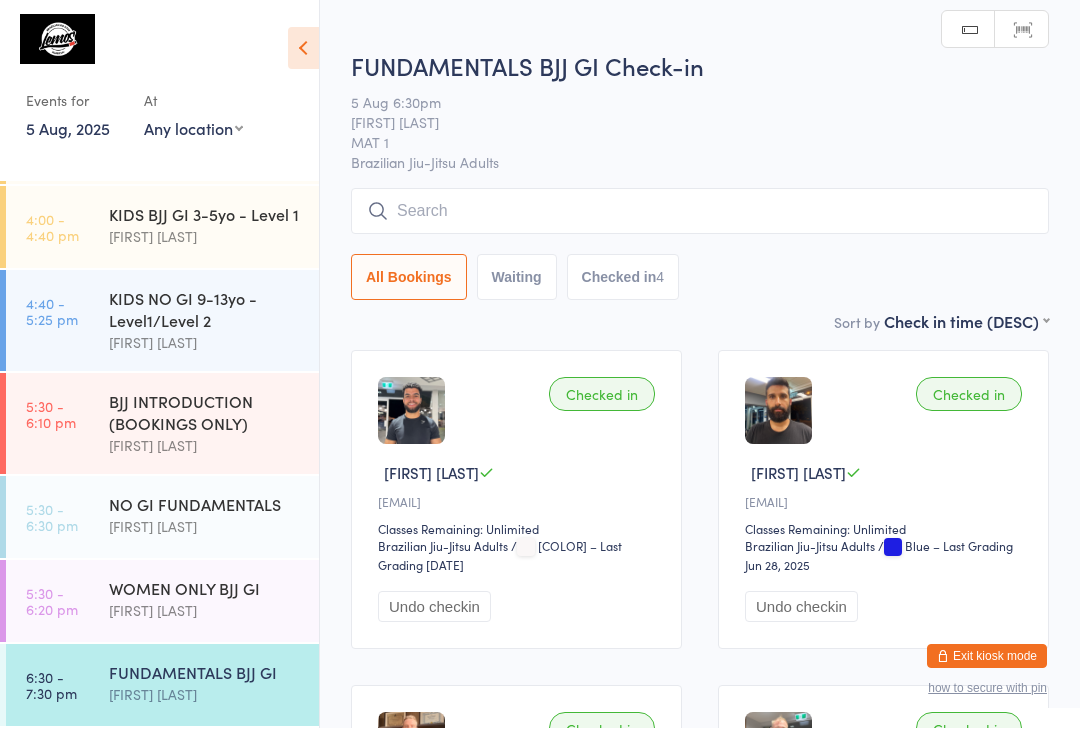 scroll, scrollTop: 1, scrollLeft: 0, axis: vertical 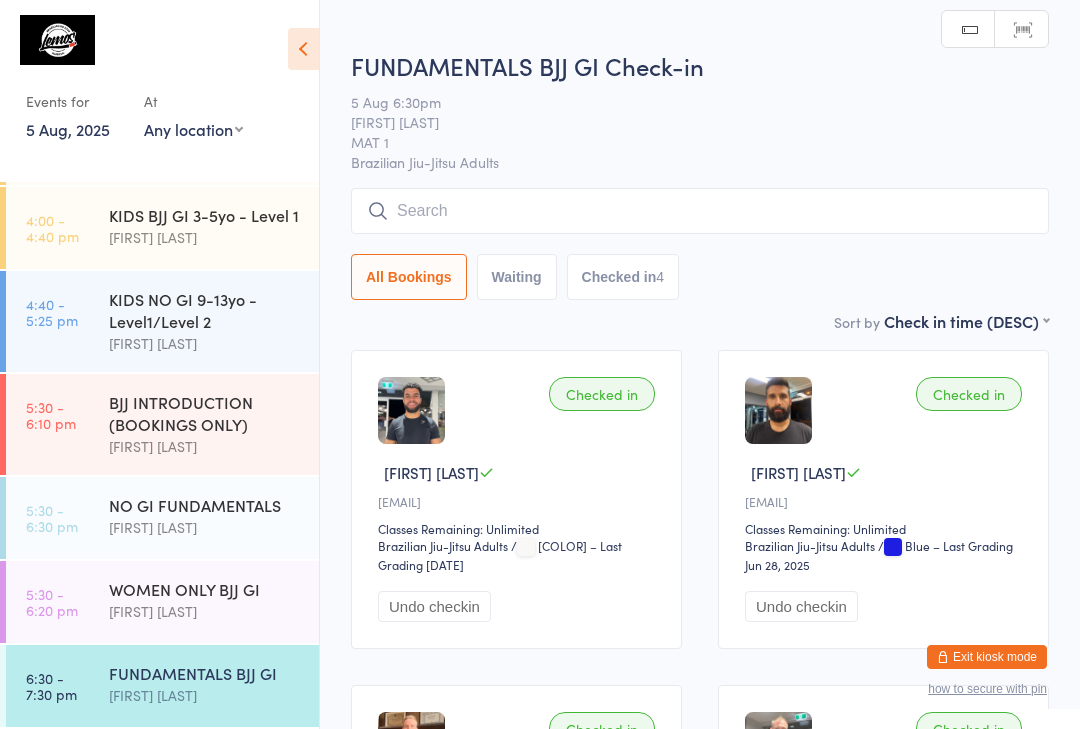click at bounding box center [700, 211] 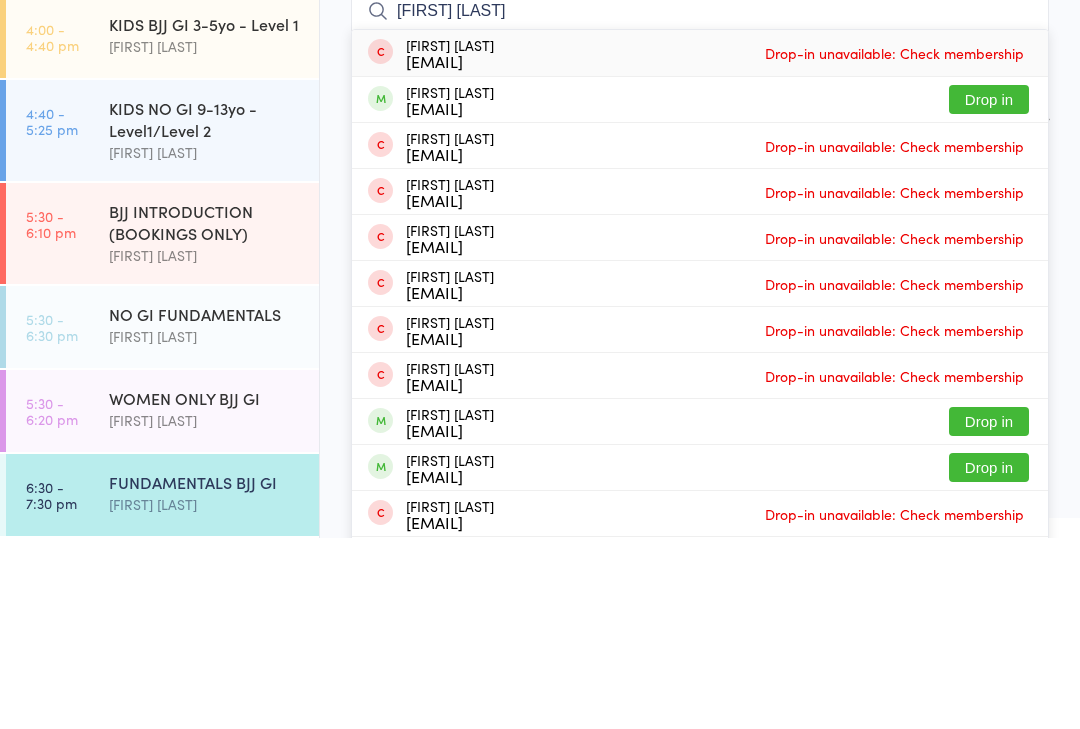 type on "[FIRST] [LAST]" 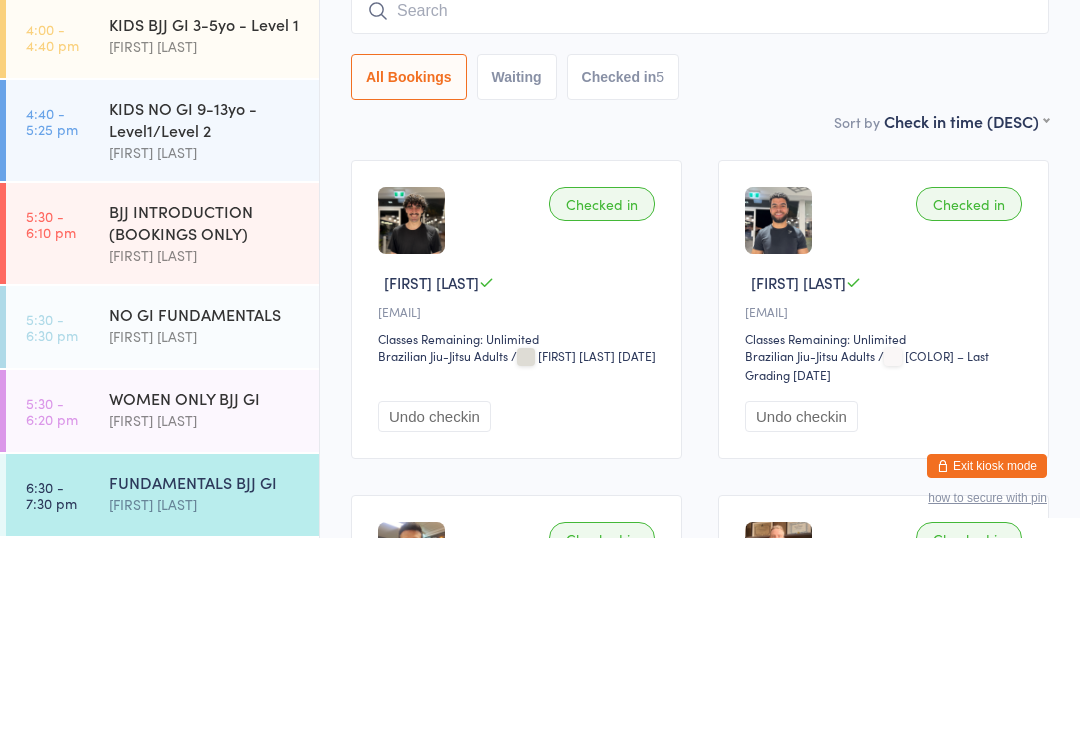 click on "Sort by   Check in time (DESC) First name (ASC) First name (DESC) Last name (ASC) Last name (DESC) Check in time (ASC) Check in time (DESC) Rank (ASC) Rank (DESC)" at bounding box center [700, 312] 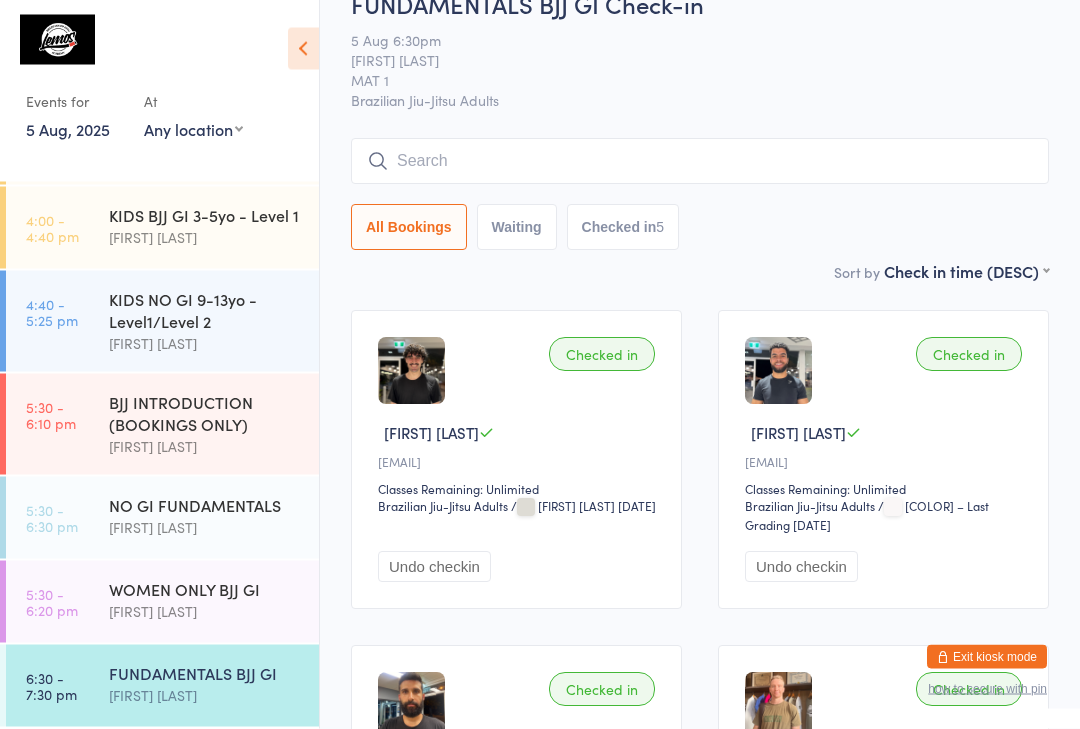 scroll, scrollTop: 0, scrollLeft: 0, axis: both 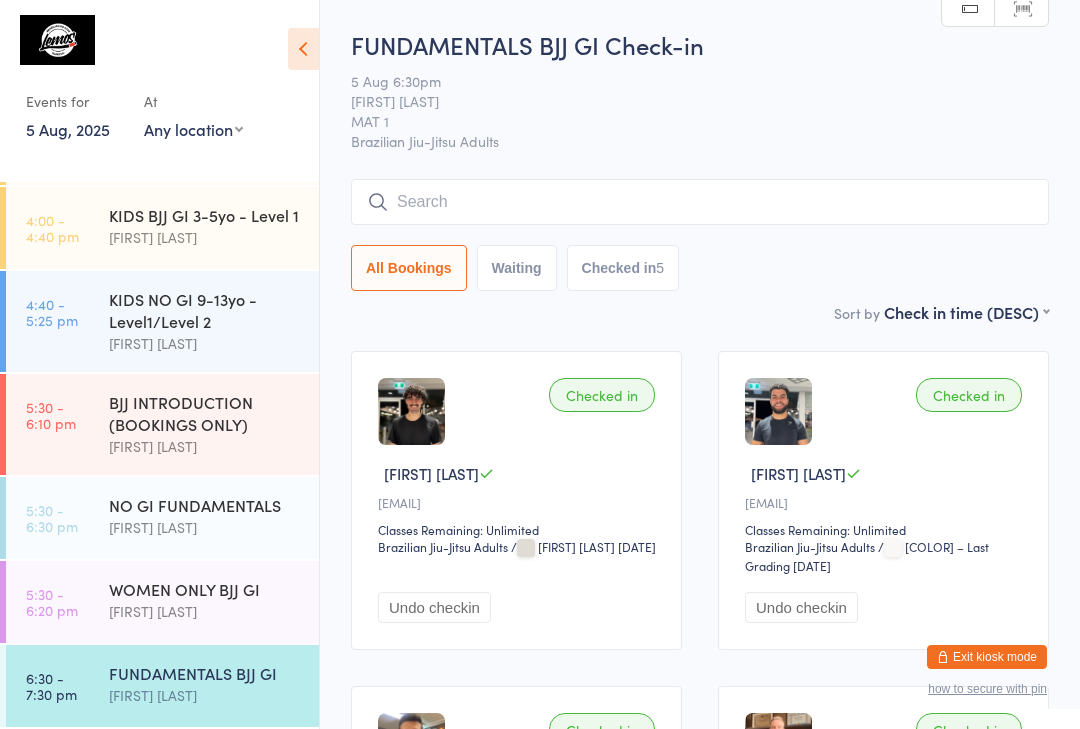 click at bounding box center [700, 202] 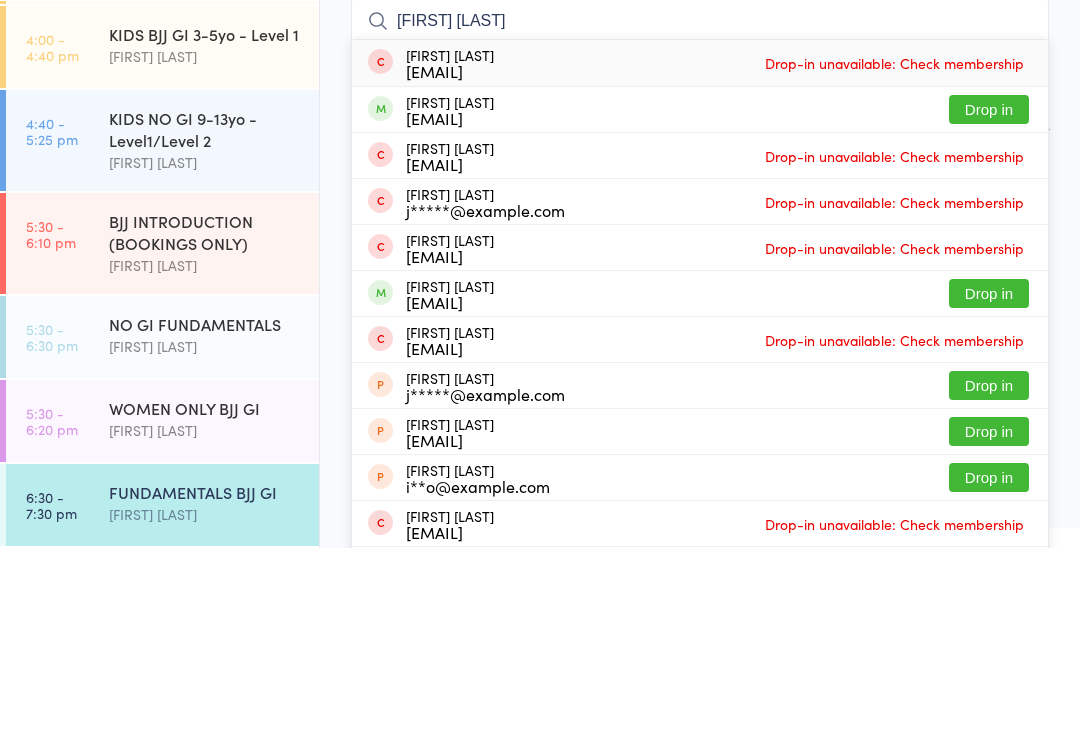 type on "[FIRST] [LAST]" 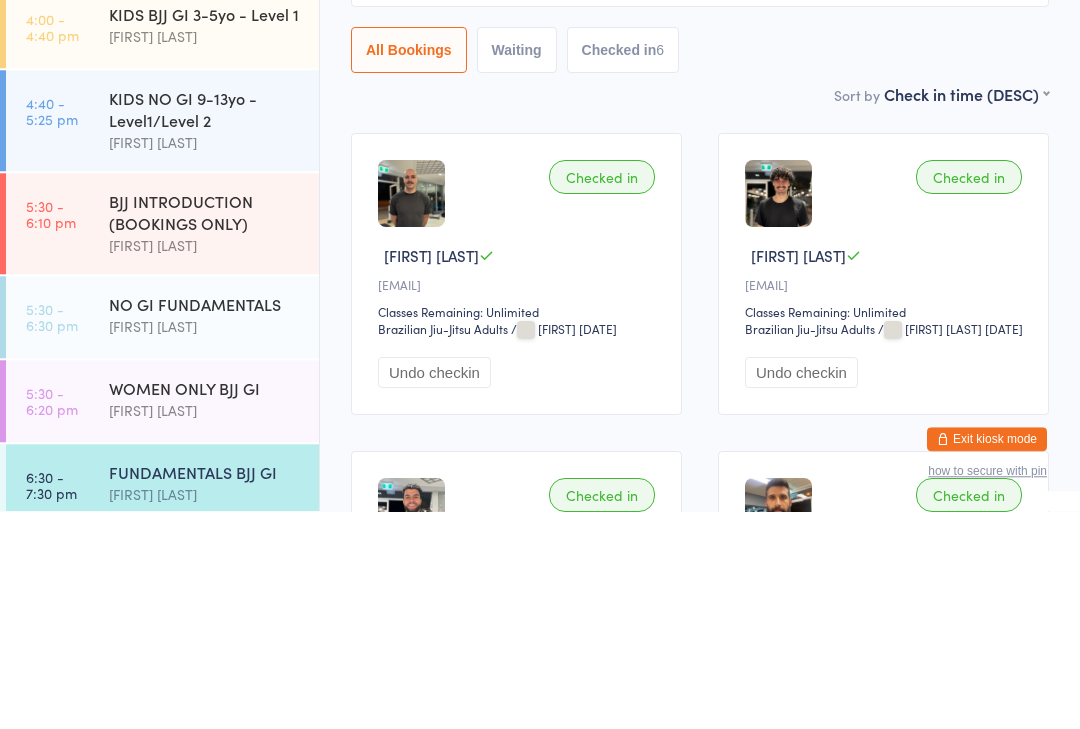 scroll, scrollTop: 410, scrollLeft: 0, axis: vertical 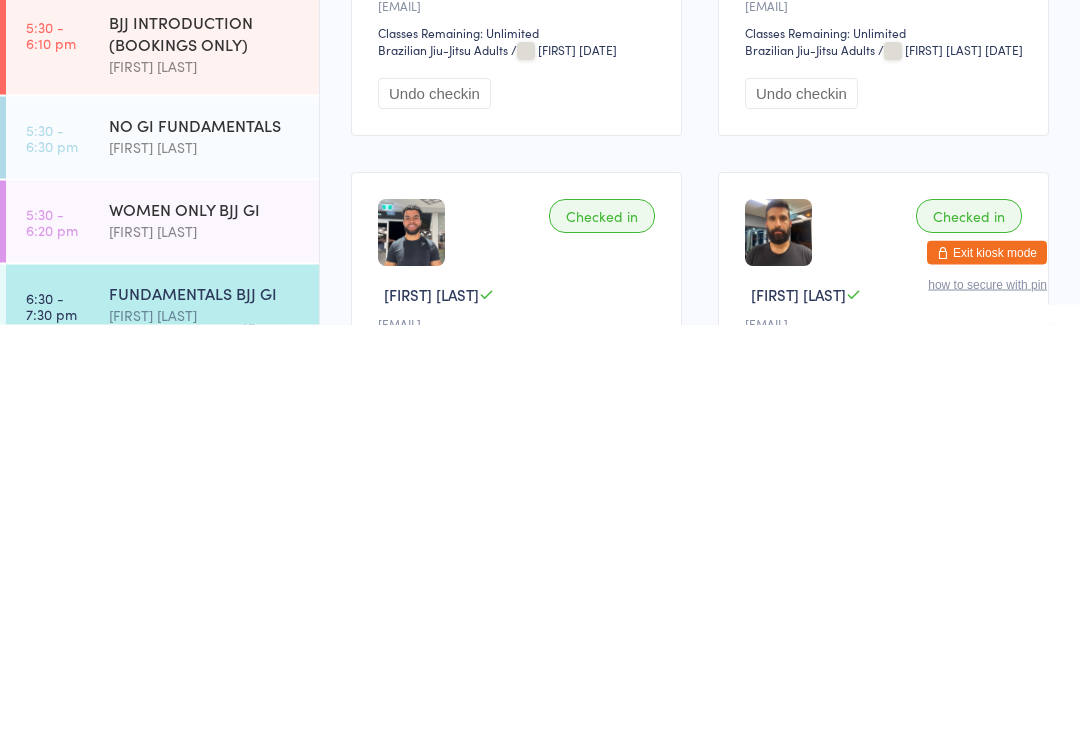 click on "FUNDAMENTALS  BJJ GI" at bounding box center [205, 697] 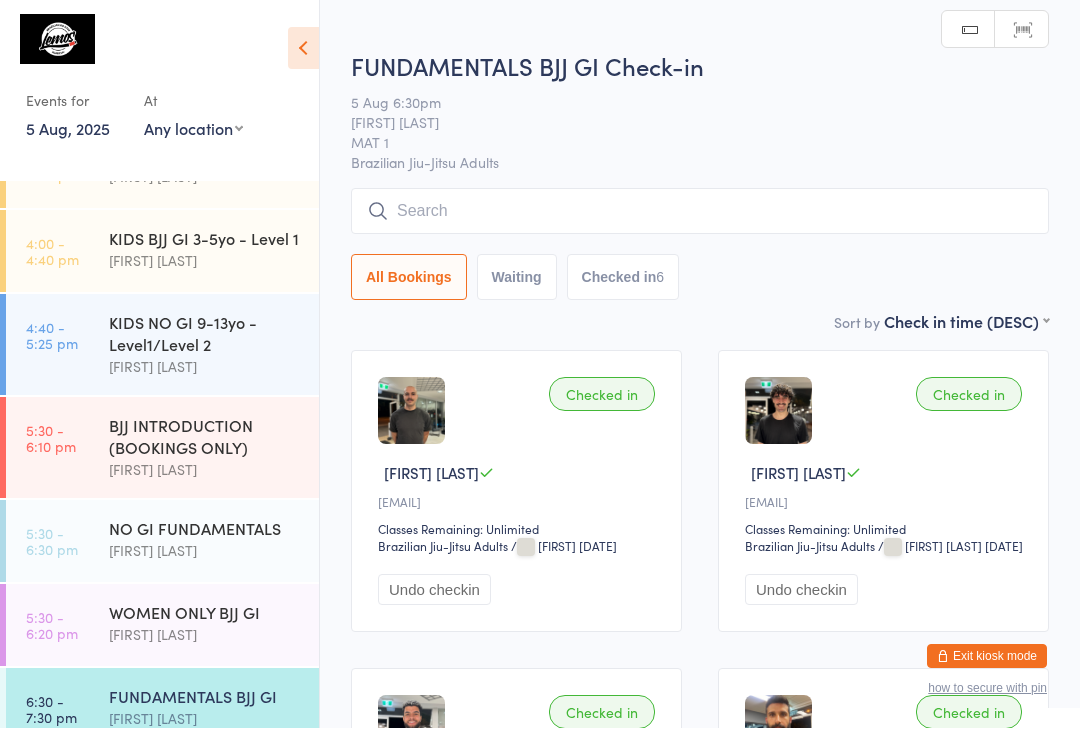 scroll, scrollTop: 0, scrollLeft: 0, axis: both 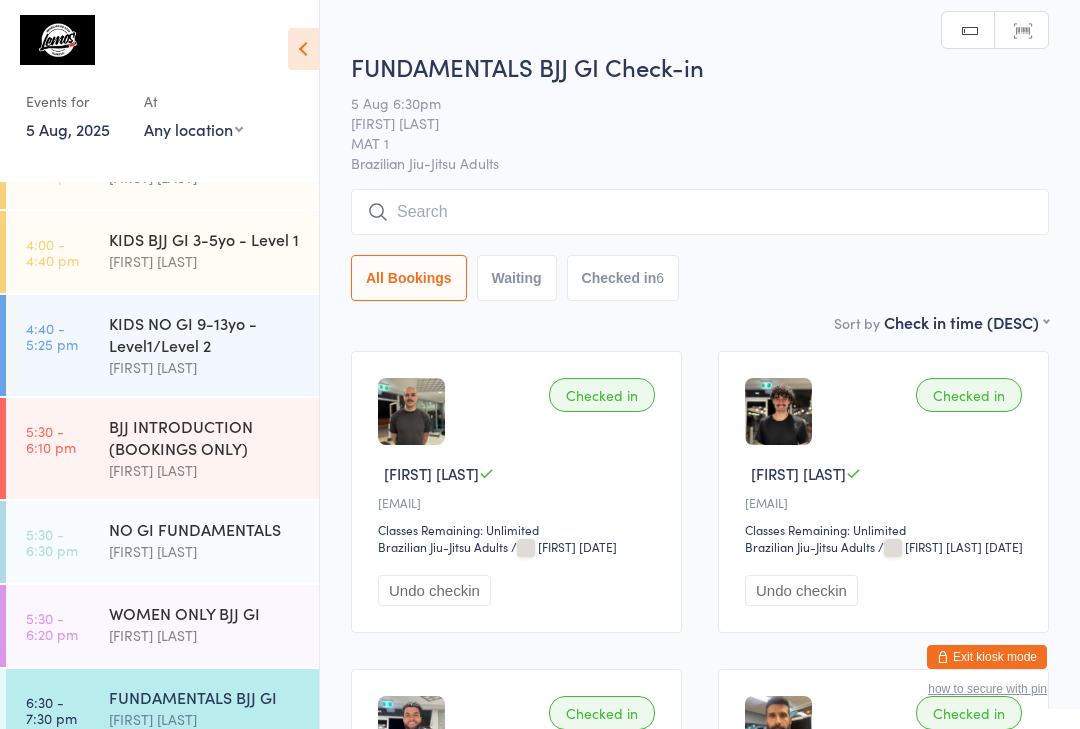 click at bounding box center (700, 212) 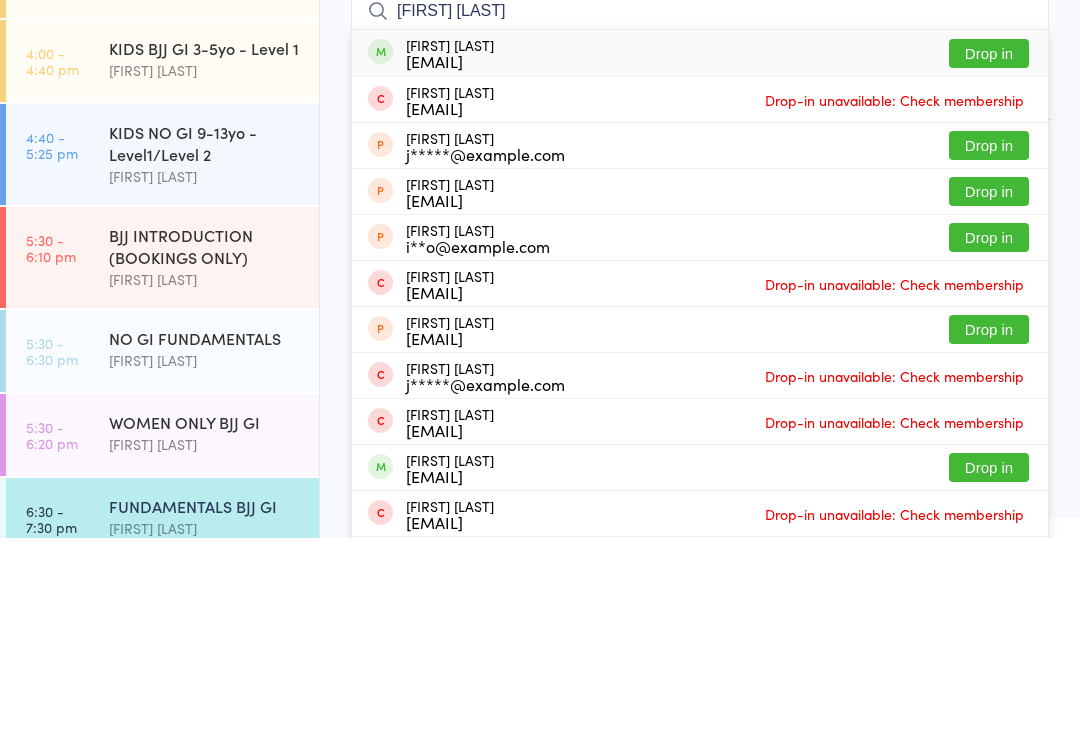 type on "[FIRST] [LAST]" 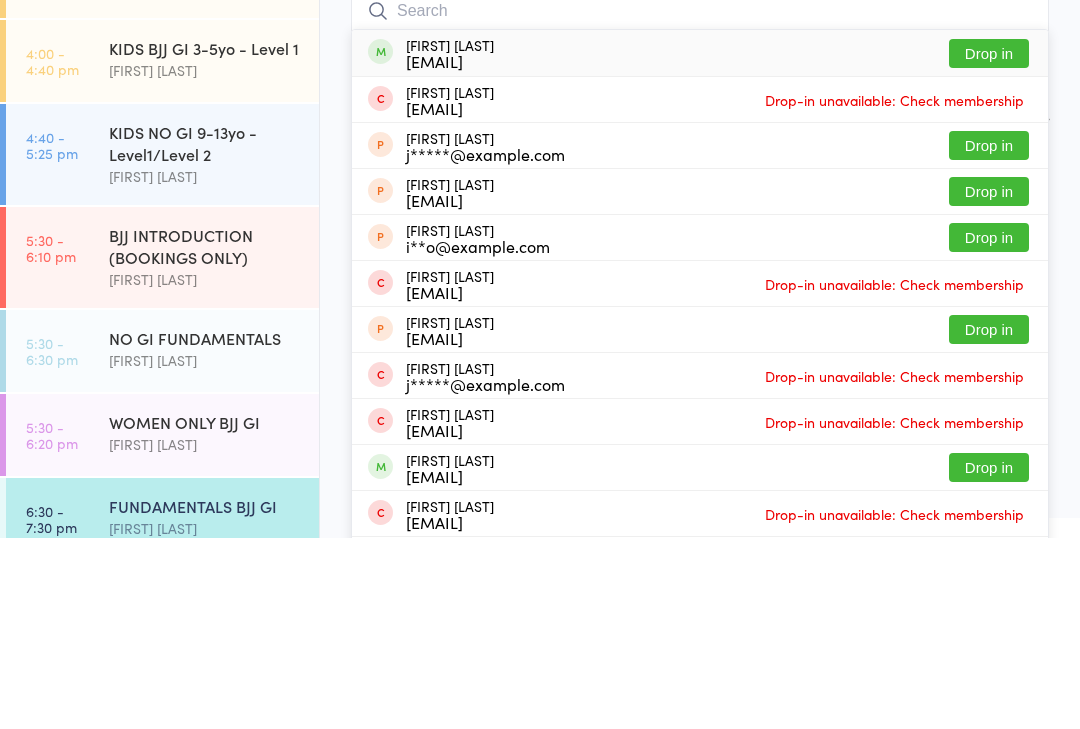 scroll, scrollTop: 191, scrollLeft: 0, axis: vertical 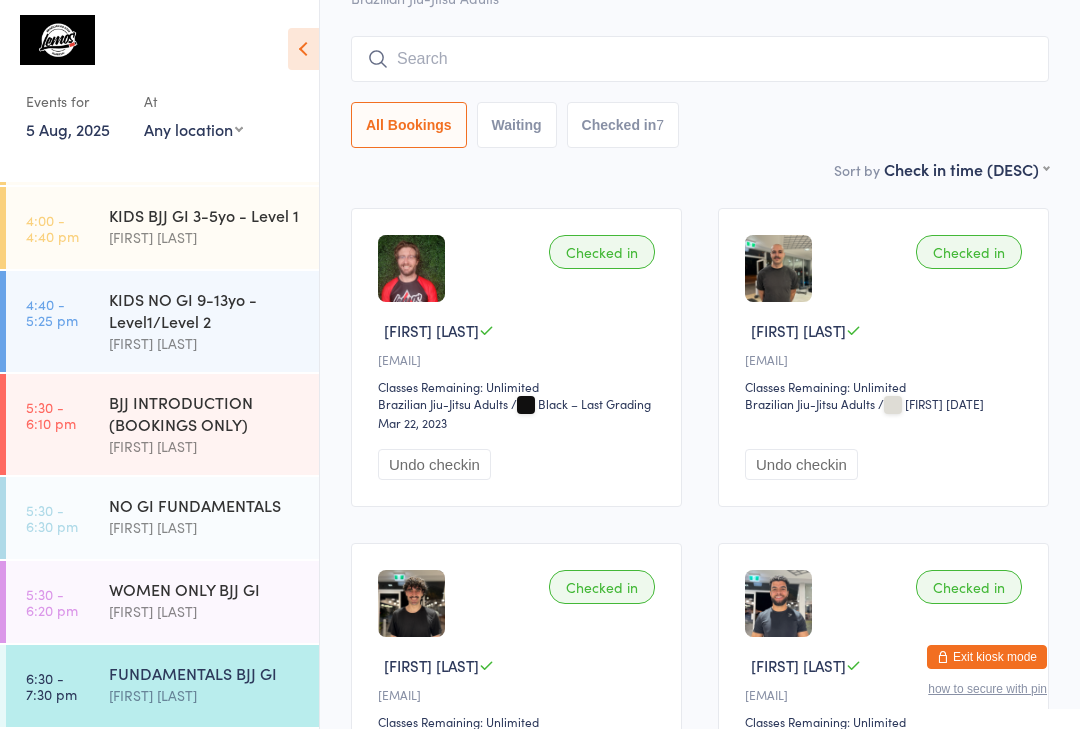 click at bounding box center [700, 59] 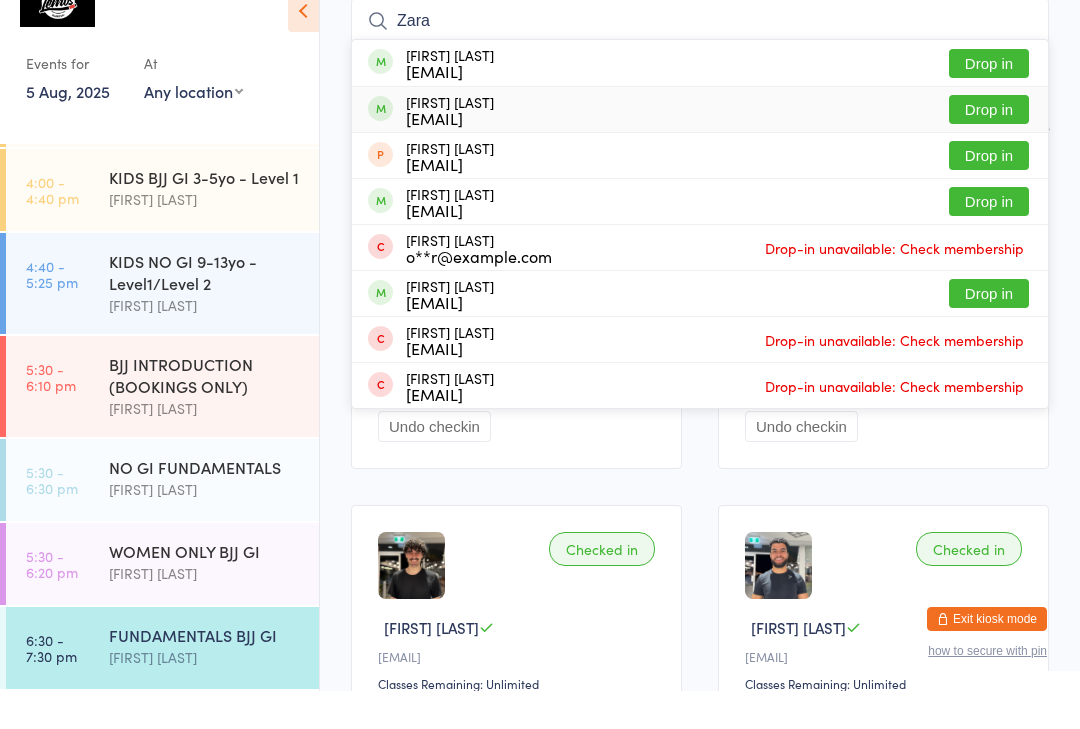 type on "Zara" 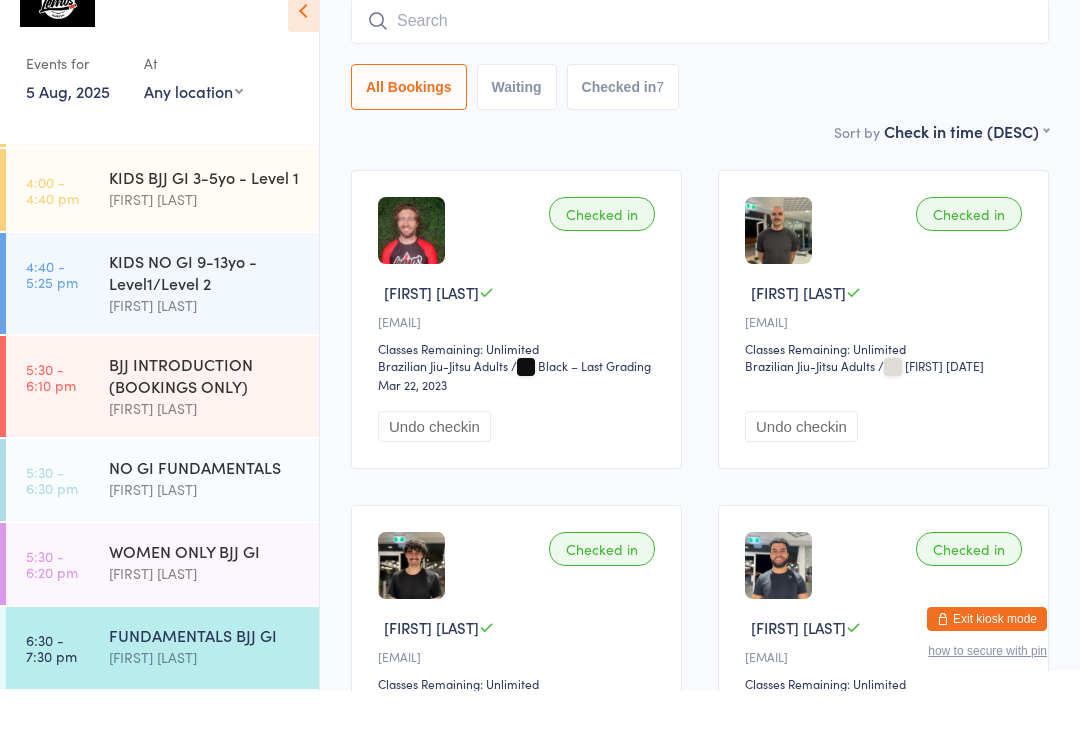 scroll, scrollTop: 181, scrollLeft: 0, axis: vertical 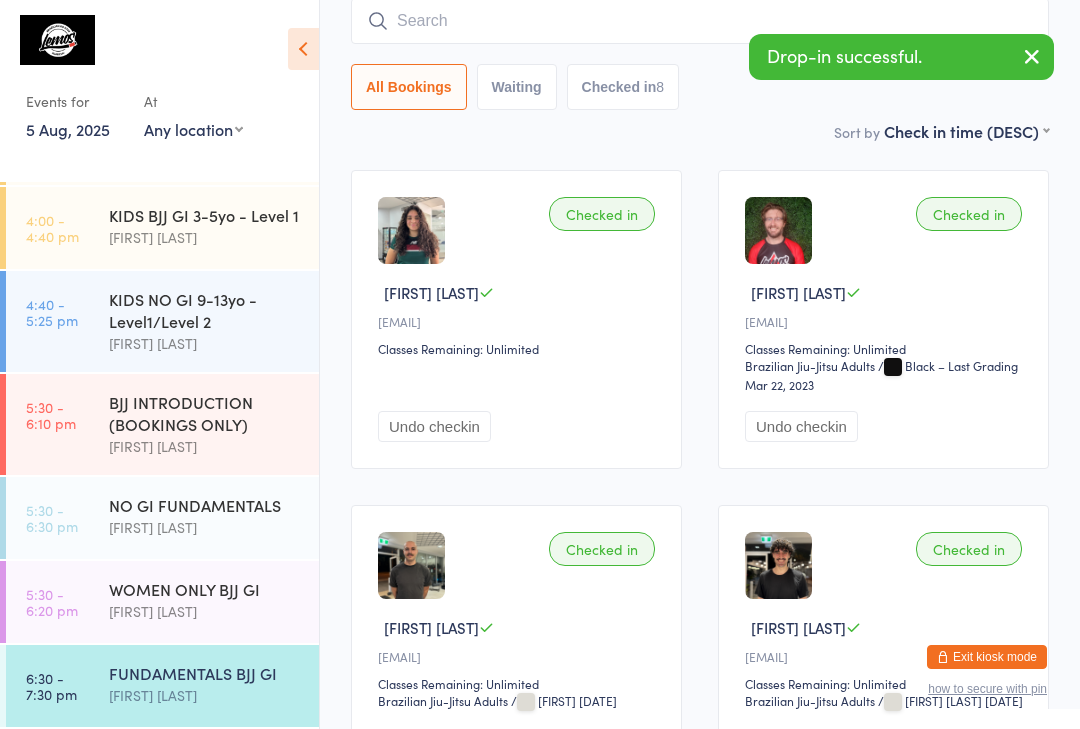 click at bounding box center (700, 21) 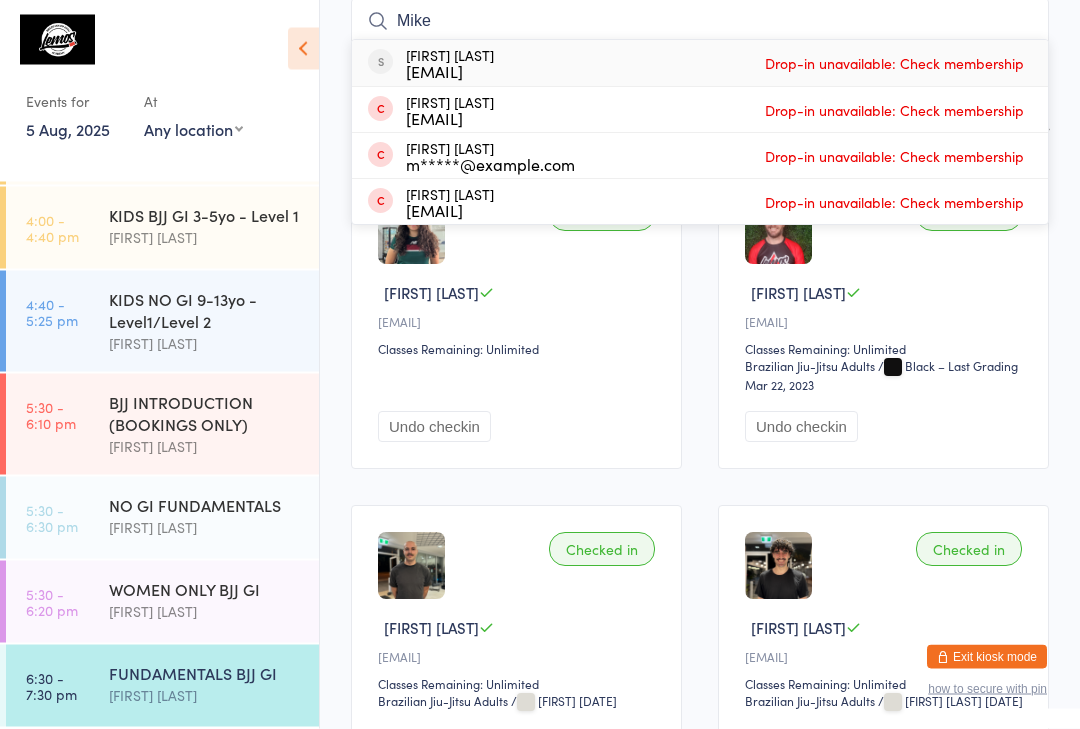 click on "FUNDAMENTALS BJJ GI Check-in [DATE] [FIRST] [LAST] MAT 1 Brazilian Jiu-Jitsu Adults Manual search Scanner input [FIRST] [FIRST] [EMAIL] Drop-in unavailable: Check membership [FIRST] [EMAIL] Drop-in unavailable: Check membership [FIRST] [EMAIL] Drop-in unavailable: Check membership [FIRST] [EMAIL] Drop-in unavailable: Check membership All Bookings Waiting Checked in Sort by Check in time (DESC) First name (ASC) First name (DESC) Last name (ASC) Last name (DESC) Check in time (ASC) Check in time (DESC) Rank (ASC) Rank (DESC) Checked in [FIRST] [LAST] [EMAIL] Classes Remaining: Unlimited Undo checkin Checked in [FIRST] [LAST] [EMAIL] Classes Remaining: Unlimited Brazilian Jiu-Jitsu Adults Brazilian Jiu-Jitsu Adults / [GRADE] – Last Grading [DATE] Undo checkin Checked in [FIRST] [LAST] [EMAIL] Classes Remaining: Unlimited /" at bounding box center [700, 662] 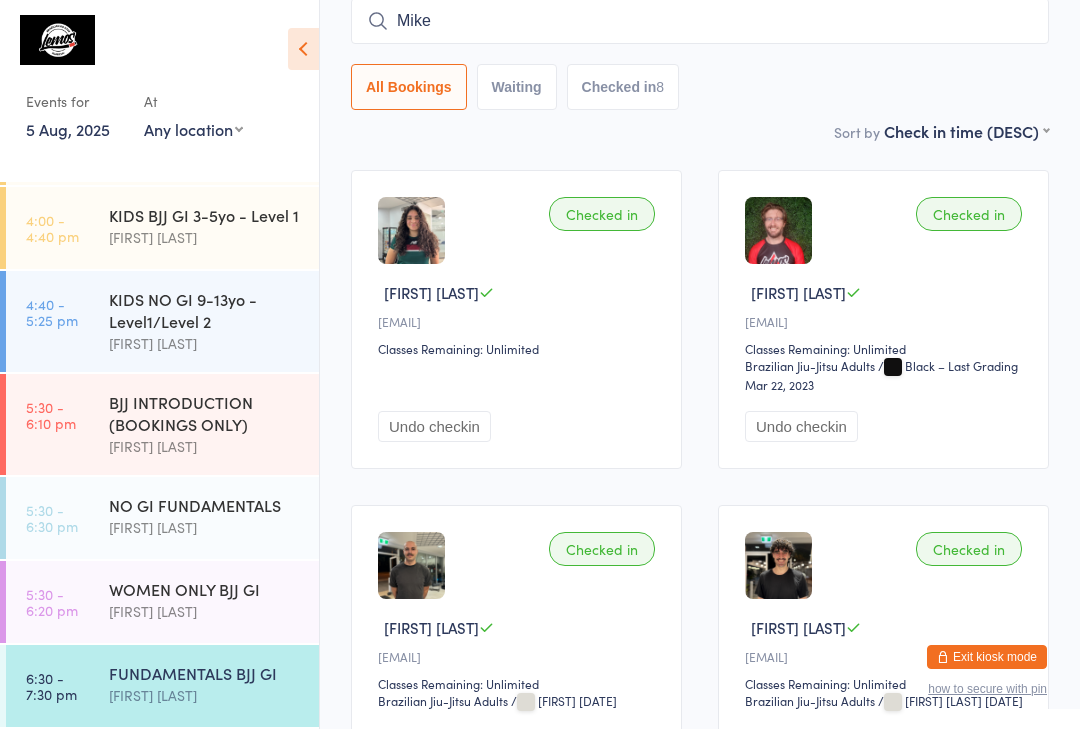 click on "Mike" at bounding box center [700, 21] 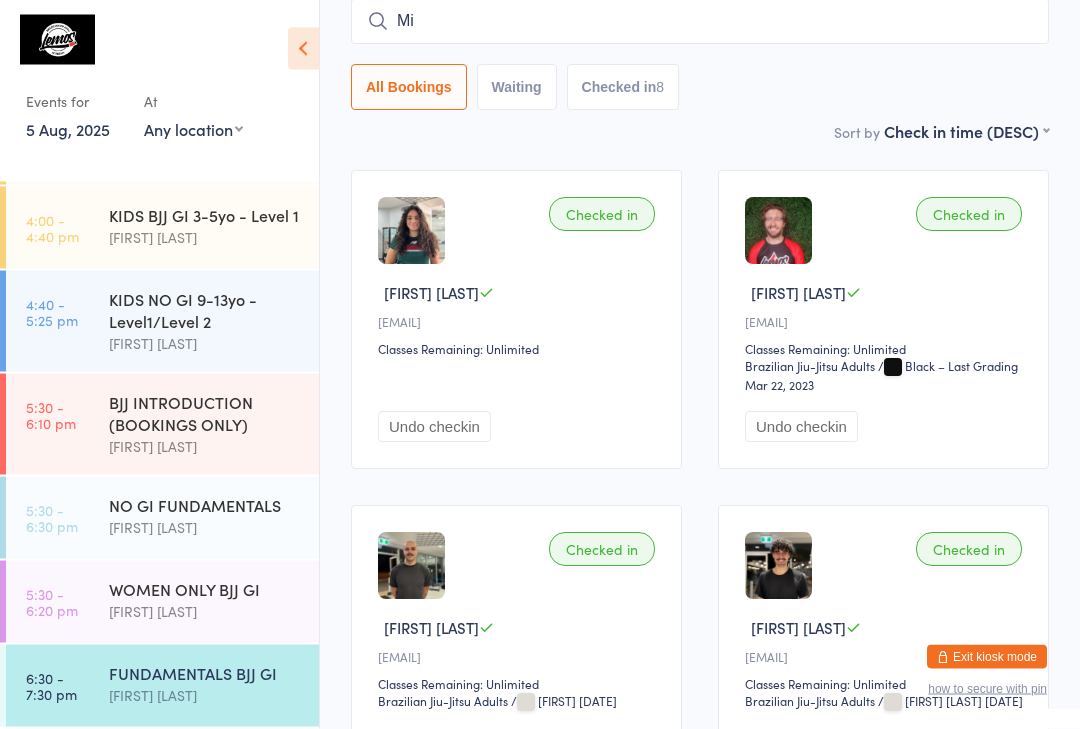 type on "M" 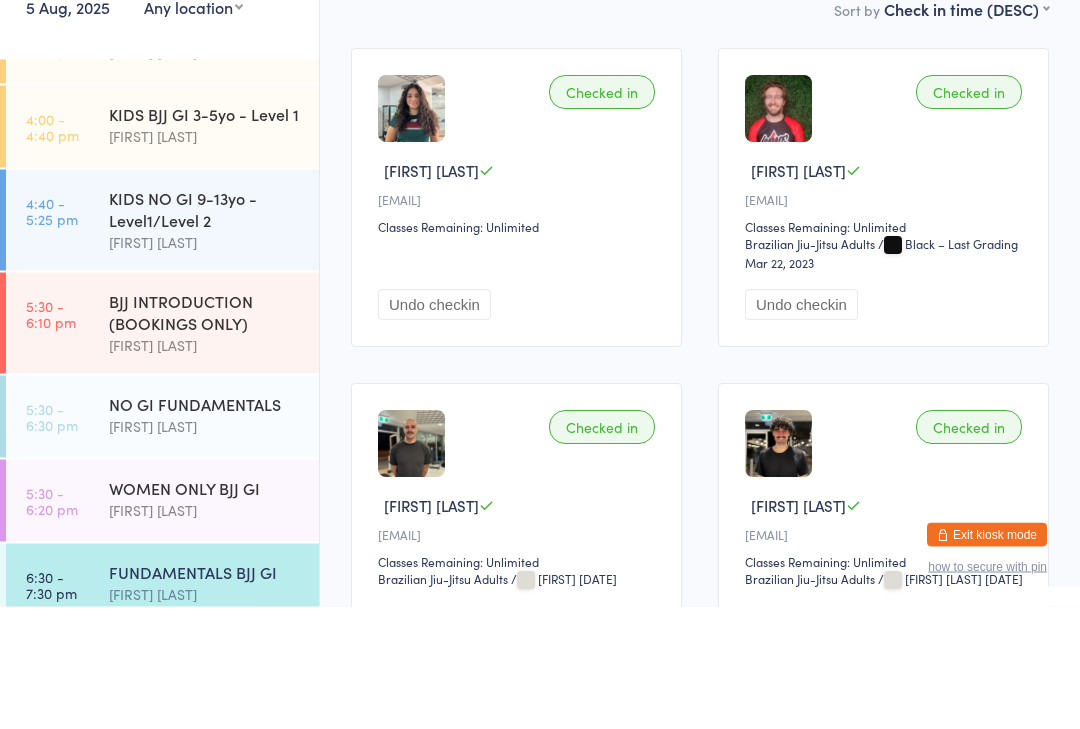scroll, scrollTop: 410, scrollLeft: 0, axis: vertical 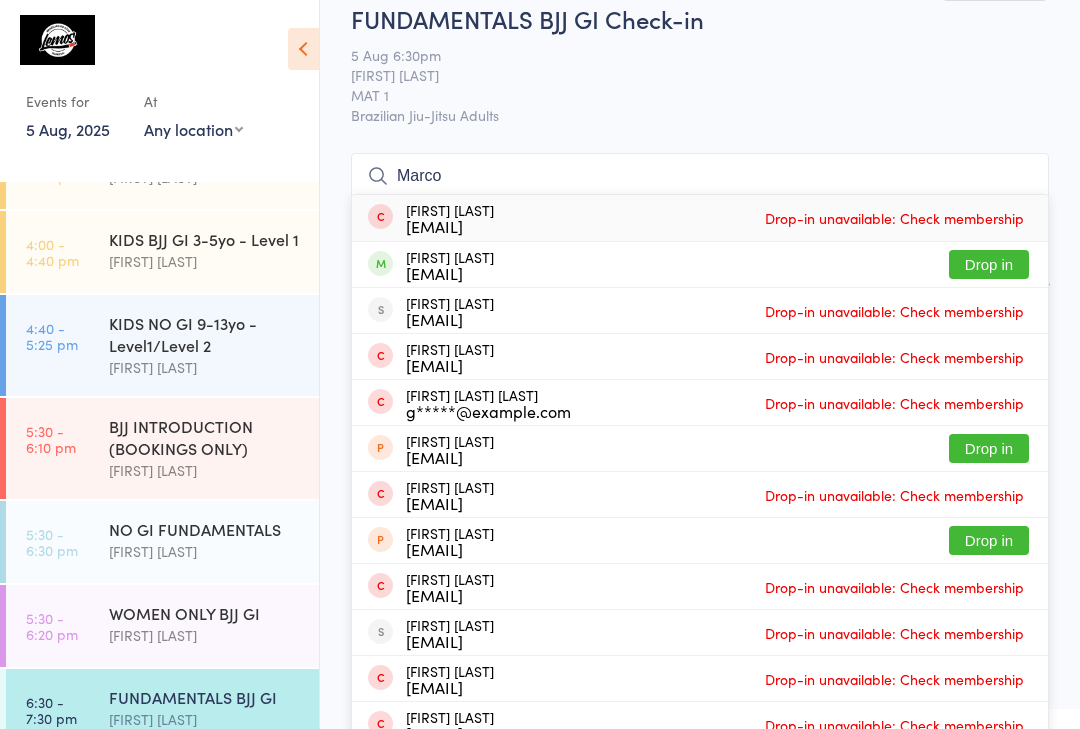 type on "Marco" 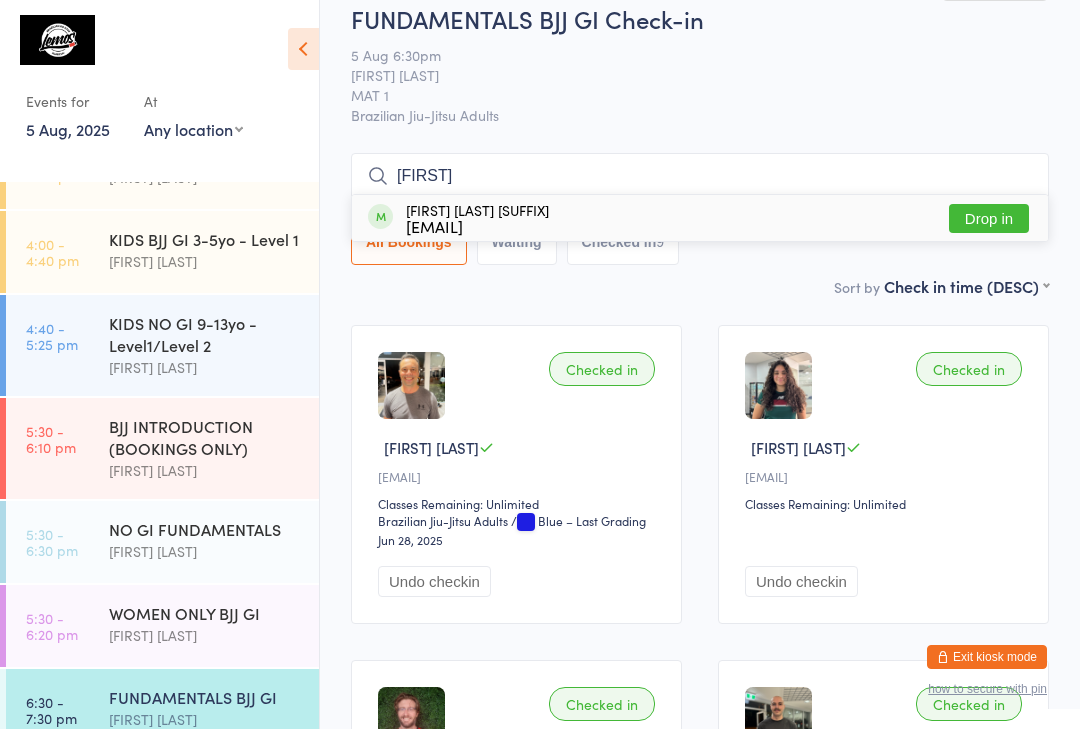 type on "[FIRST]" 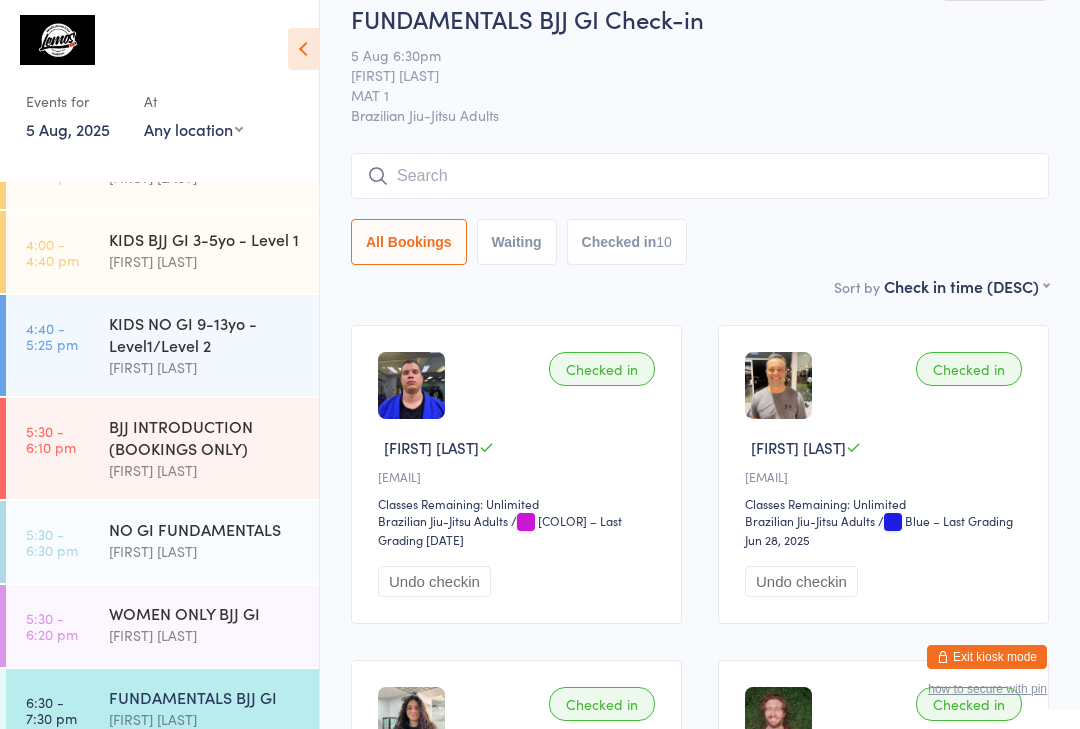 click on "[FIRST] [LAST]" at bounding box center [205, 719] 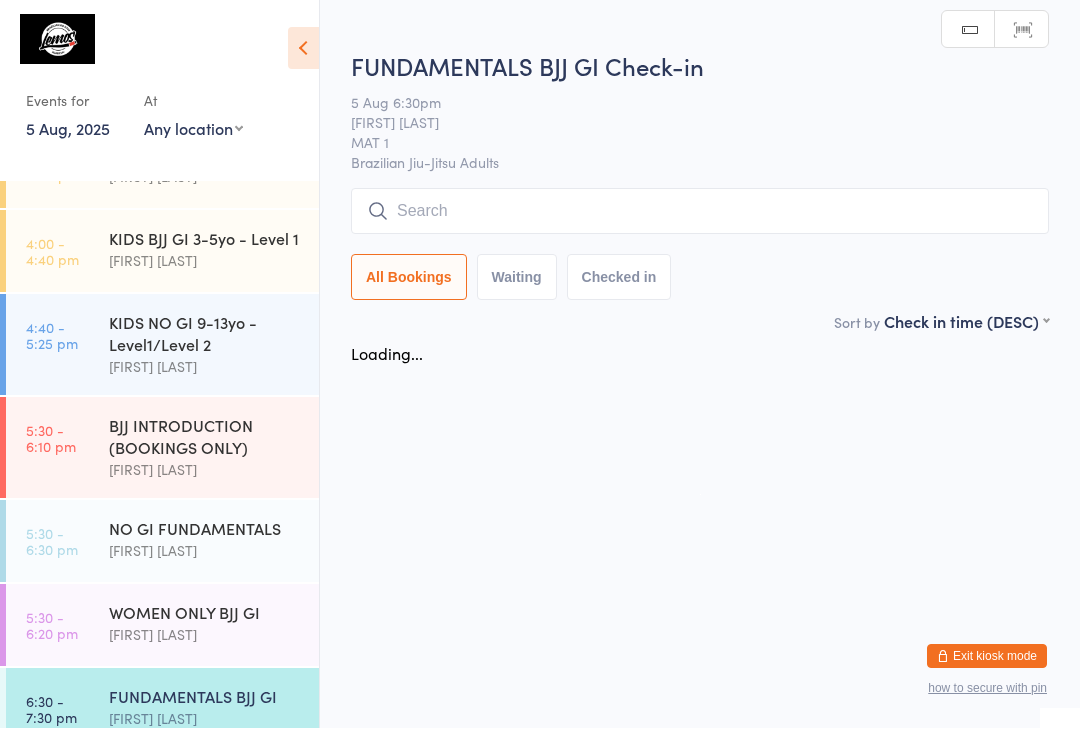 scroll, scrollTop: 1, scrollLeft: 0, axis: vertical 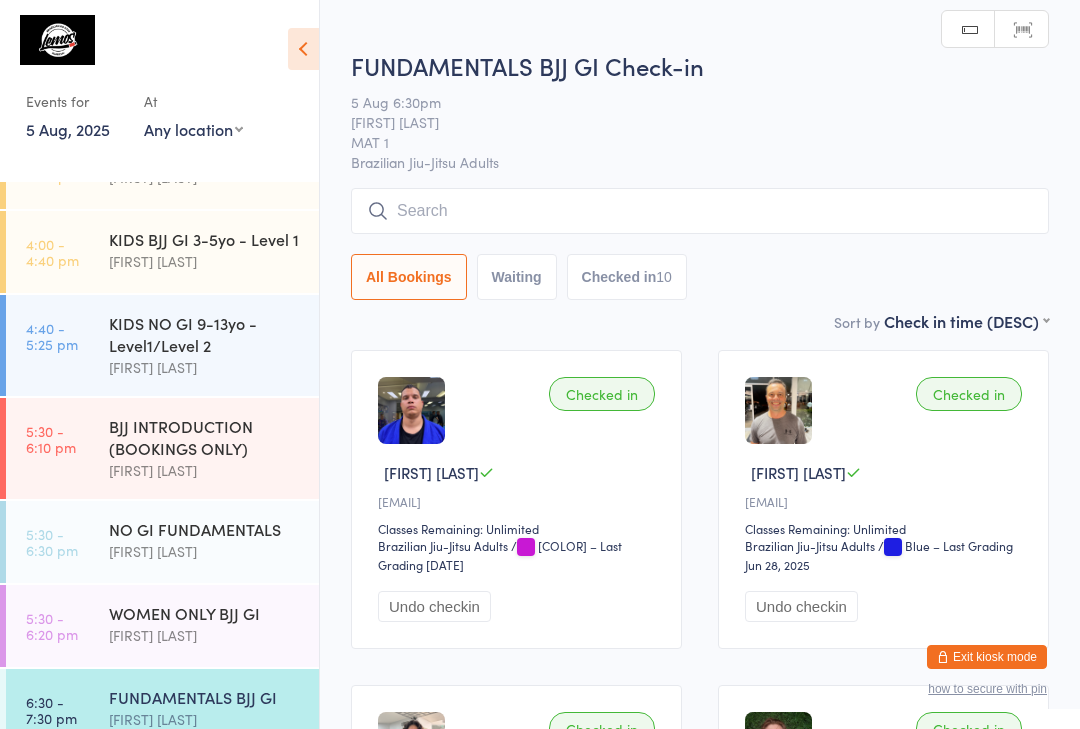 click at bounding box center [700, 211] 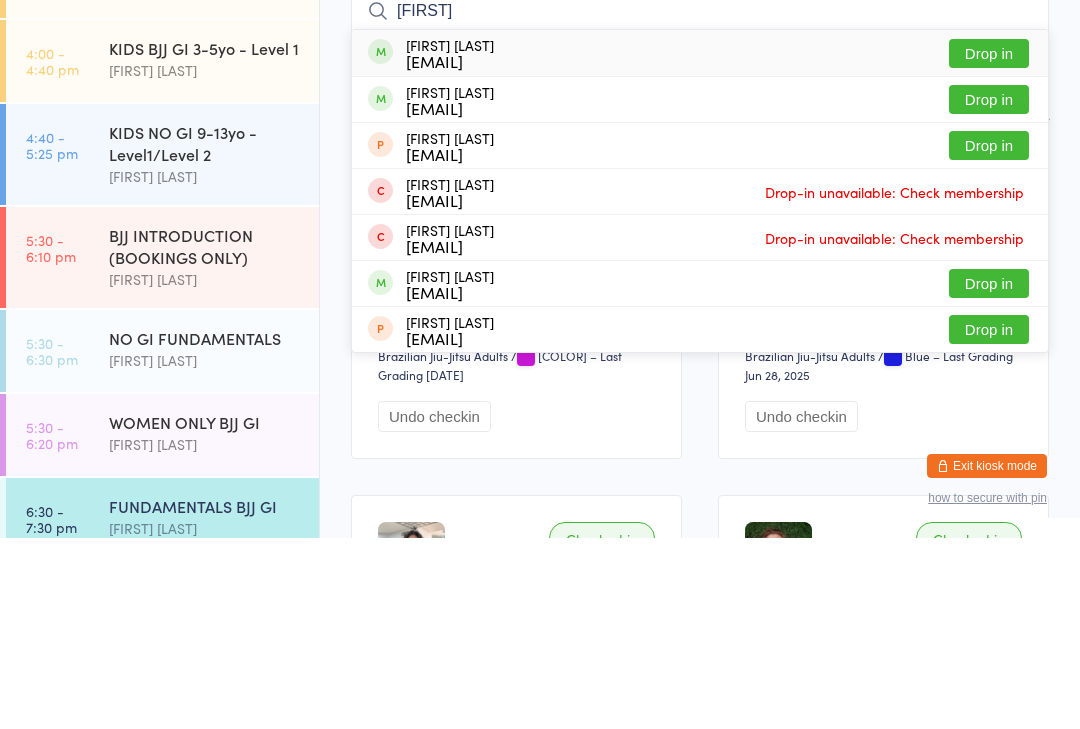type on "[FIRST]" 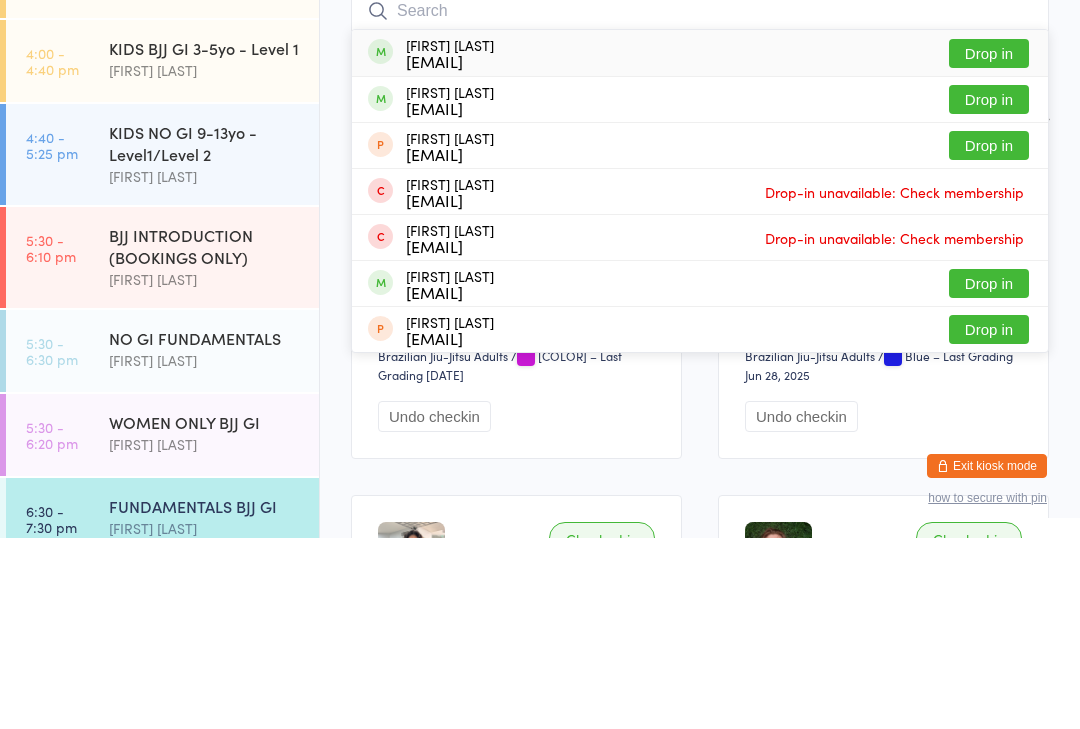 scroll, scrollTop: 191, scrollLeft: 0, axis: vertical 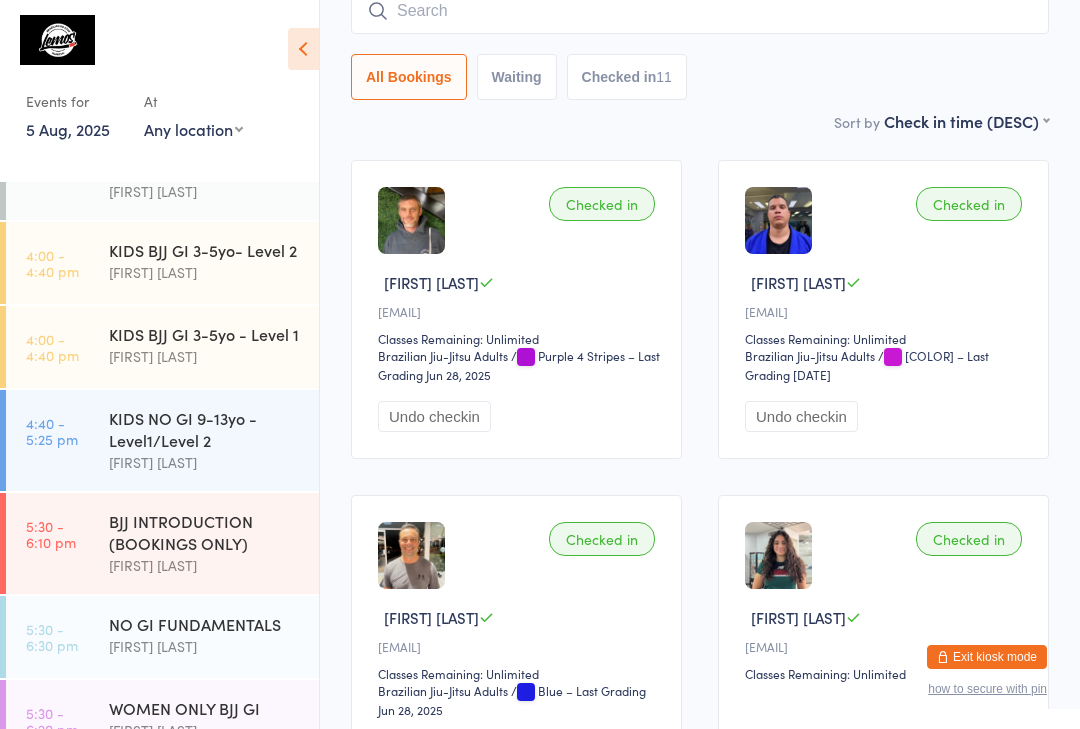 click on "KIDS NO GI 9-13yo - Level1/Level 2" at bounding box center (205, 429) 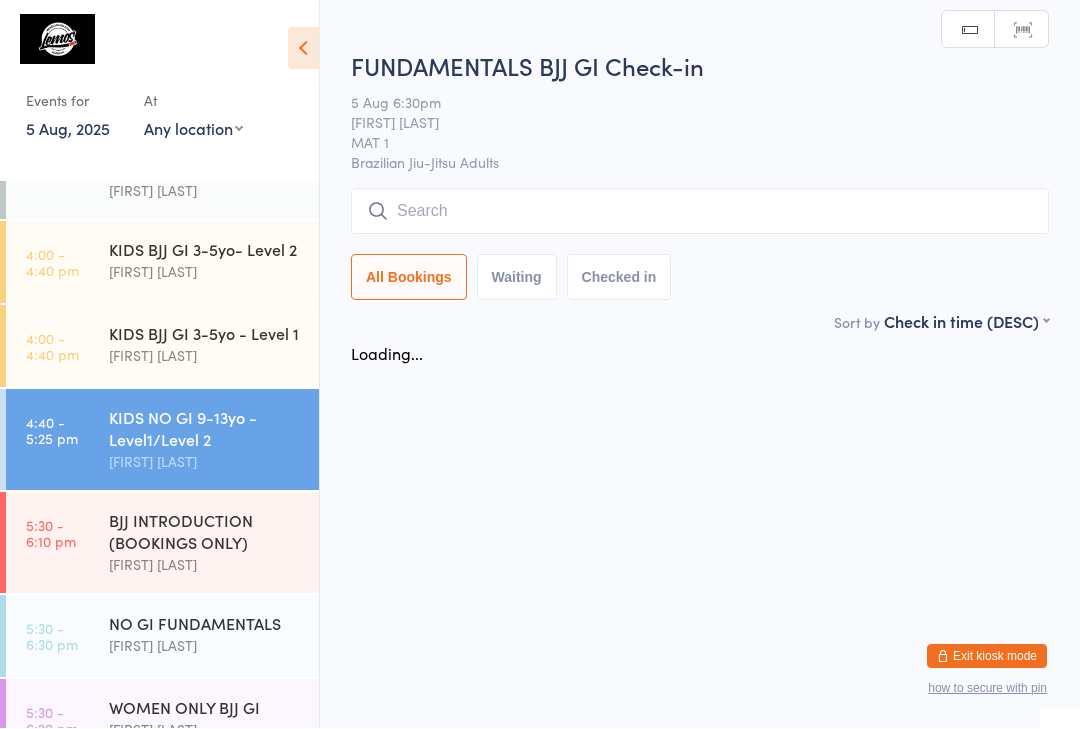 scroll, scrollTop: 1, scrollLeft: 0, axis: vertical 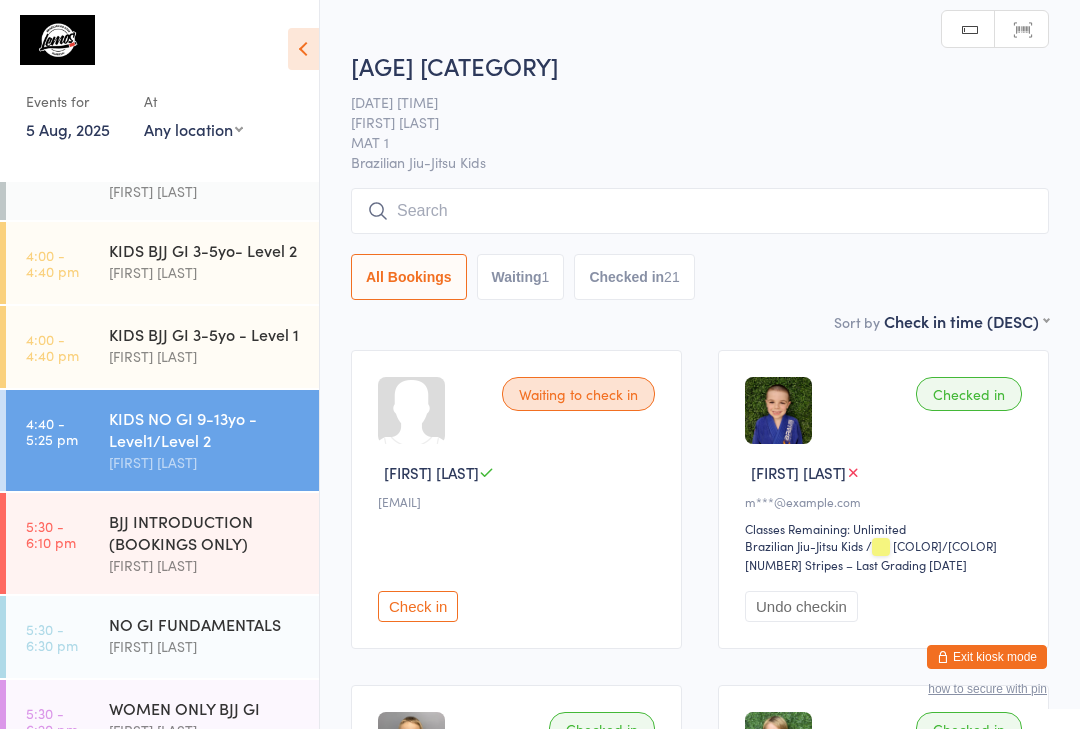 click at bounding box center [700, 211] 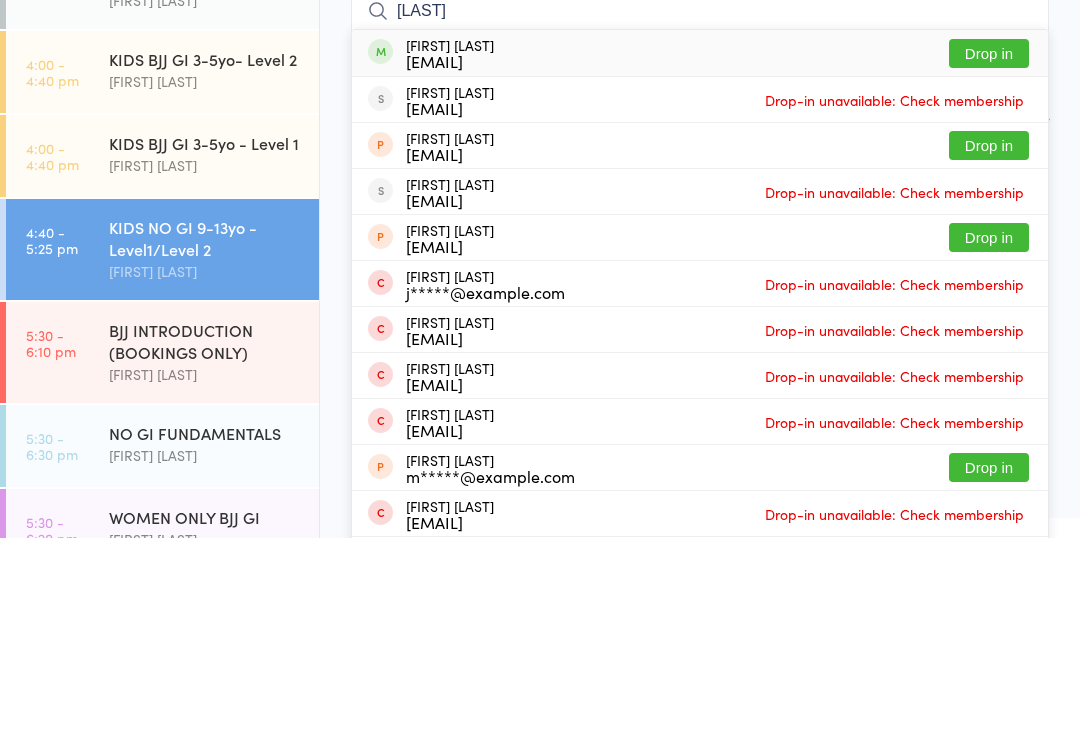 type on "[LAST]" 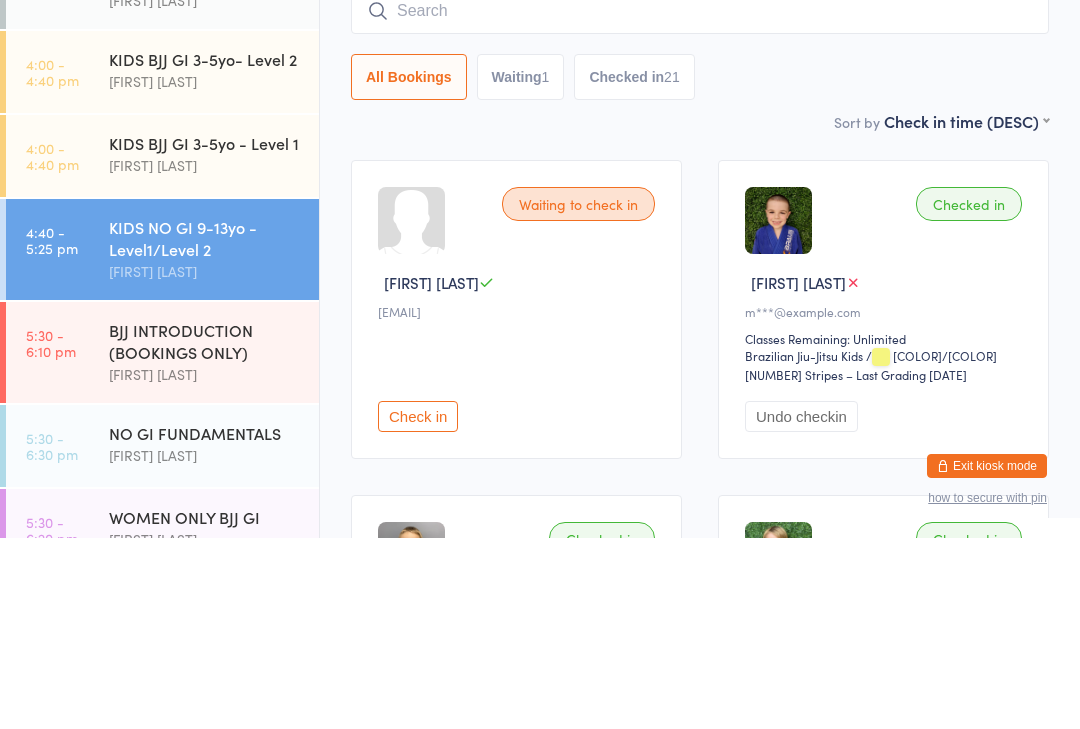 scroll, scrollTop: 191, scrollLeft: 0, axis: vertical 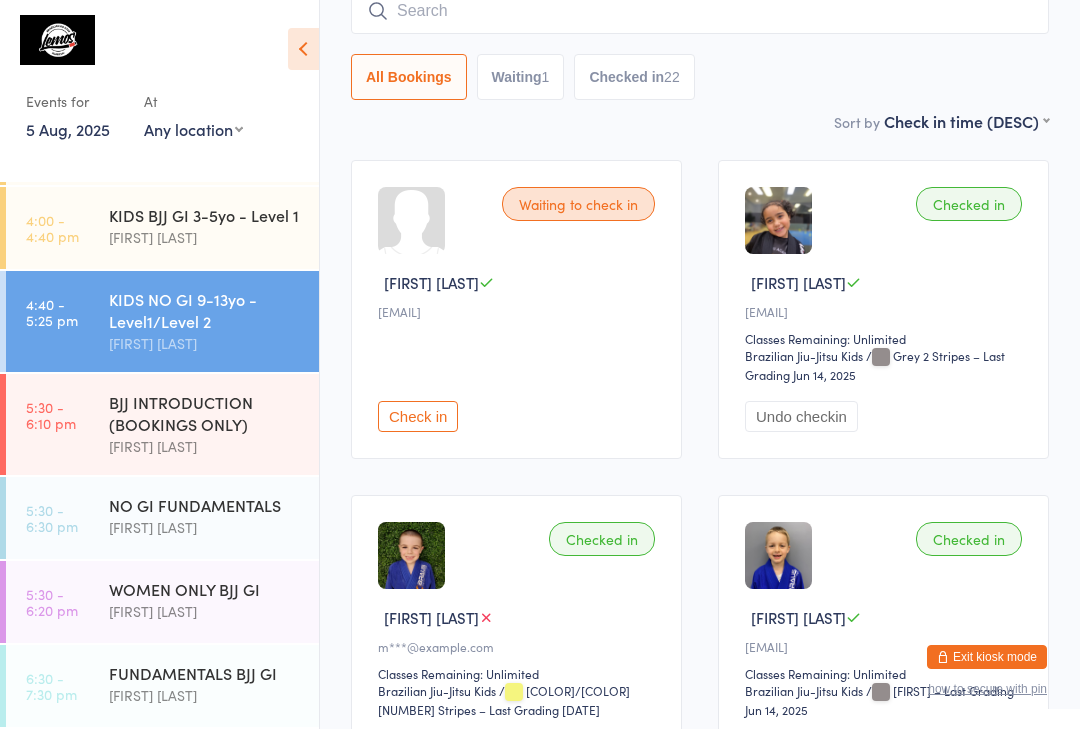 click on "[FIRST] [LAST]" at bounding box center [205, 611] 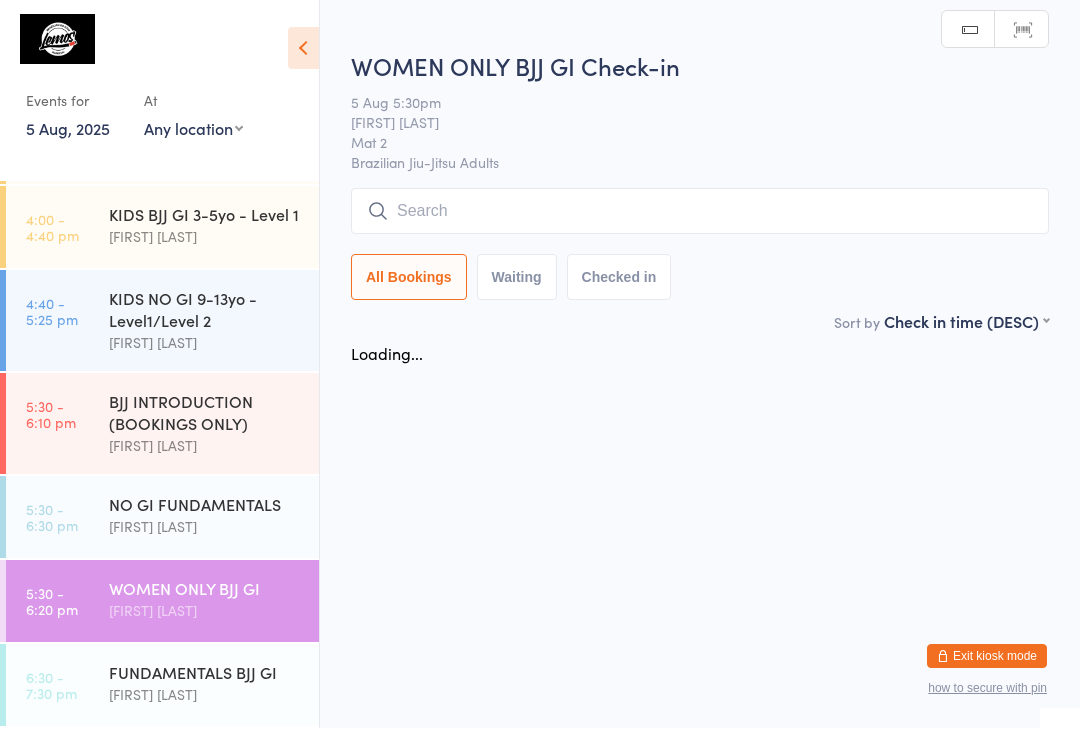 scroll, scrollTop: 1, scrollLeft: 0, axis: vertical 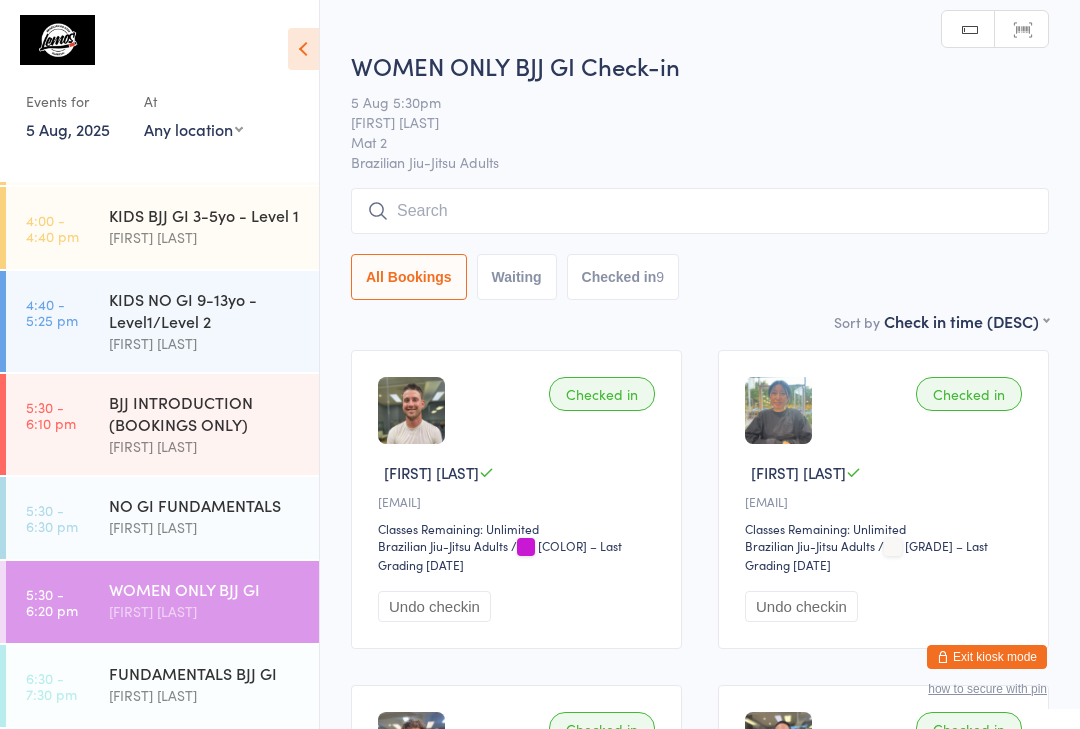 click at bounding box center [700, 211] 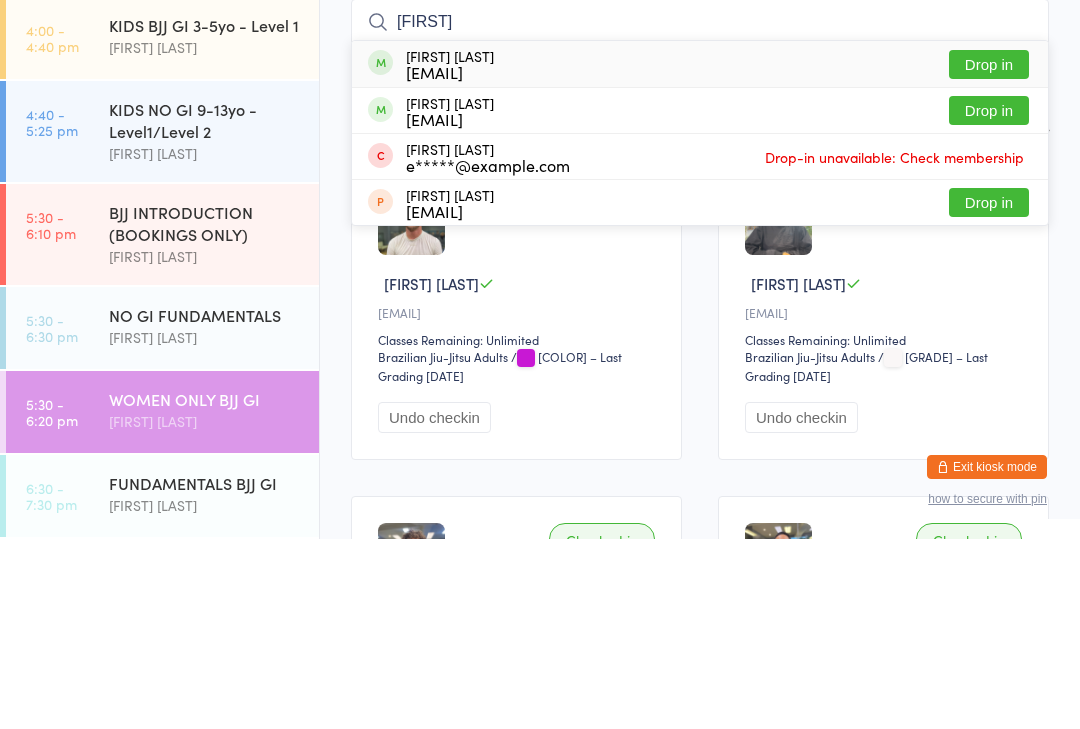 type on "[FIRST]" 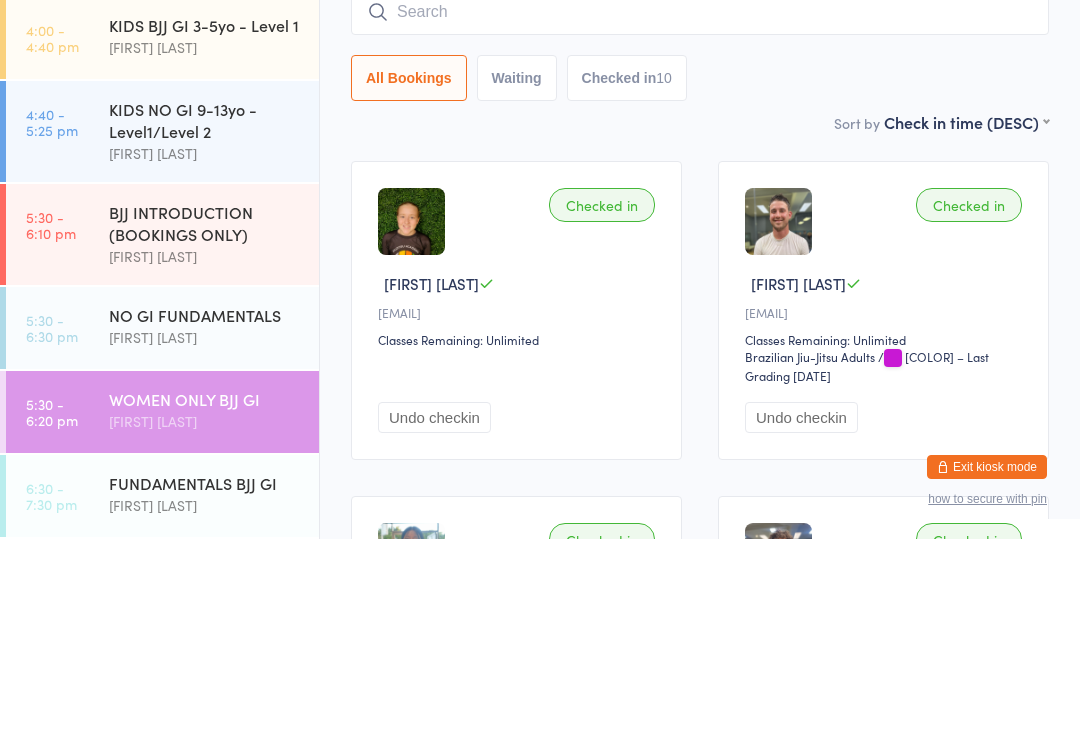 click on "Checked in [FIRST] [LAST] [EMAIL] Classes Remaining: Unlimited Undo checkin" at bounding box center (516, 500) 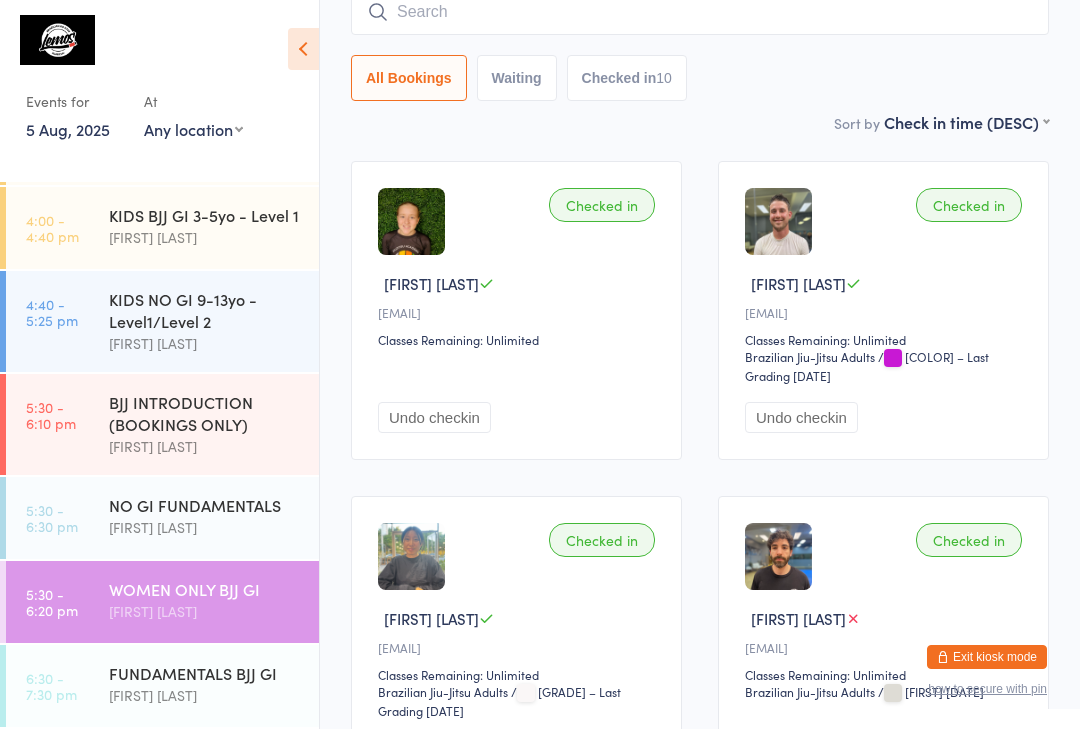 click on "KIDS NO GI 9-13yo - Level1/Level 2" at bounding box center [205, 310] 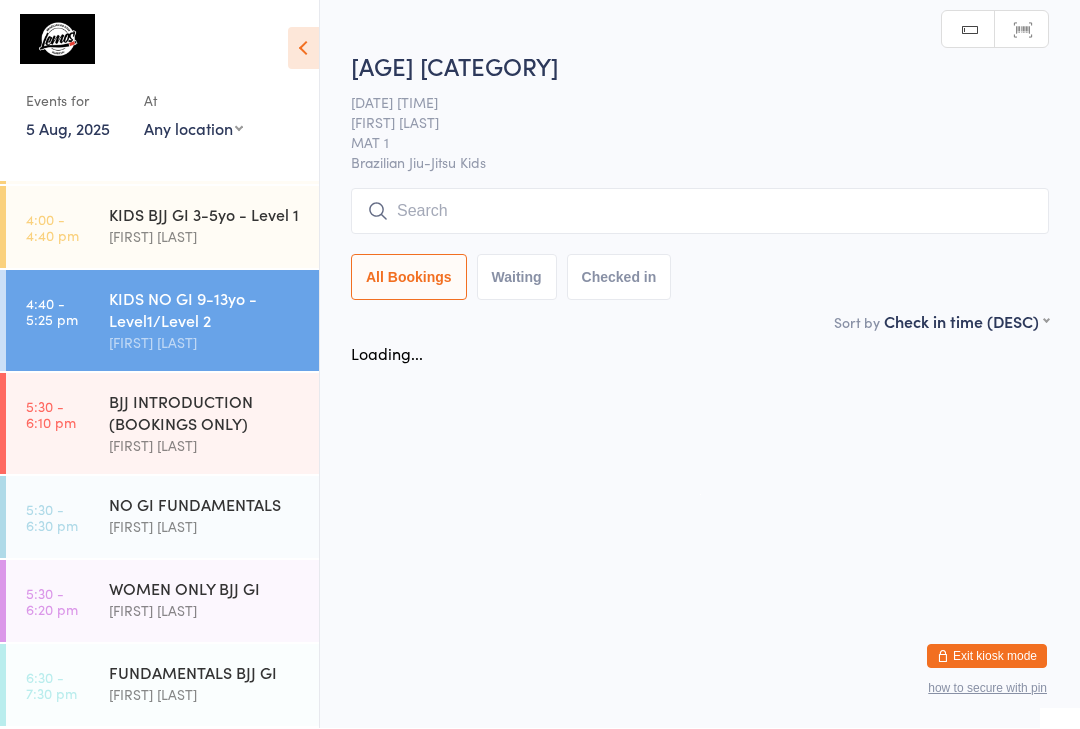 scroll, scrollTop: 1, scrollLeft: 0, axis: vertical 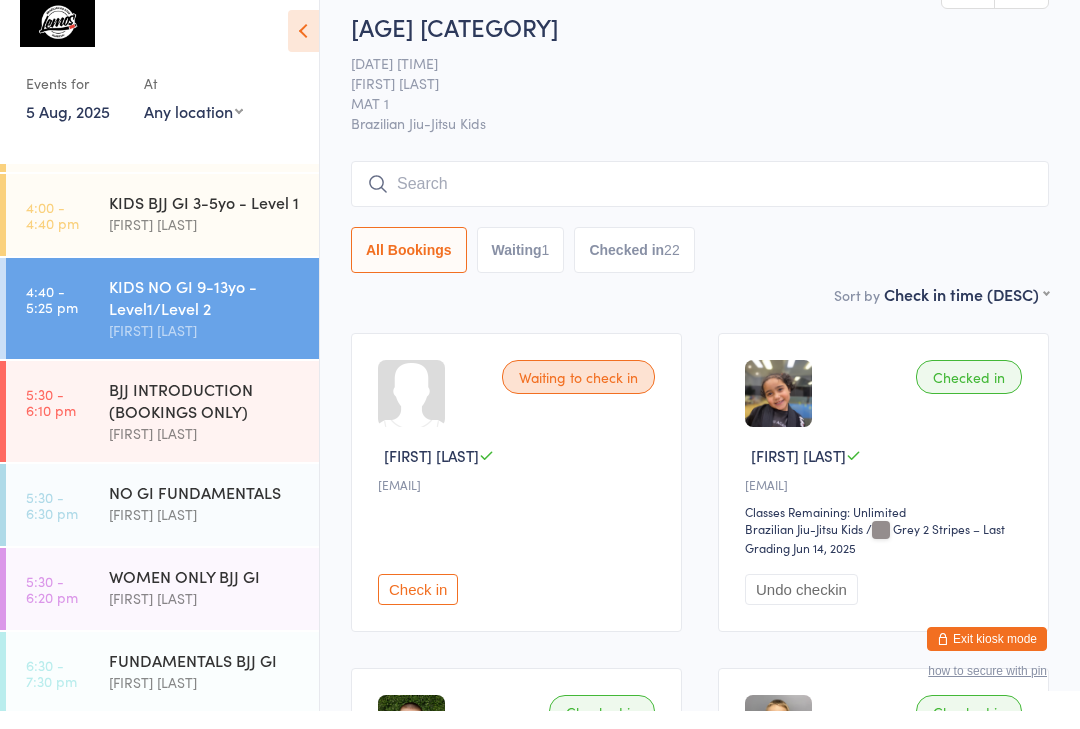click on "[FIRST] [LAST]" at bounding box center [684, 101] 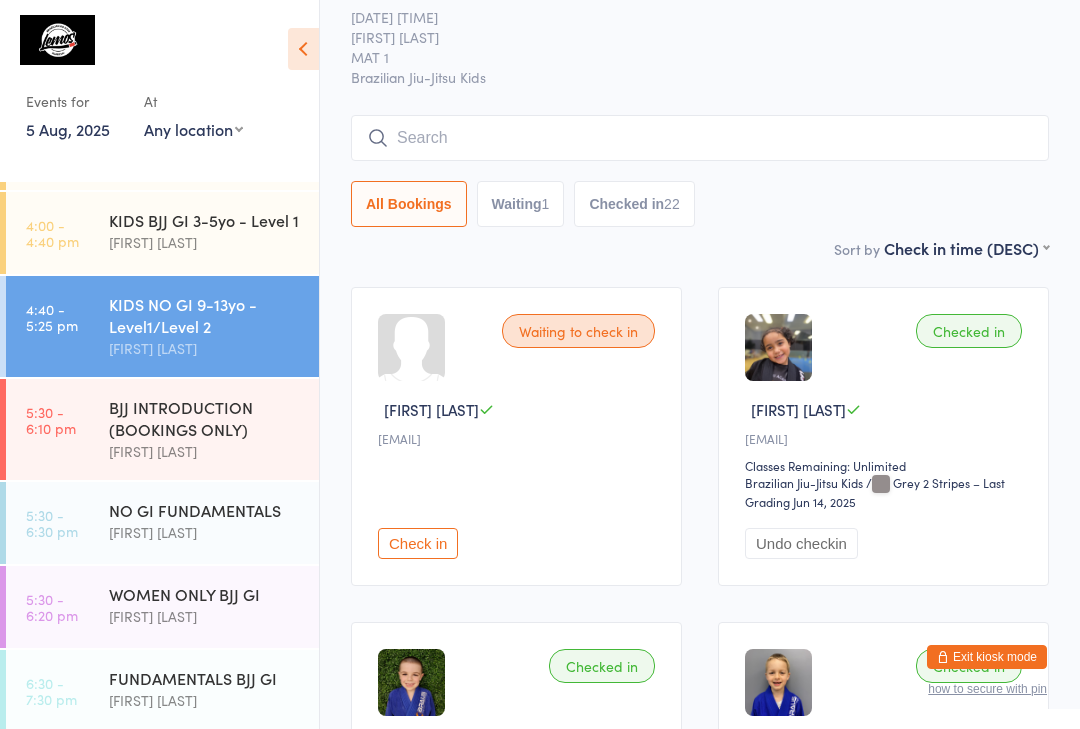 scroll, scrollTop: 104, scrollLeft: 0, axis: vertical 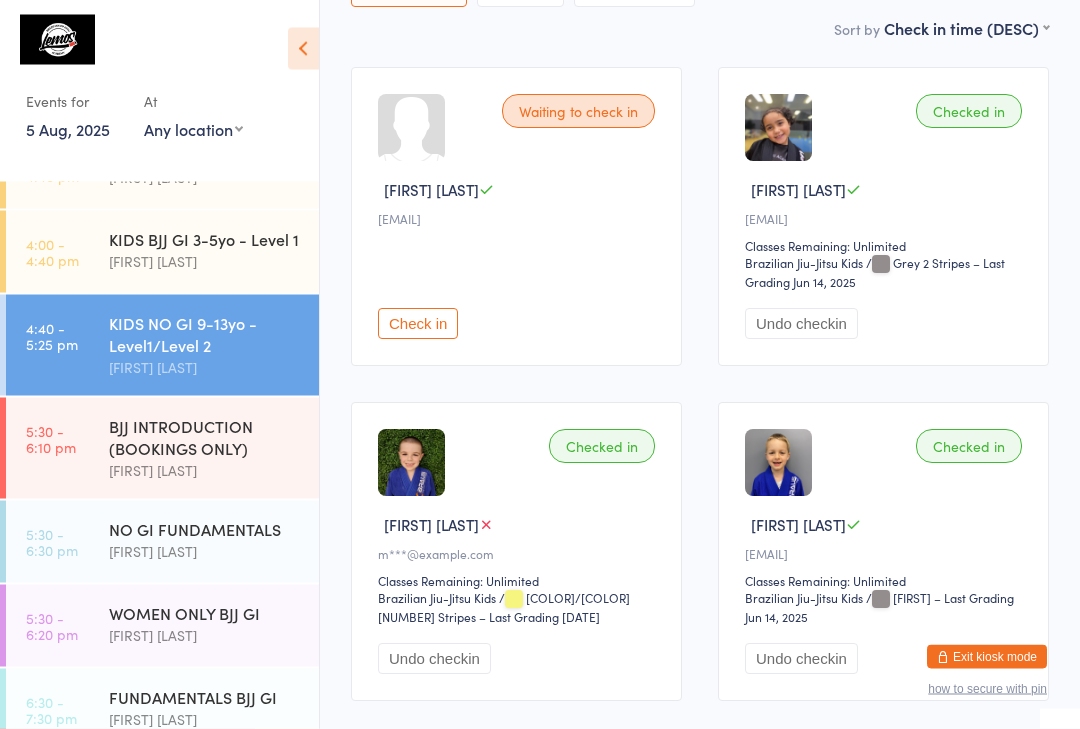 click on "FUNDAMENTALS BJJ GI [FIRST] [LAST]" at bounding box center (214, 708) 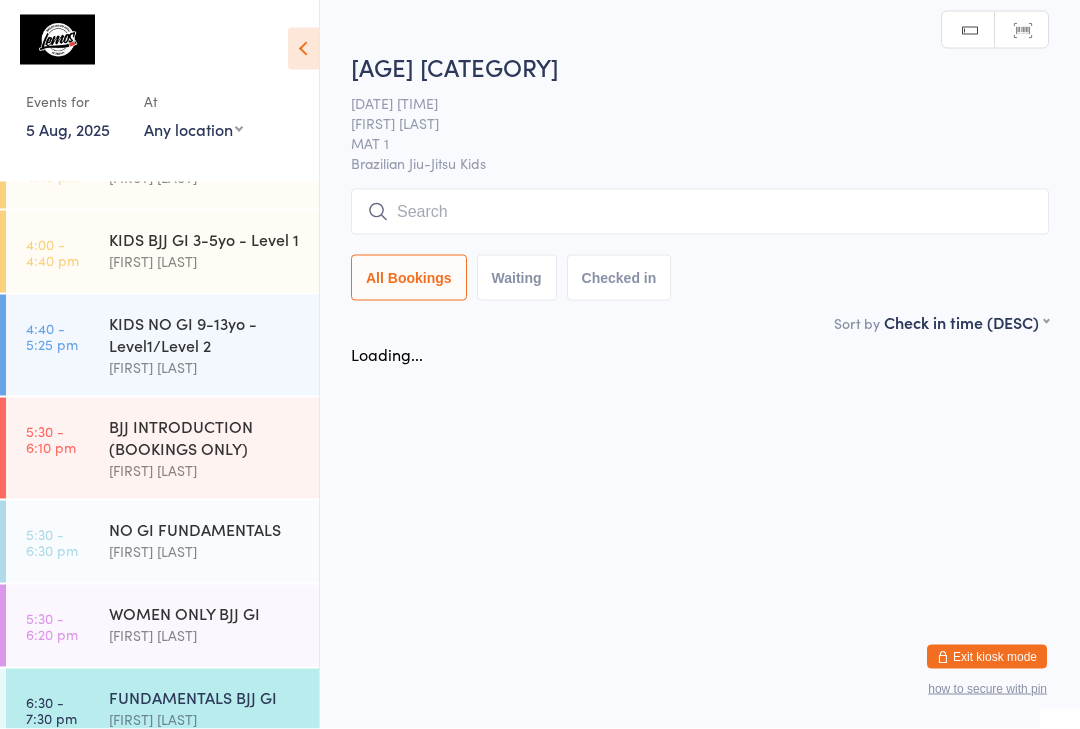 scroll, scrollTop: 0, scrollLeft: 0, axis: both 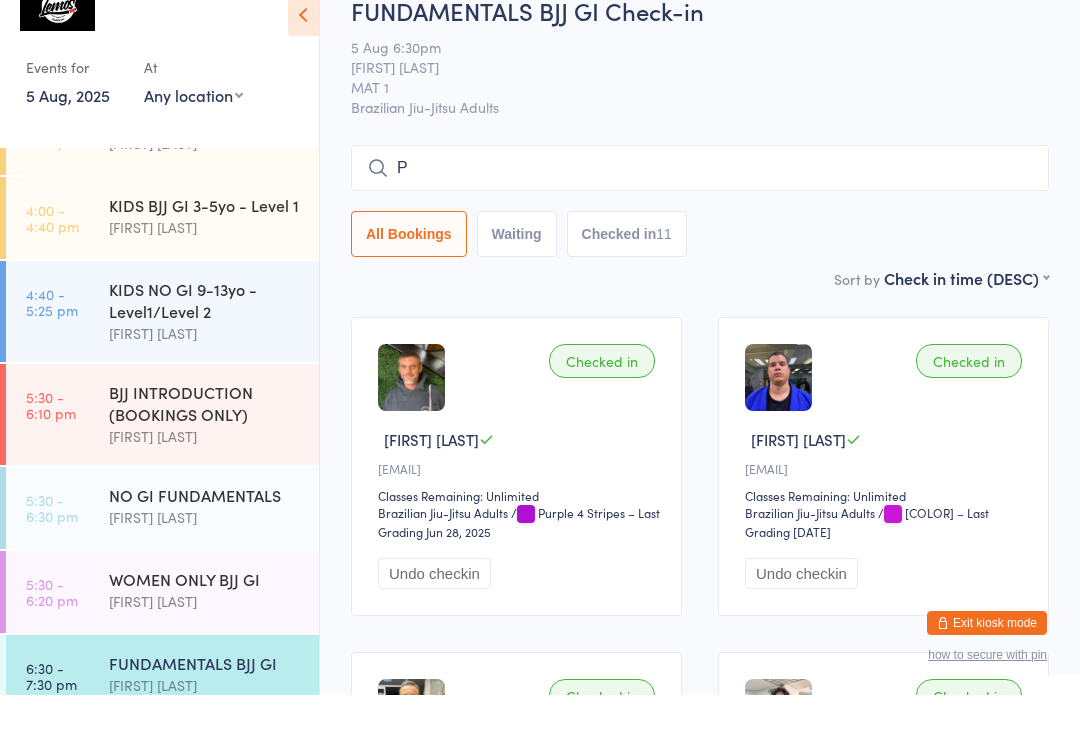 type on "P" 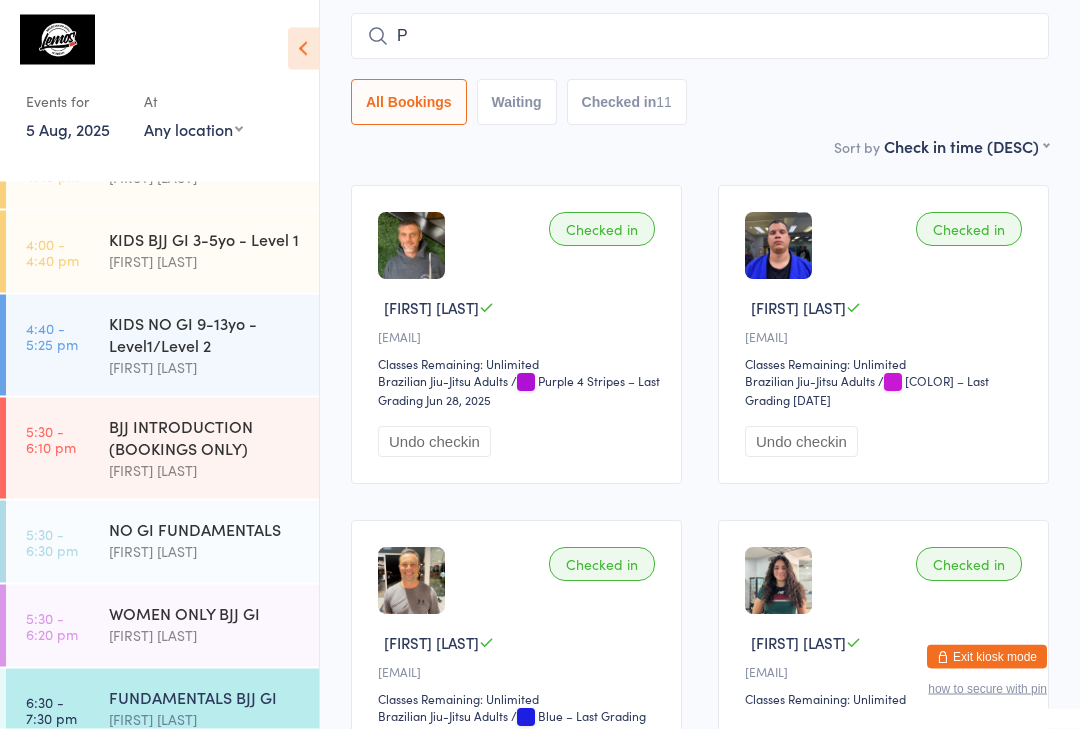 scroll, scrollTop: 225, scrollLeft: 0, axis: vertical 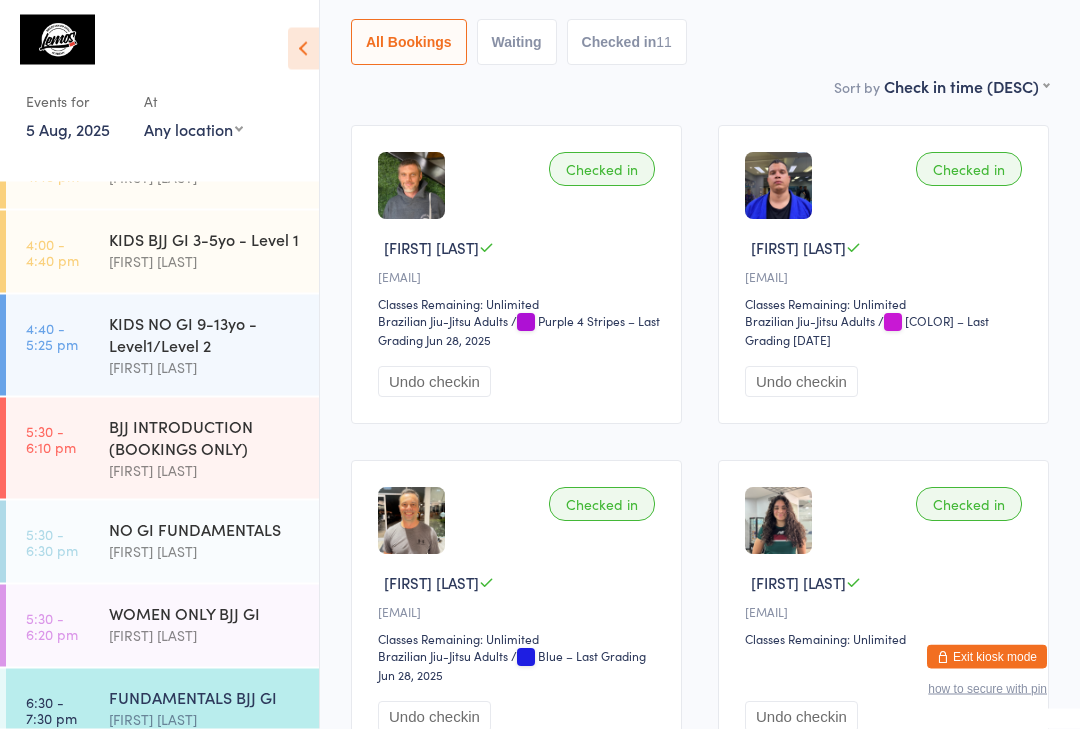 click on "FUNDAMENTALS  BJJ GI" at bounding box center (205, 697) 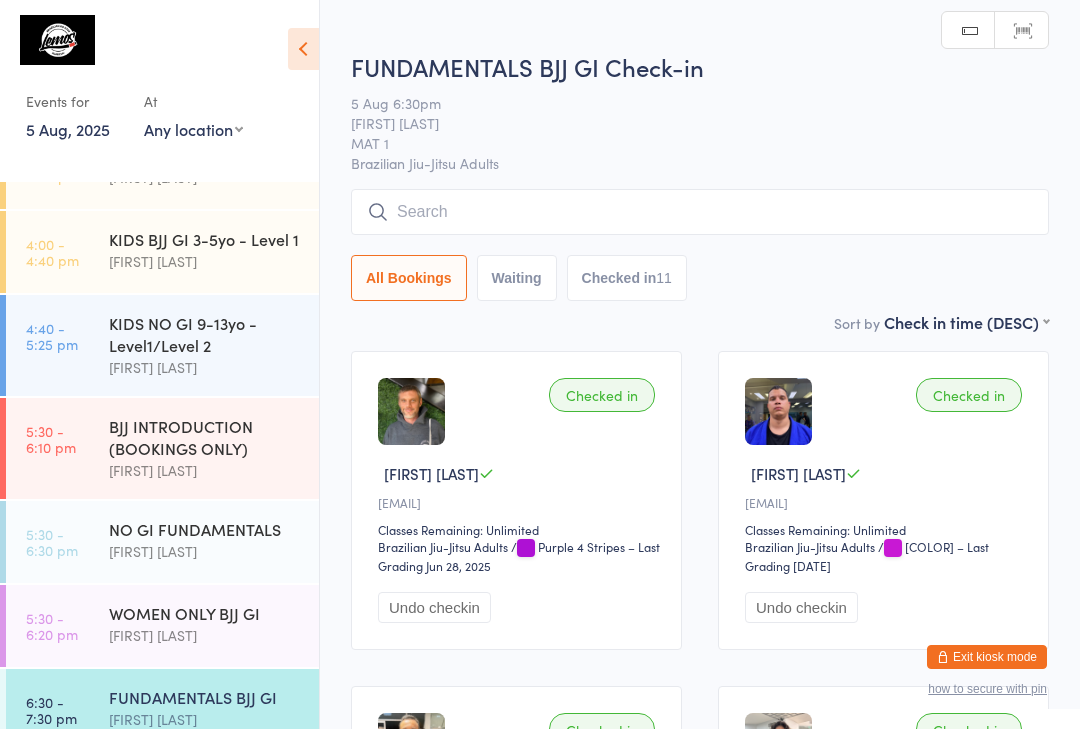 click at bounding box center (700, 212) 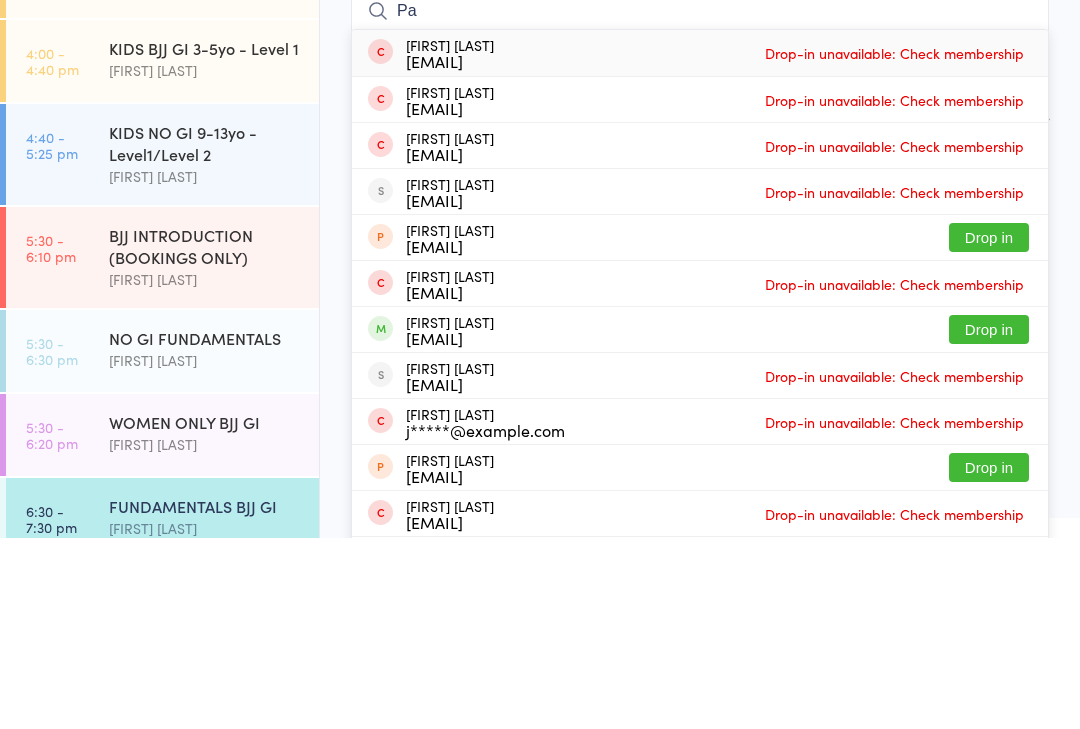 type on "P" 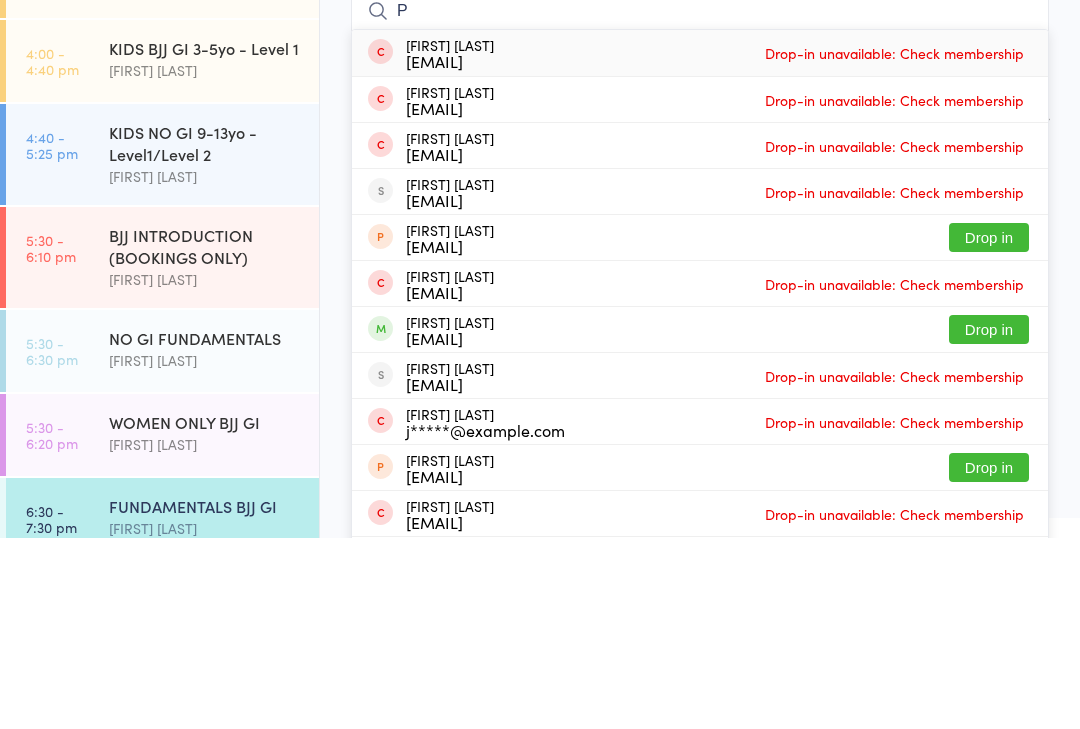 type 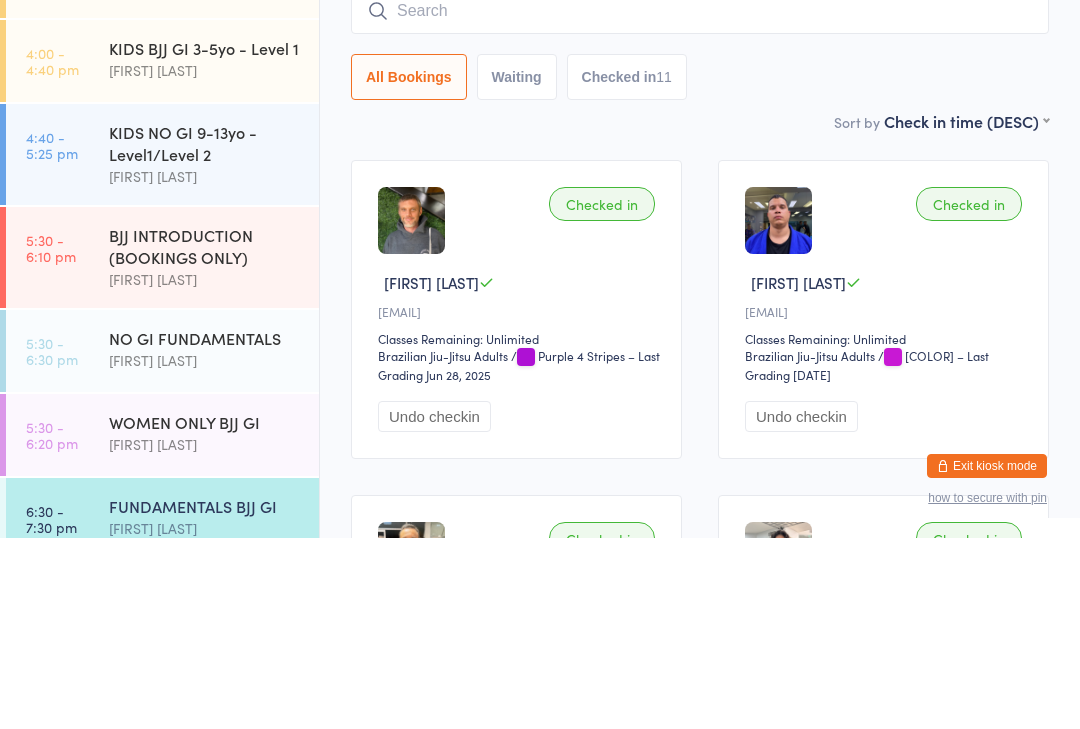 click on "BJJ INTRODUCTION (BOOKINGS ONLY)" at bounding box center [205, 437] 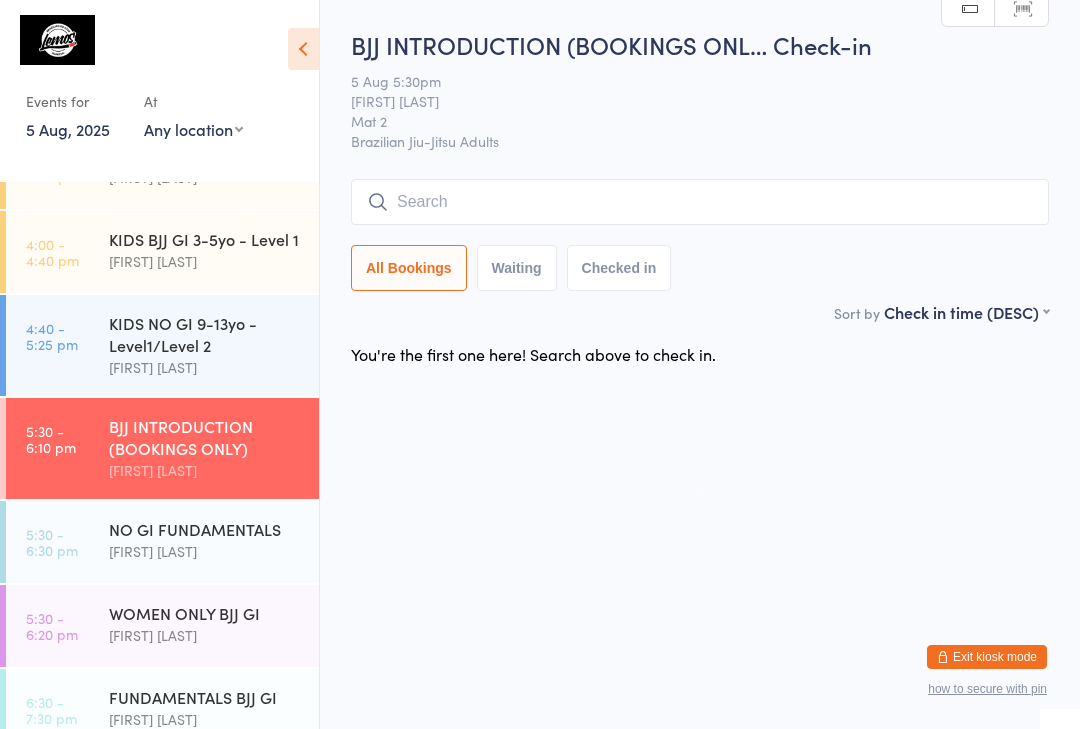 click on "NO GI FUNDAMENTALS" at bounding box center (205, 529) 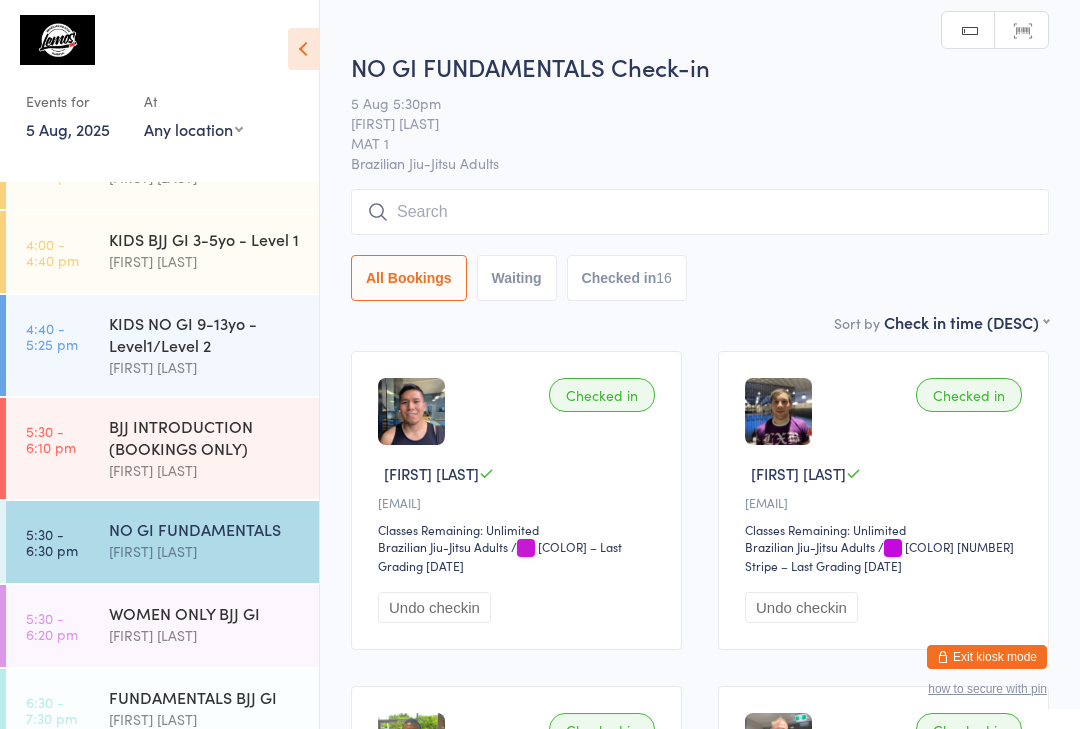 click at bounding box center (700, 212) 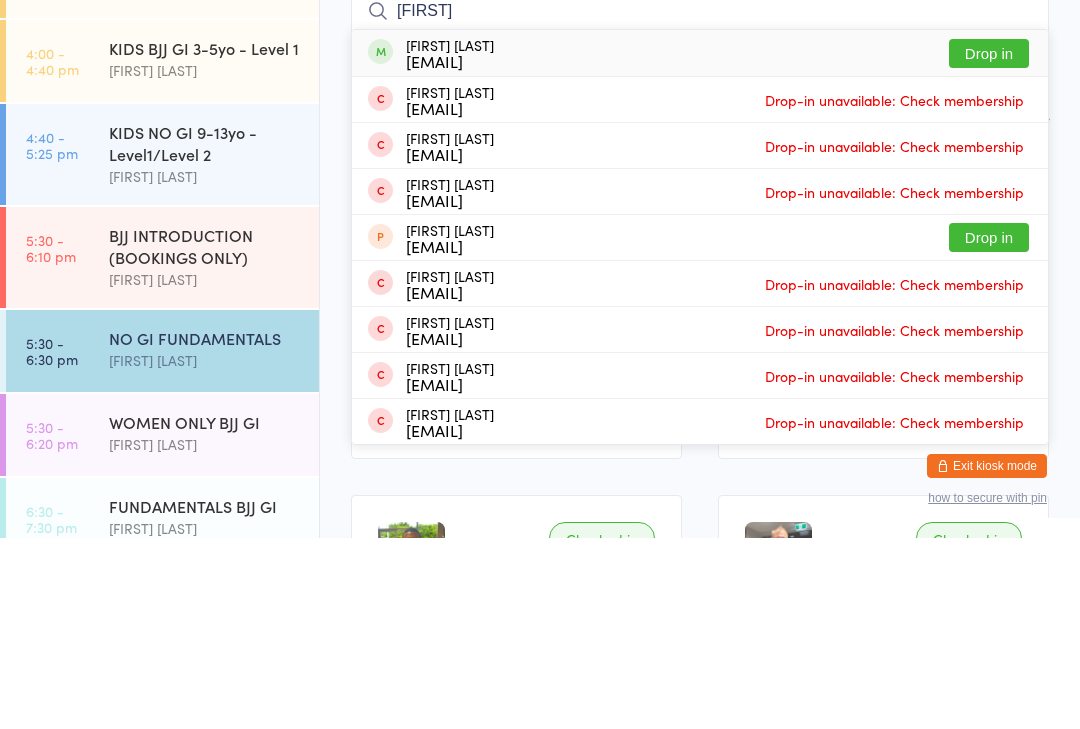 type on "[FIRST]" 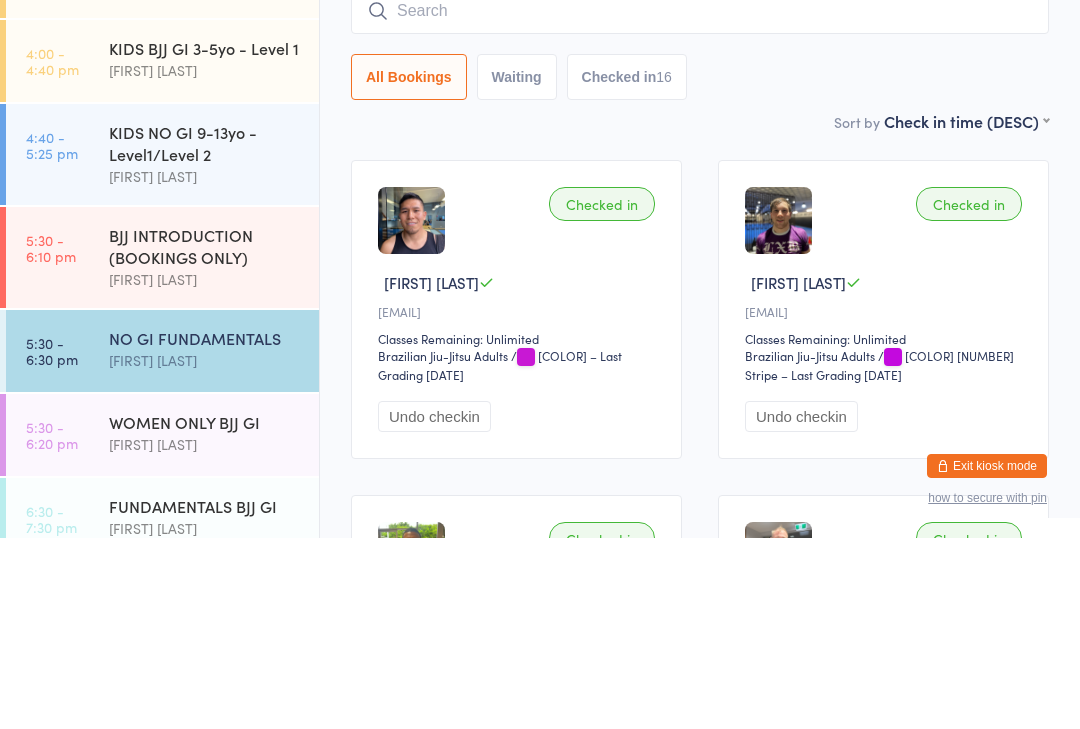scroll, scrollTop: 191, scrollLeft: 0, axis: vertical 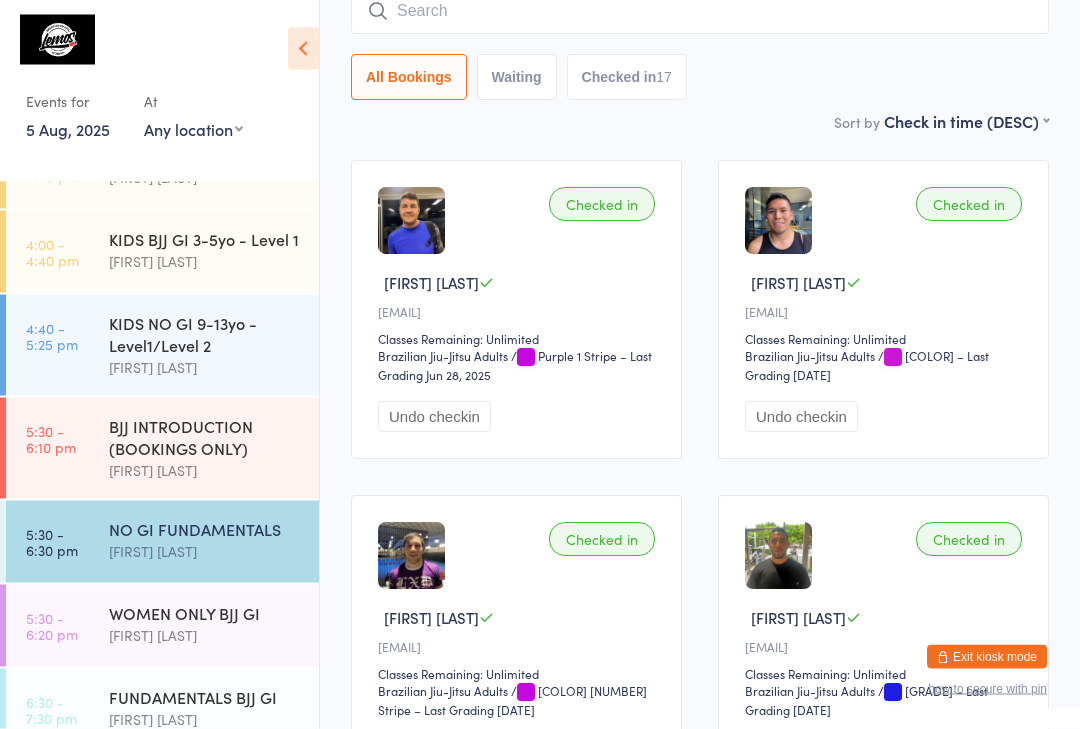 click on "All Bookings Waiting Checked in 17" at bounding box center (700, 78) 